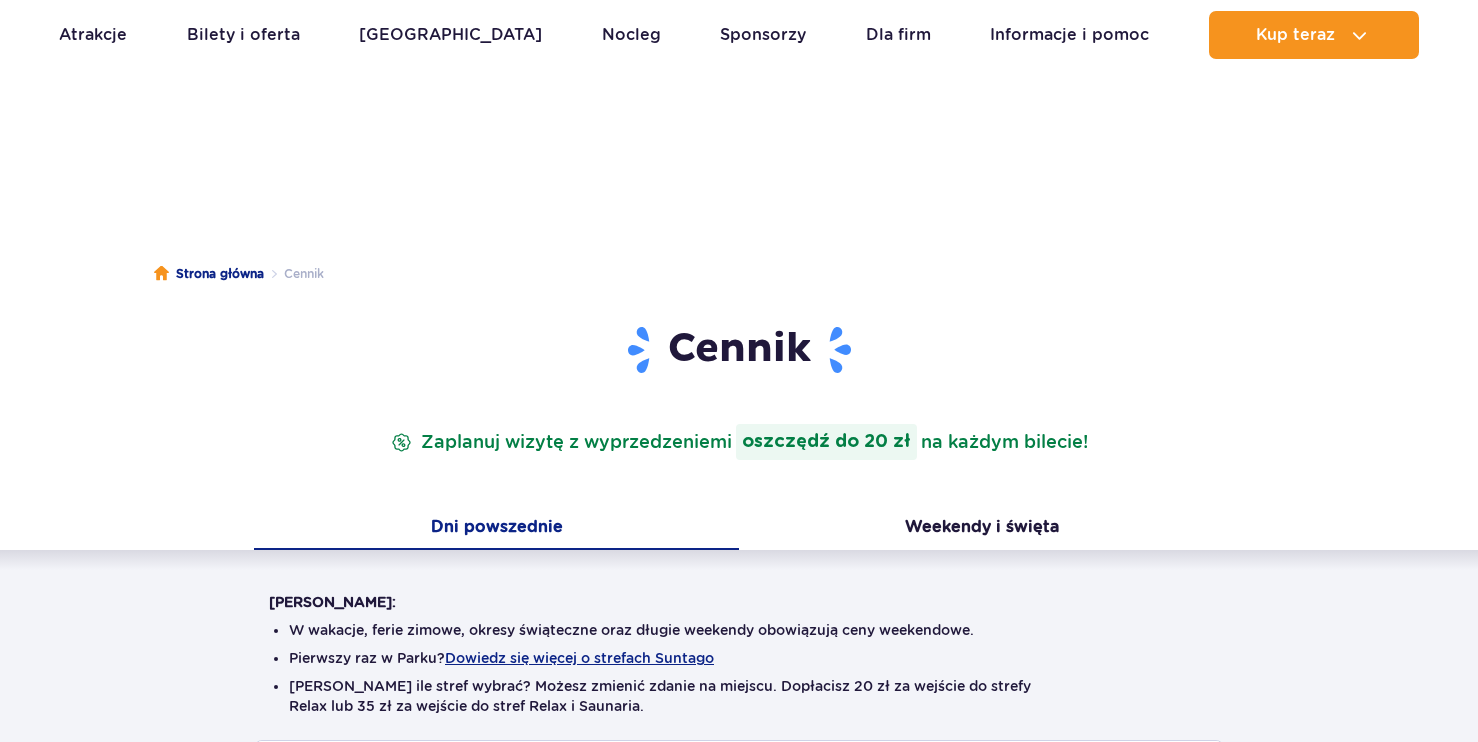 scroll, scrollTop: 400, scrollLeft: 0, axis: vertical 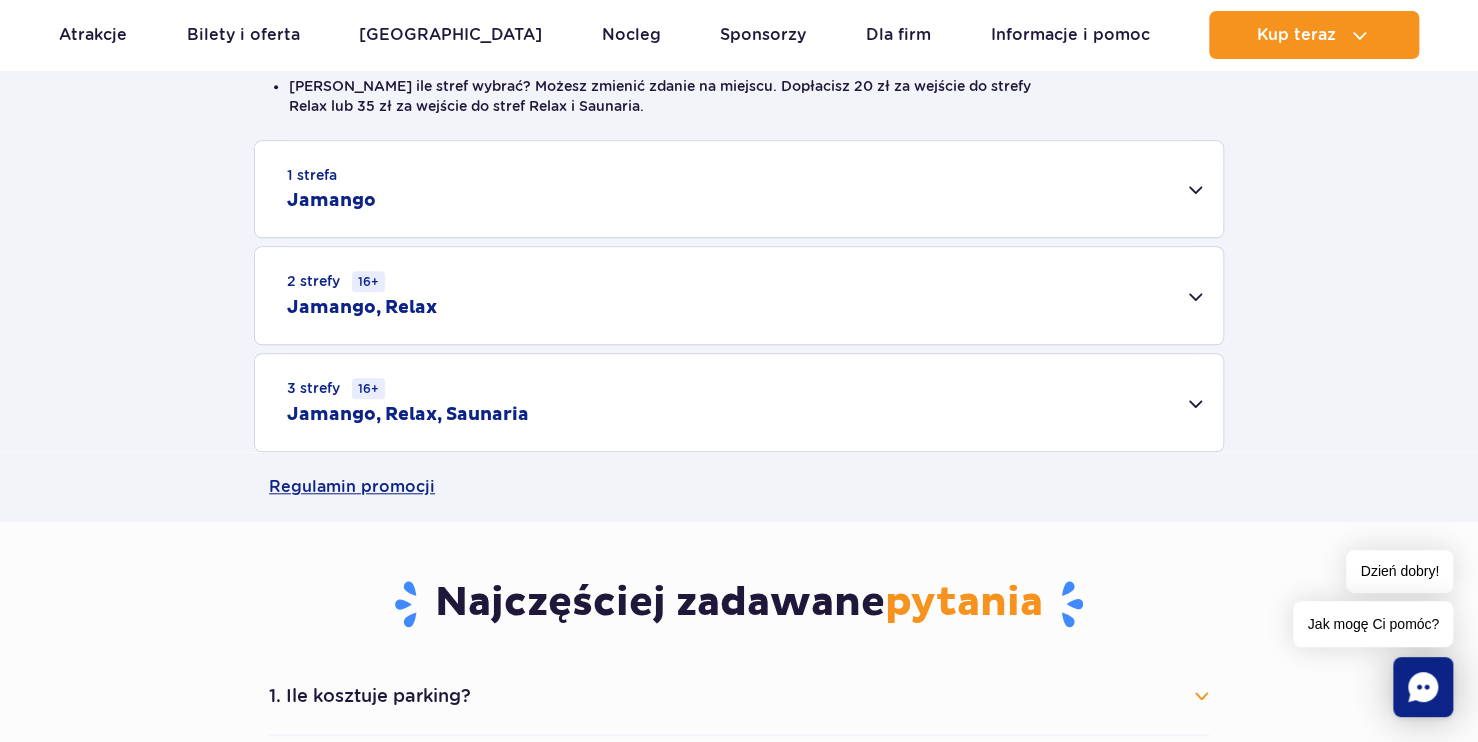 click on "1 strefa
Jamango" at bounding box center (739, 189) 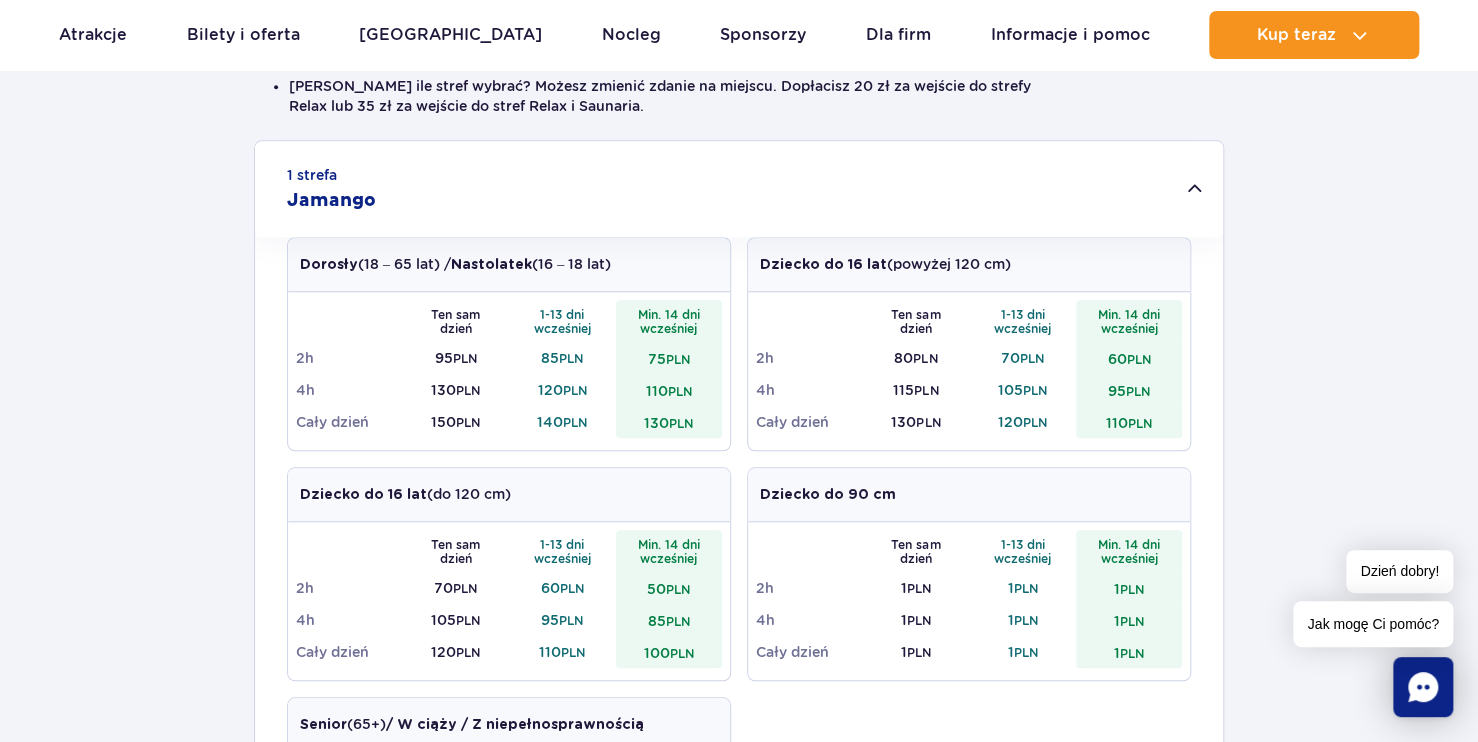 click on "130  PLN" at bounding box center (916, 422) 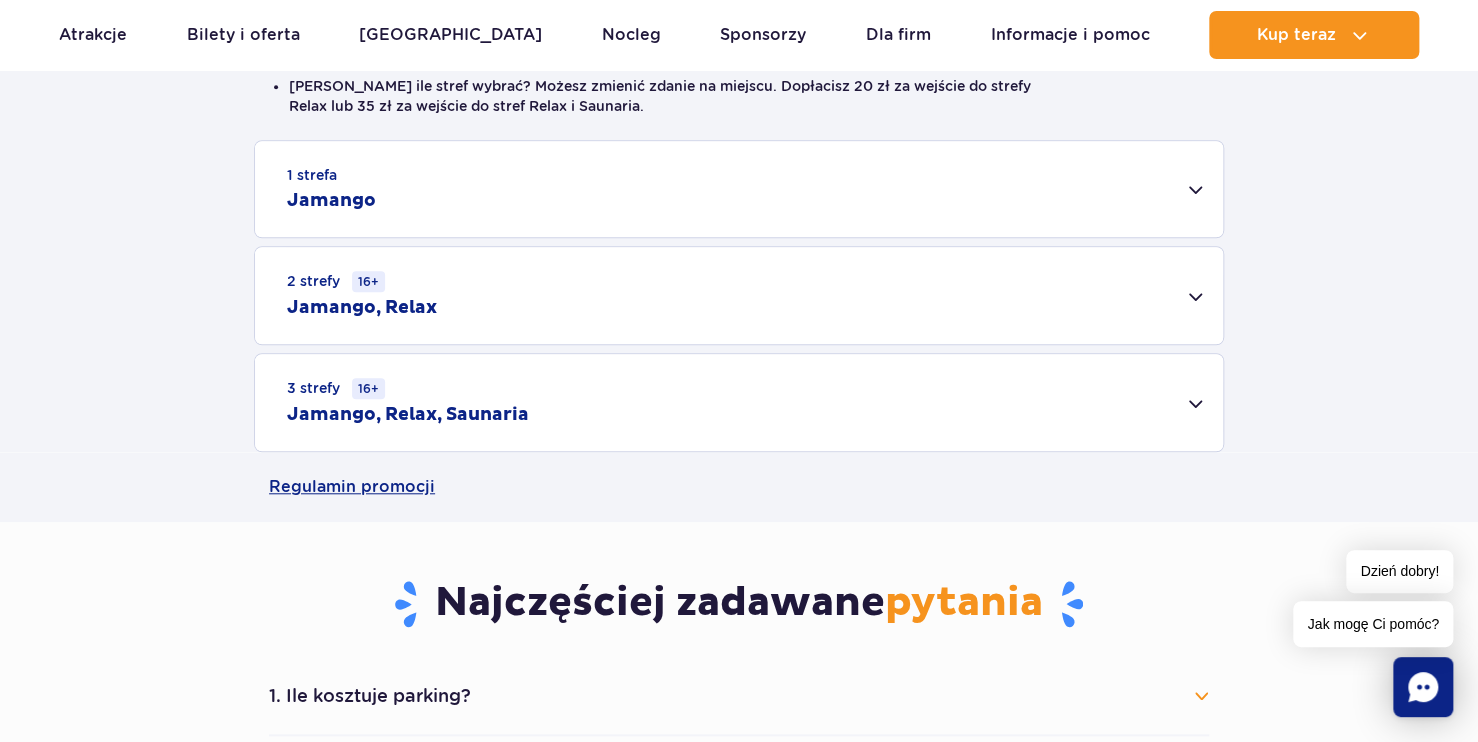 click on "1 strefa
Jamango" at bounding box center [739, 189] 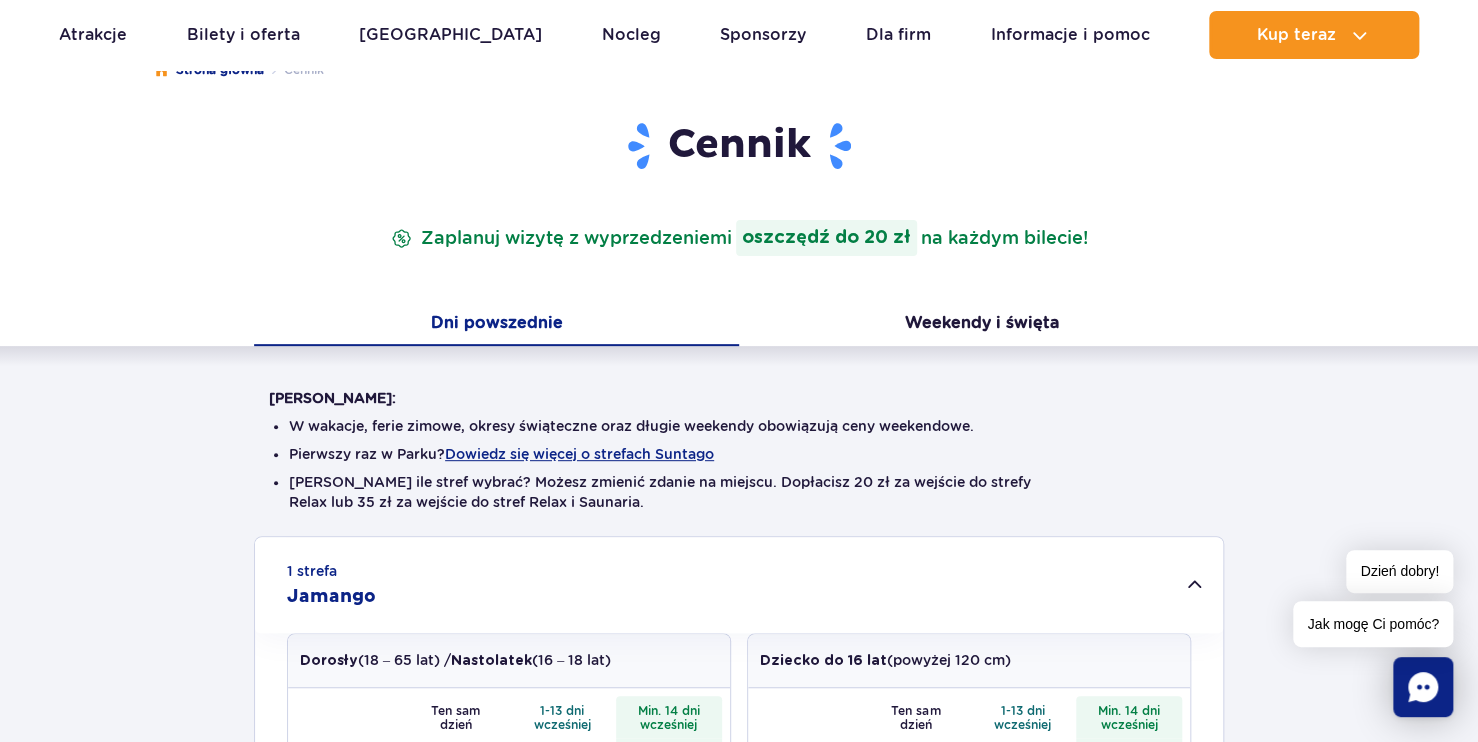 scroll, scrollTop: 200, scrollLeft: 0, axis: vertical 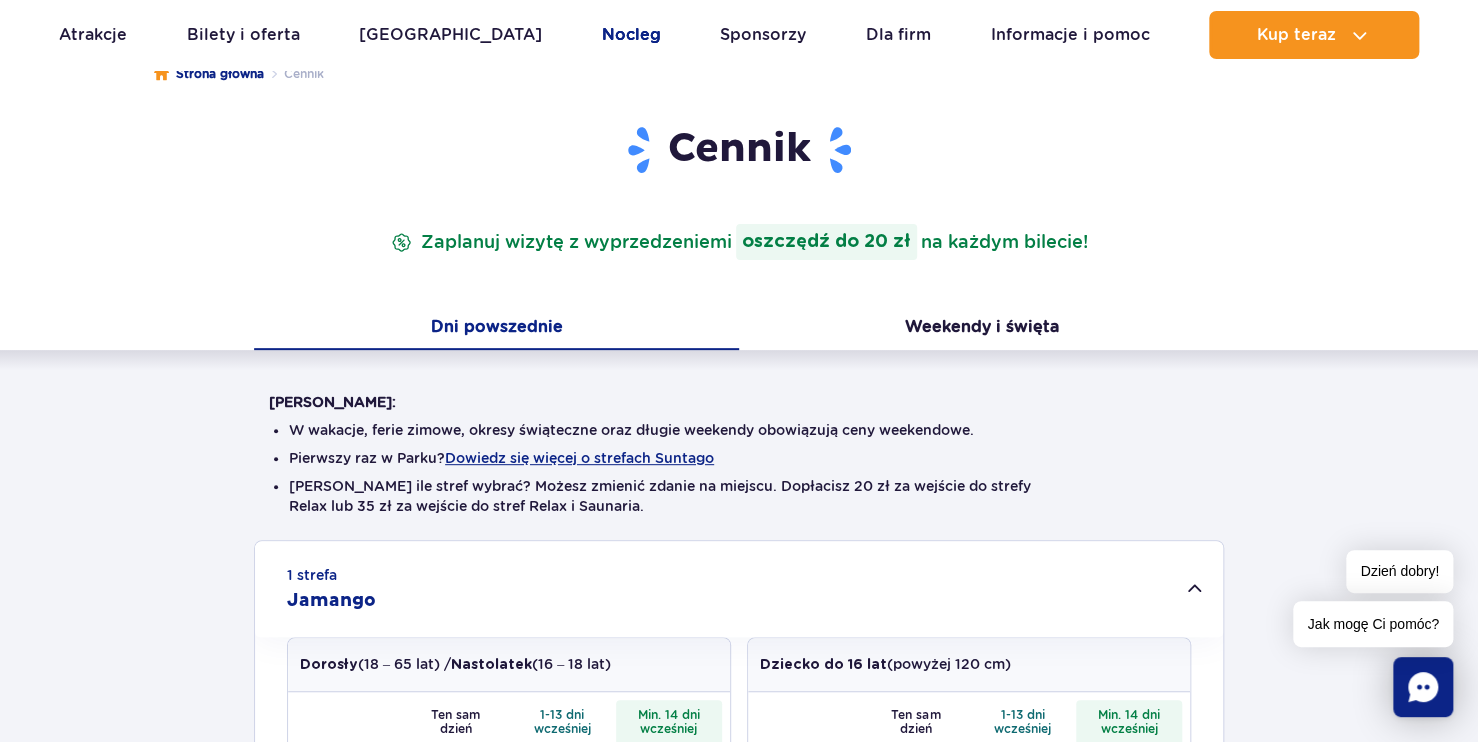click on "Nocleg" 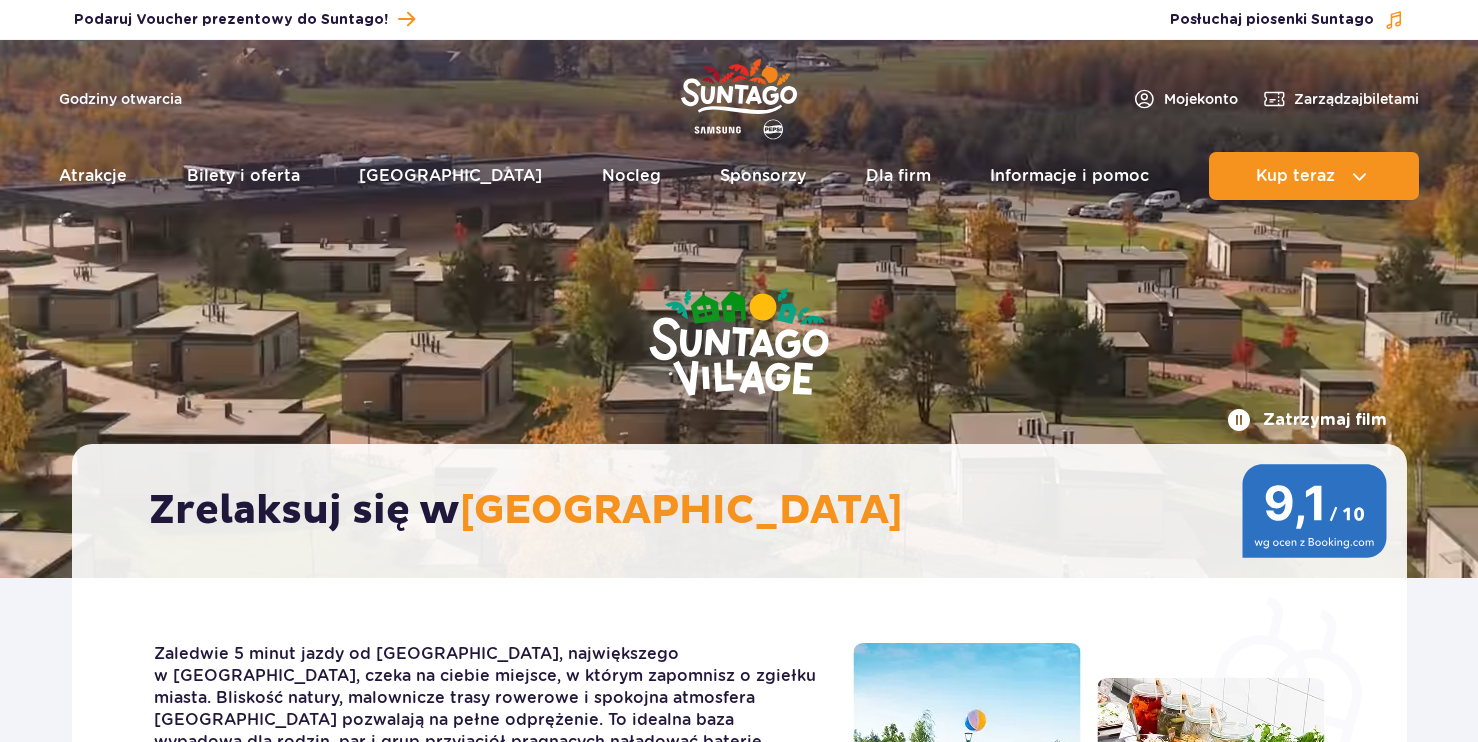 scroll, scrollTop: 0, scrollLeft: 0, axis: both 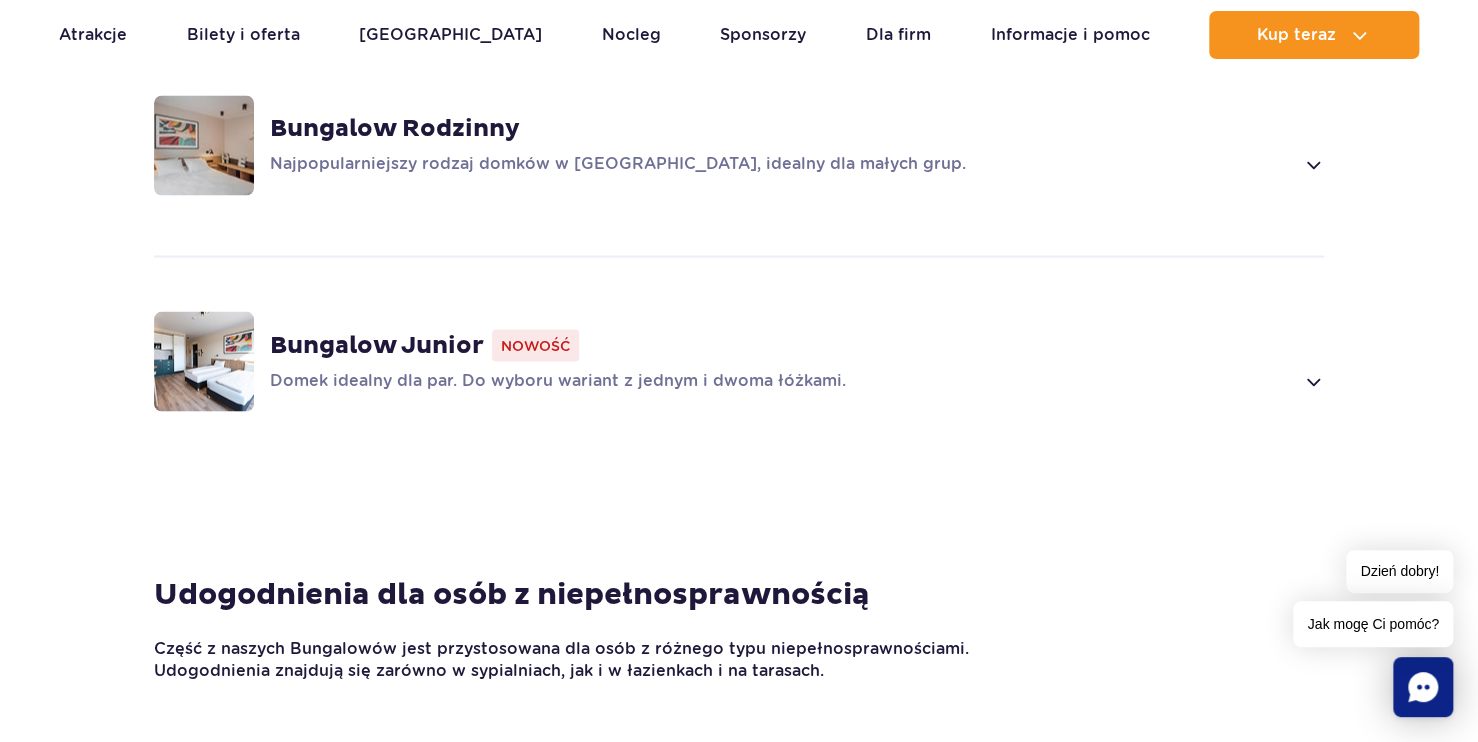 click at bounding box center [1312, 381] 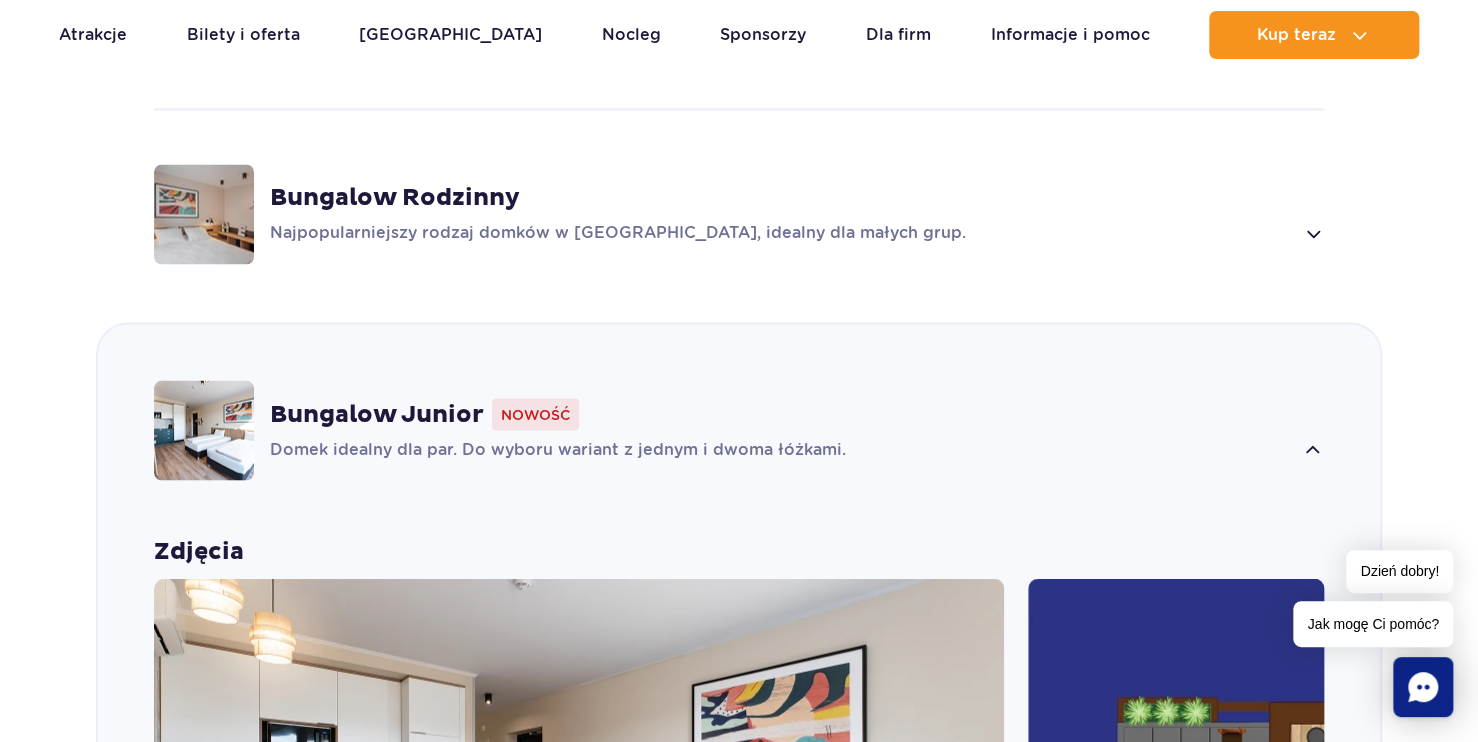 scroll, scrollTop: 2131, scrollLeft: 0, axis: vertical 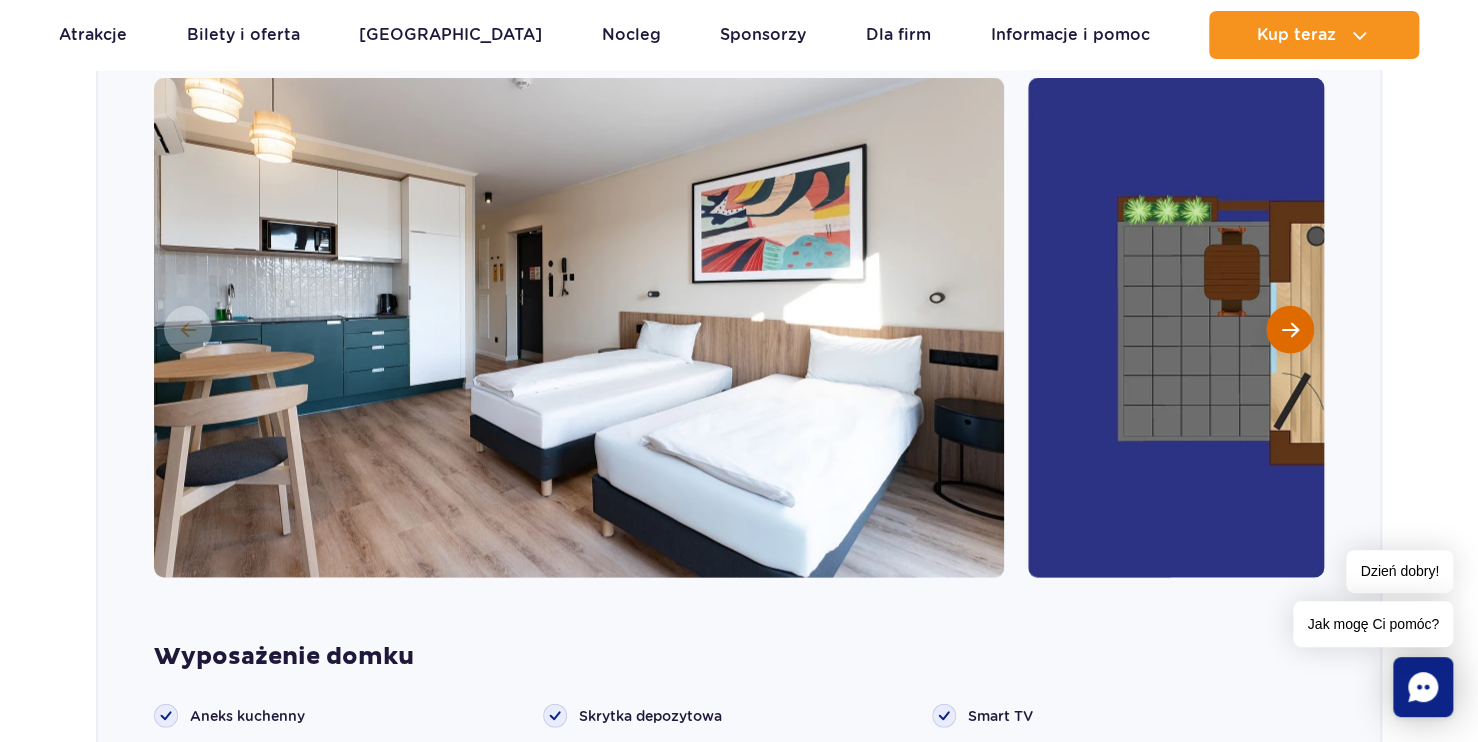 click at bounding box center [1290, 330] 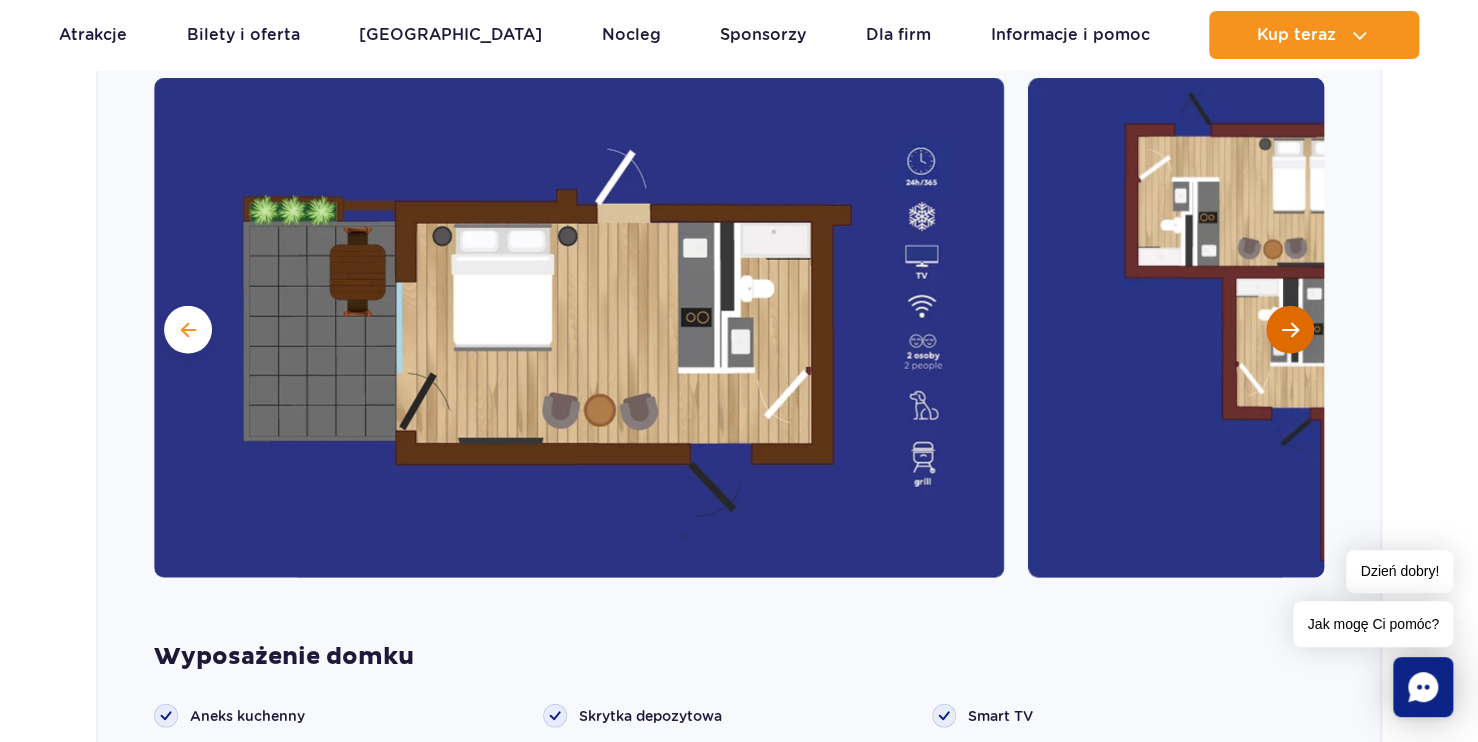 click at bounding box center [1290, 330] 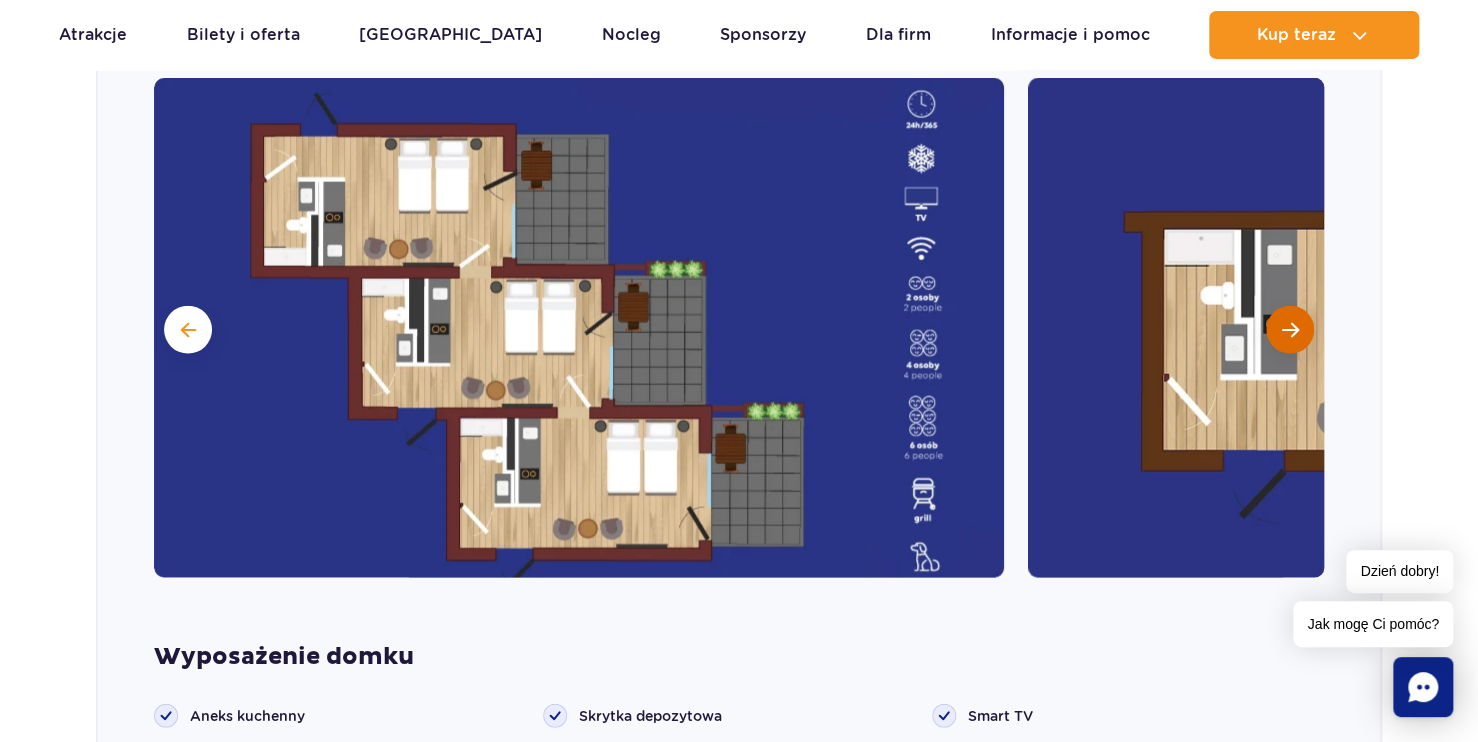 click at bounding box center [1290, 330] 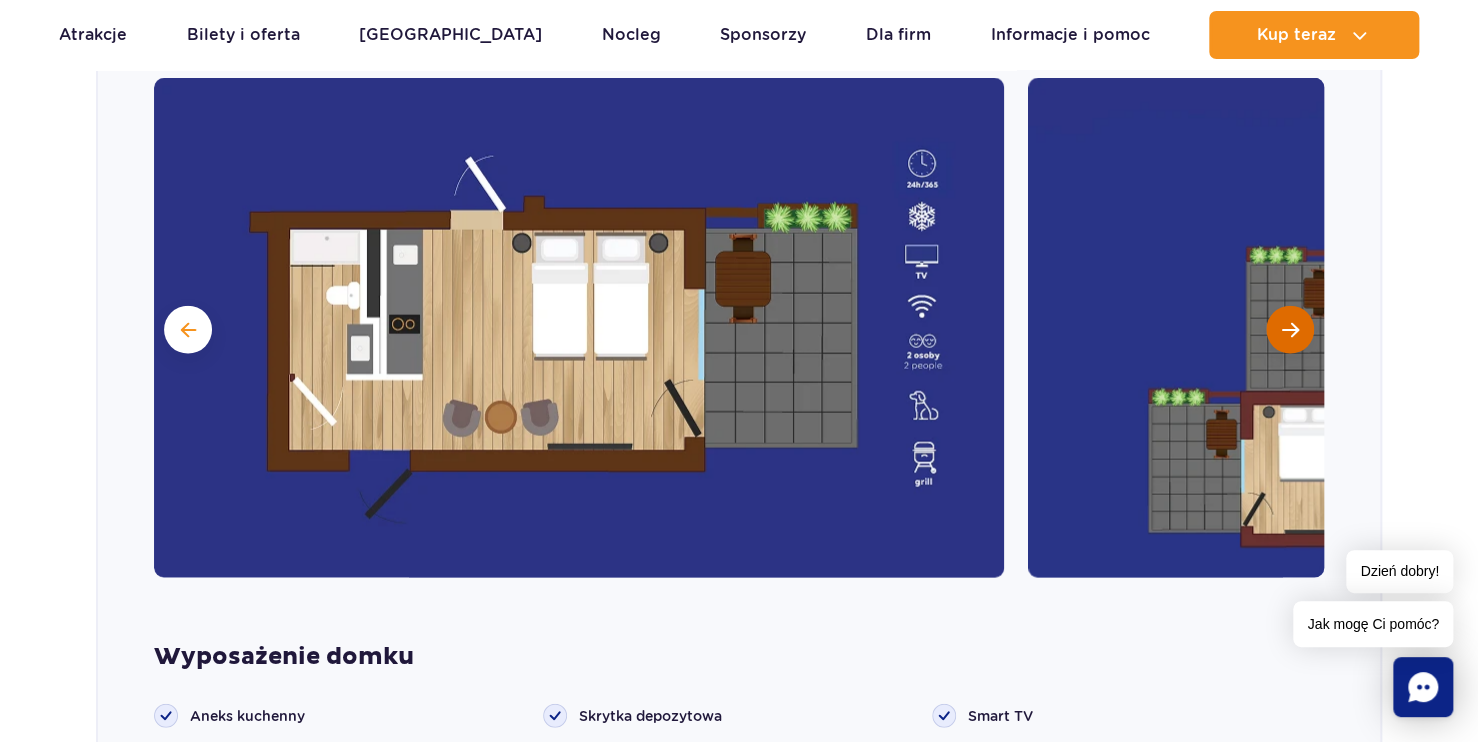 click at bounding box center [1290, 330] 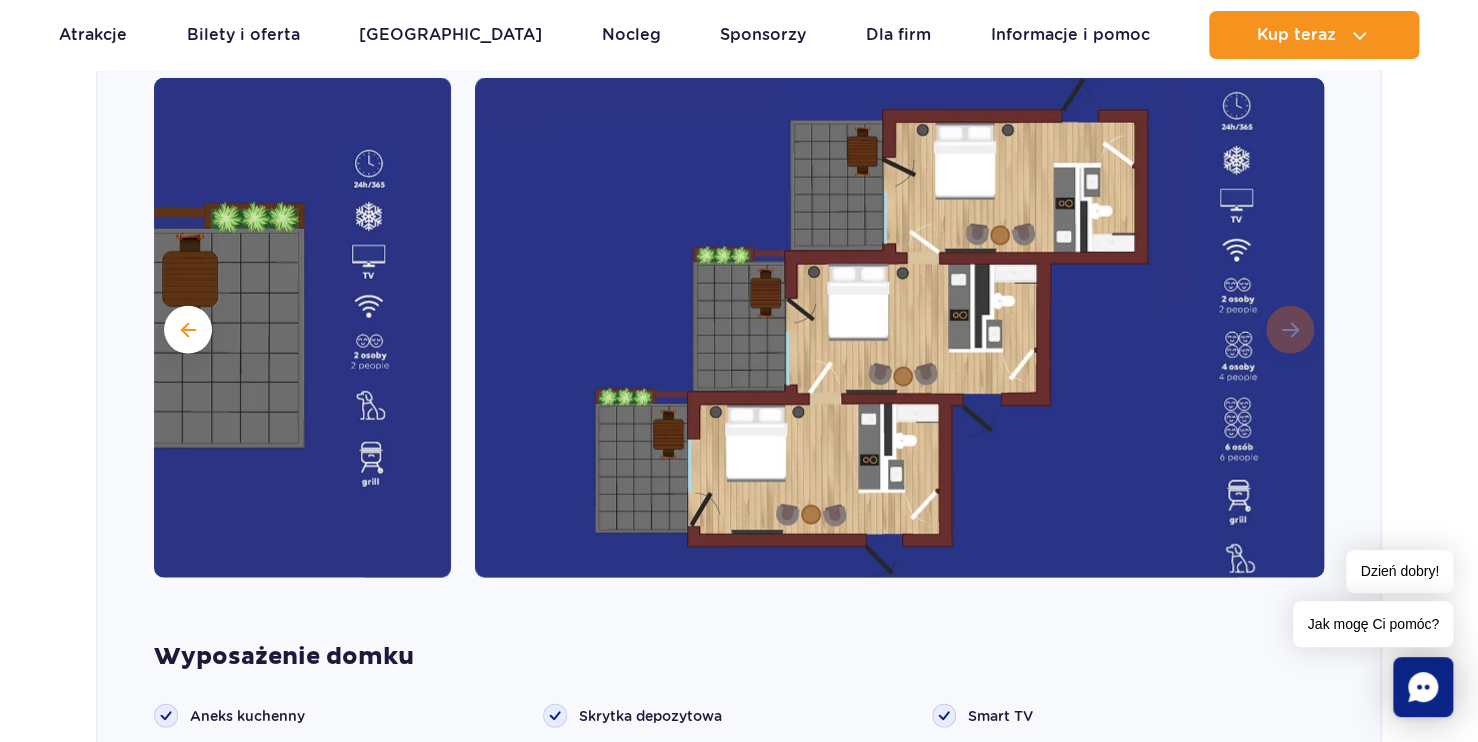 click at bounding box center [900, 328] 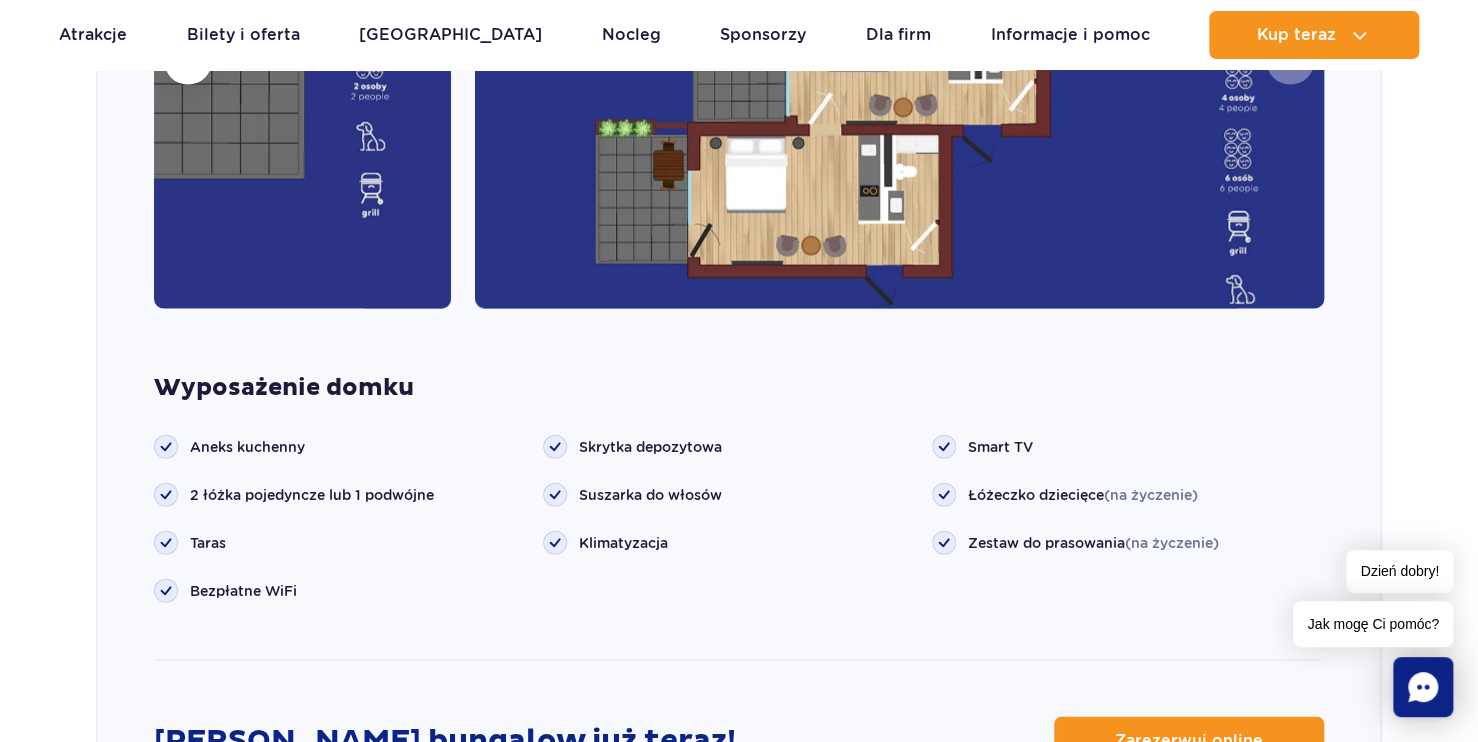 scroll, scrollTop: 2700, scrollLeft: 0, axis: vertical 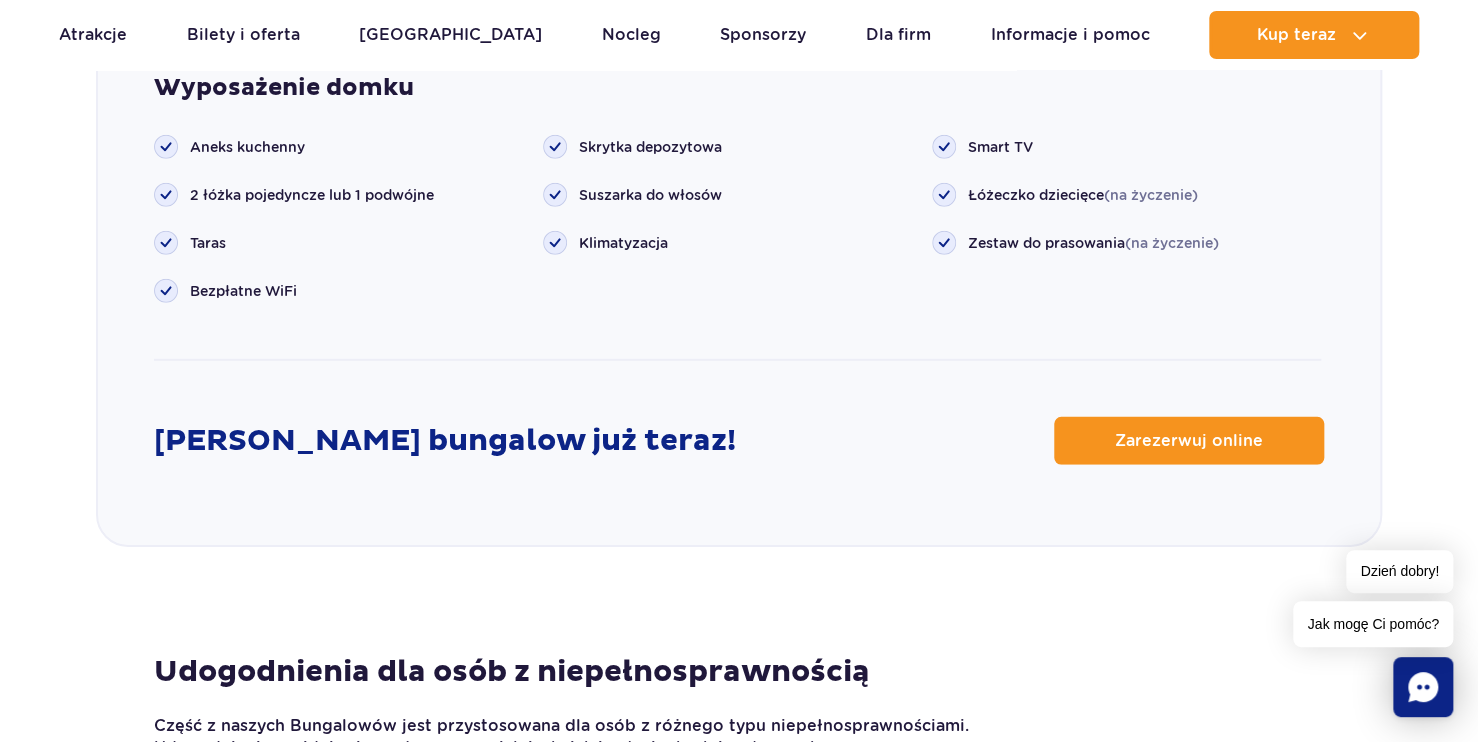 click on "Wyposażenie domku
Aneks kuchenny
Taras" at bounding box center (739, 245) 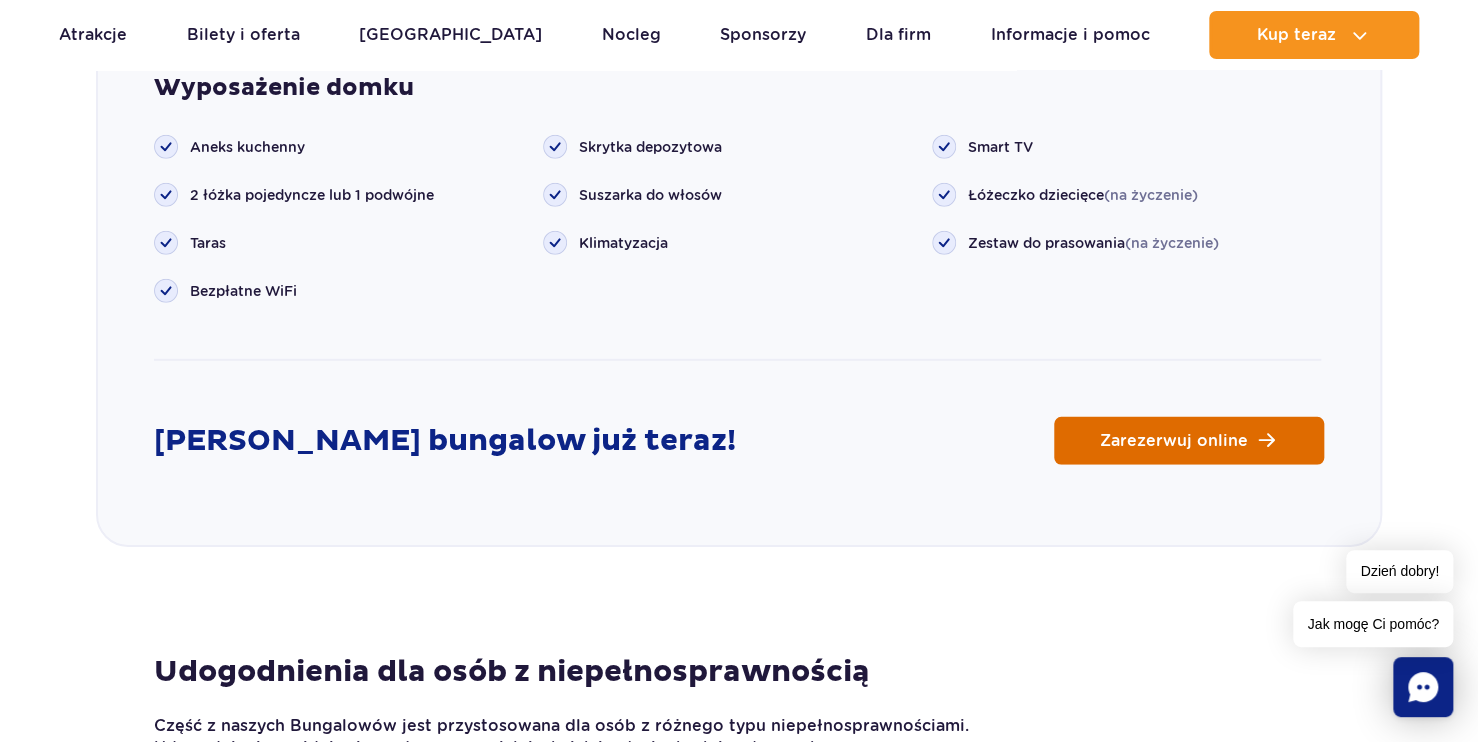 click on "Zarezerwuj online" at bounding box center [1174, 441] 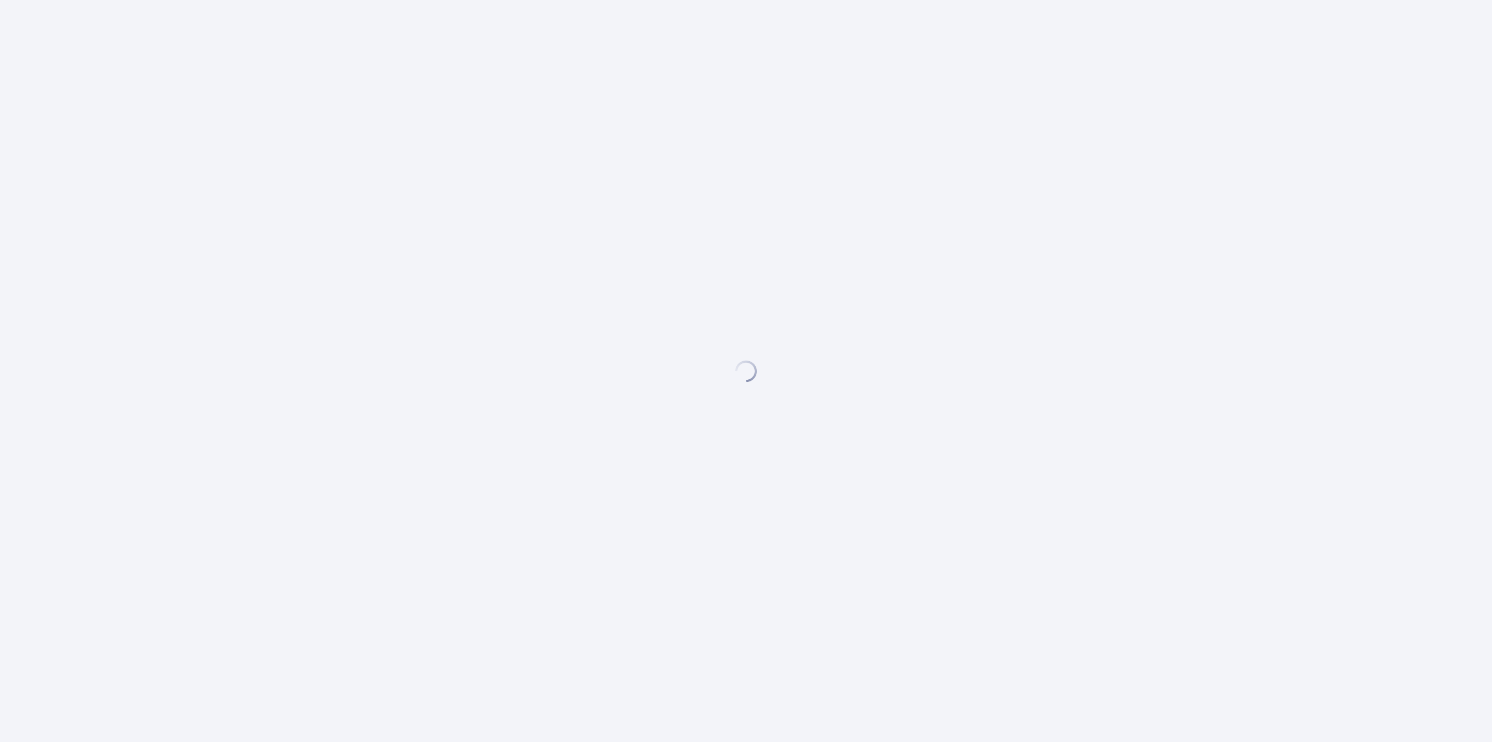 scroll, scrollTop: 0, scrollLeft: 0, axis: both 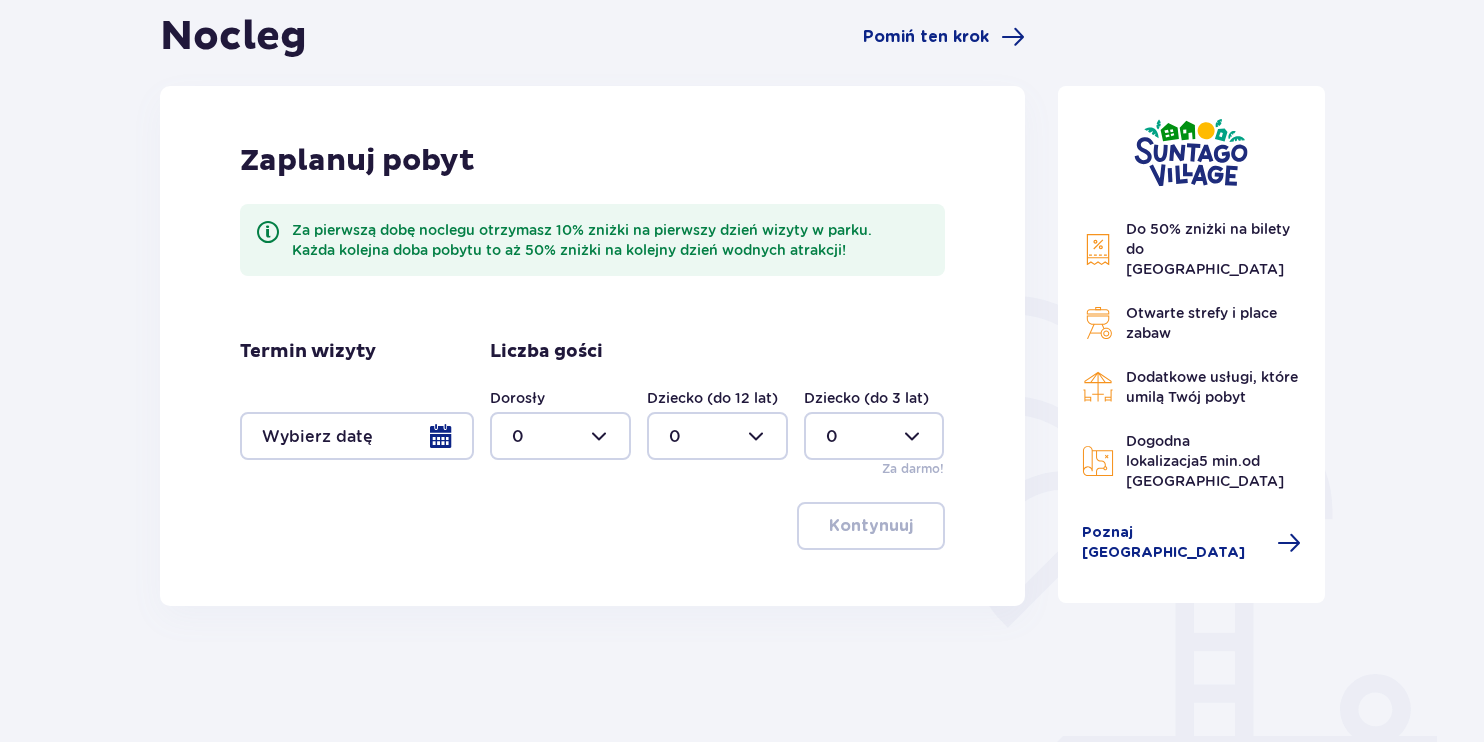 click at bounding box center [357, 436] 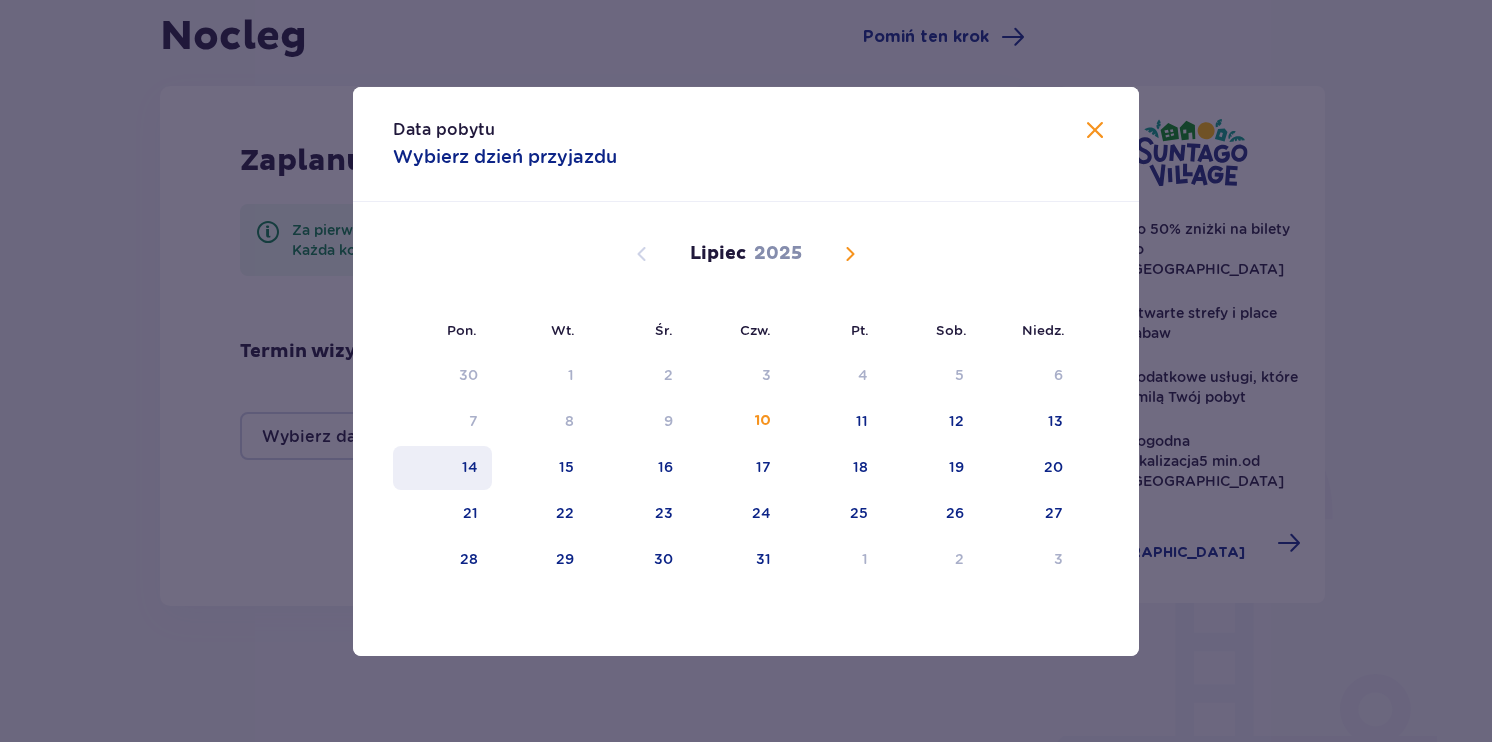 click on "14" at bounding box center (442, 468) 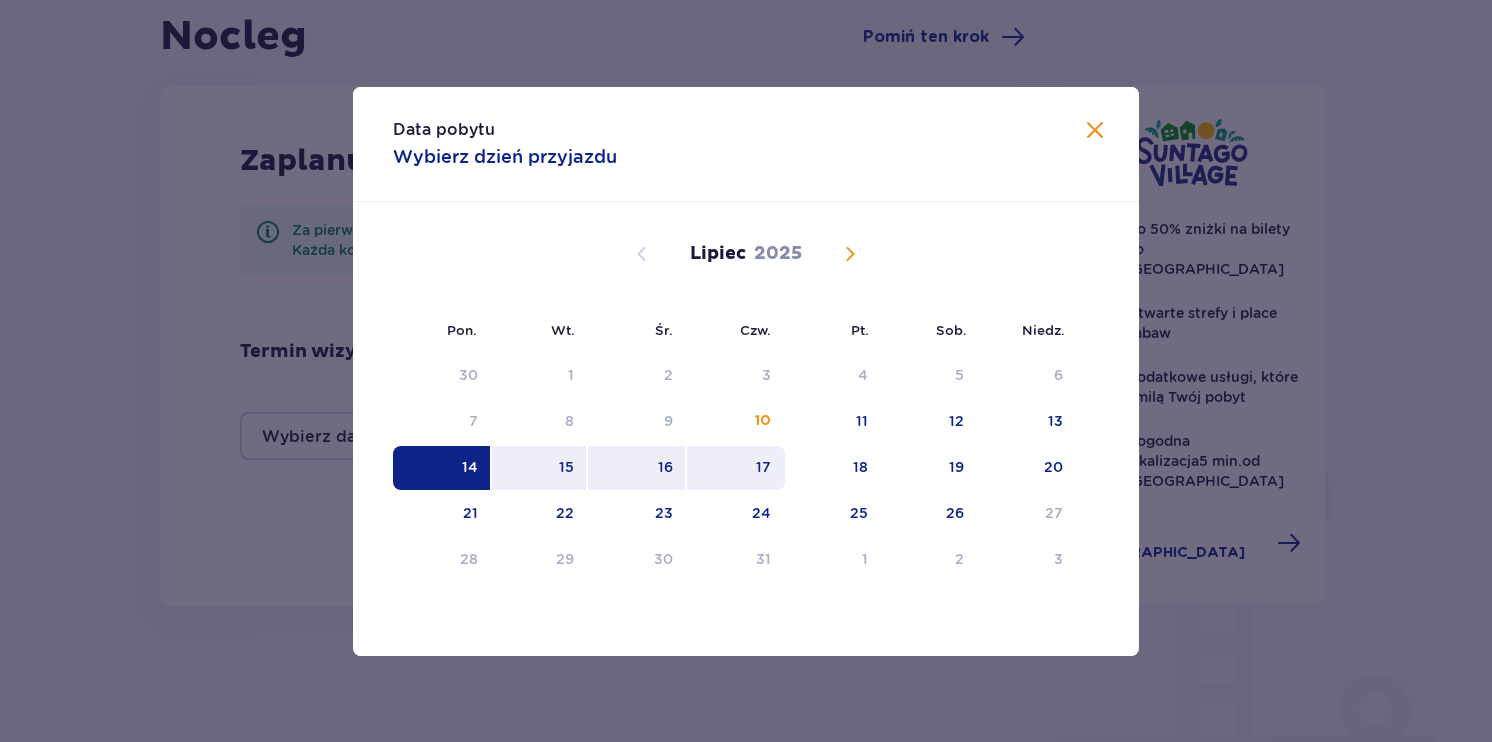click on "17" at bounding box center (736, 468) 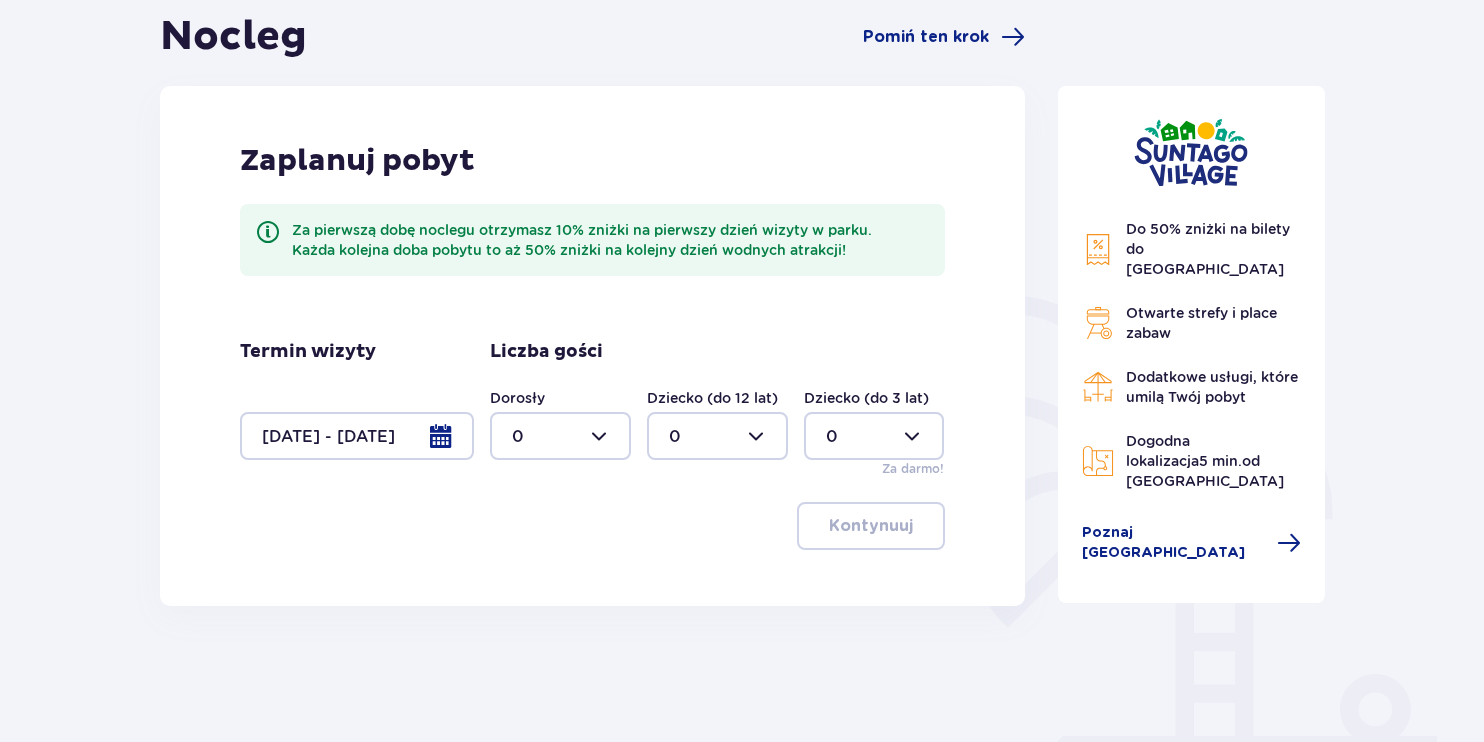 click at bounding box center (560, 436) 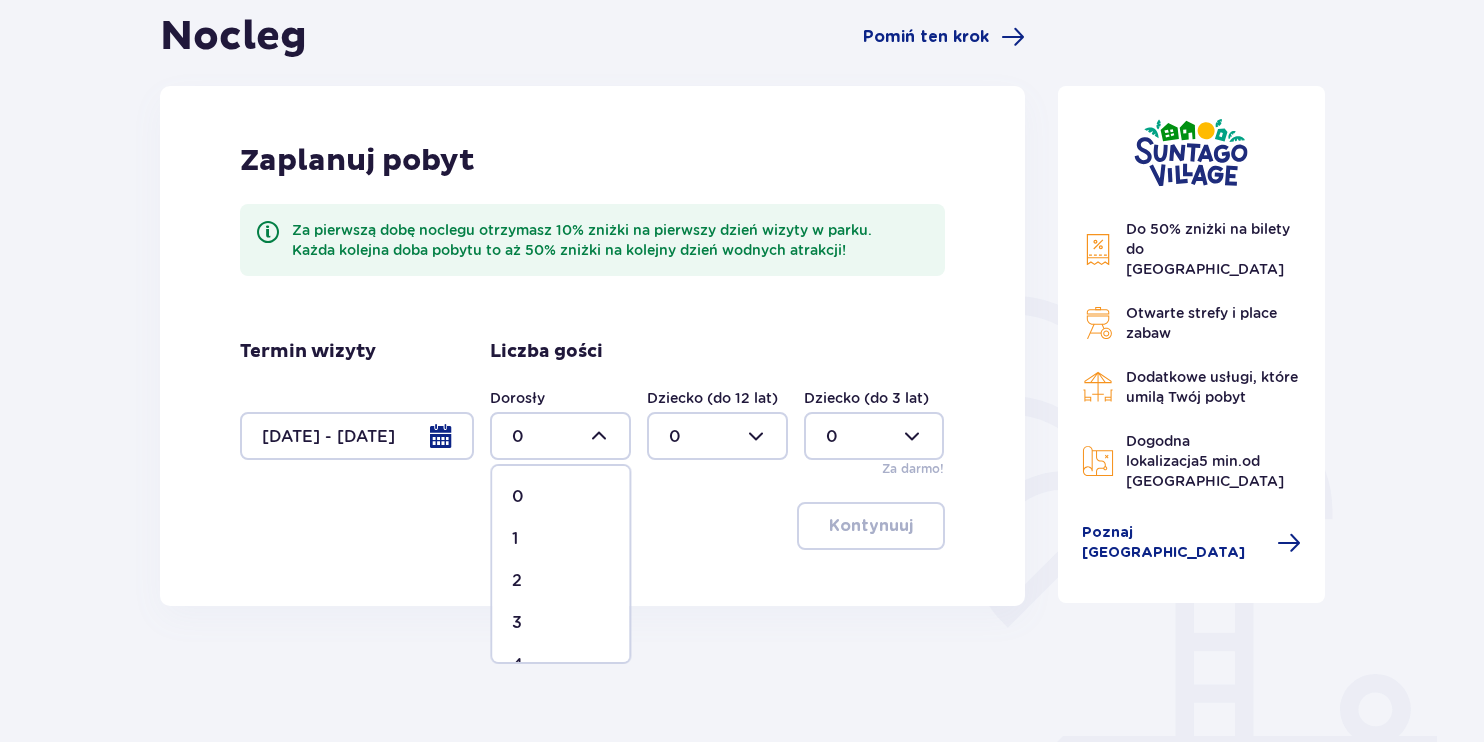 drag, startPoint x: 505, startPoint y: 582, endPoint x: 611, endPoint y: 552, distance: 110.16351 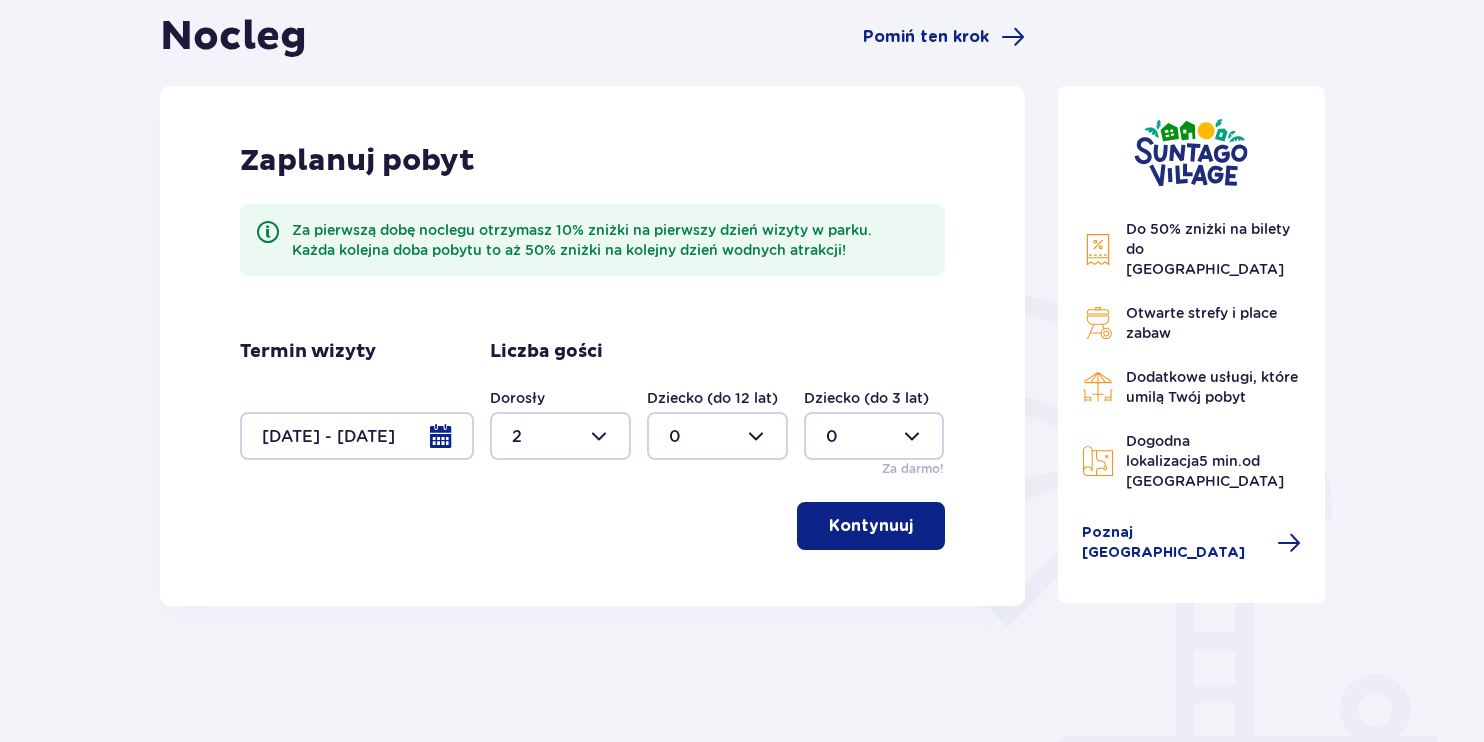 click at bounding box center (717, 436) 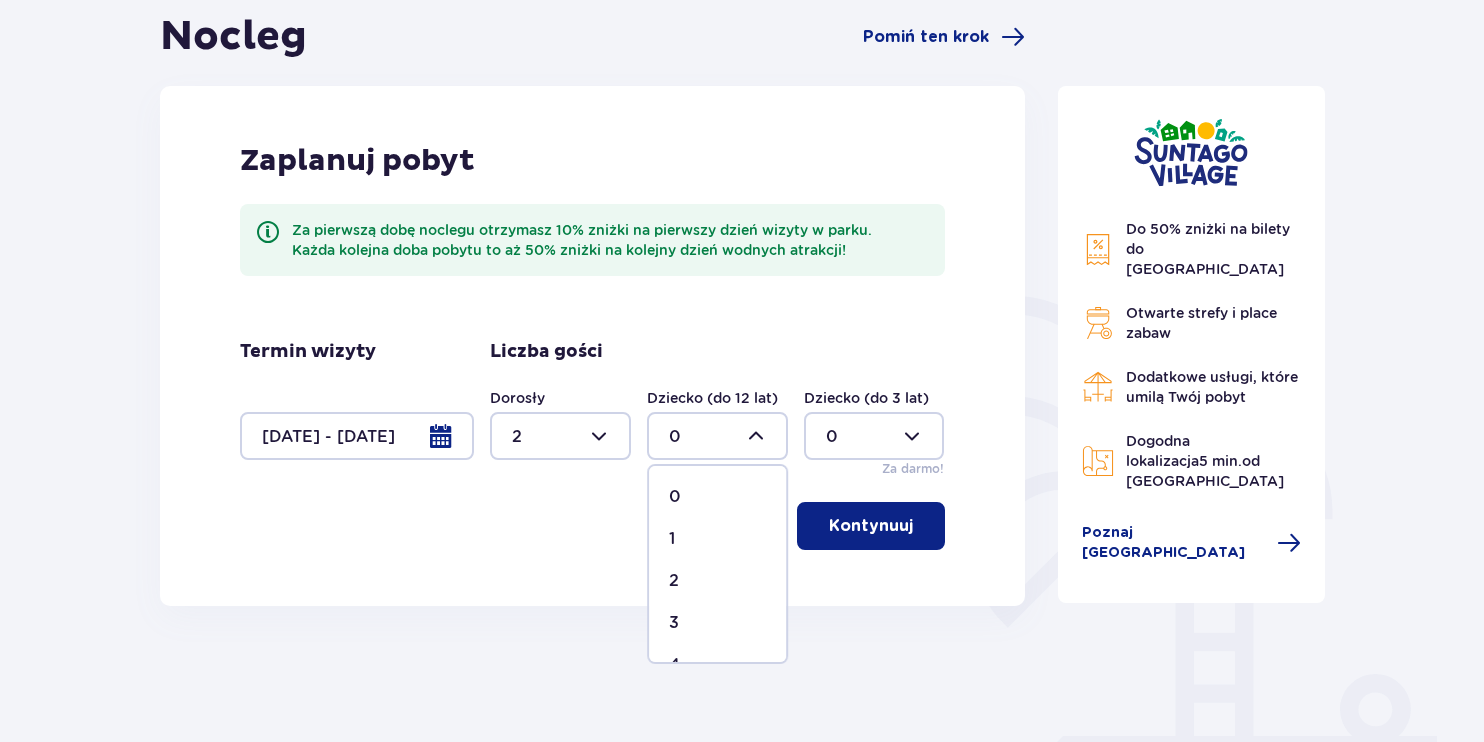 click on "2" at bounding box center (717, 581) 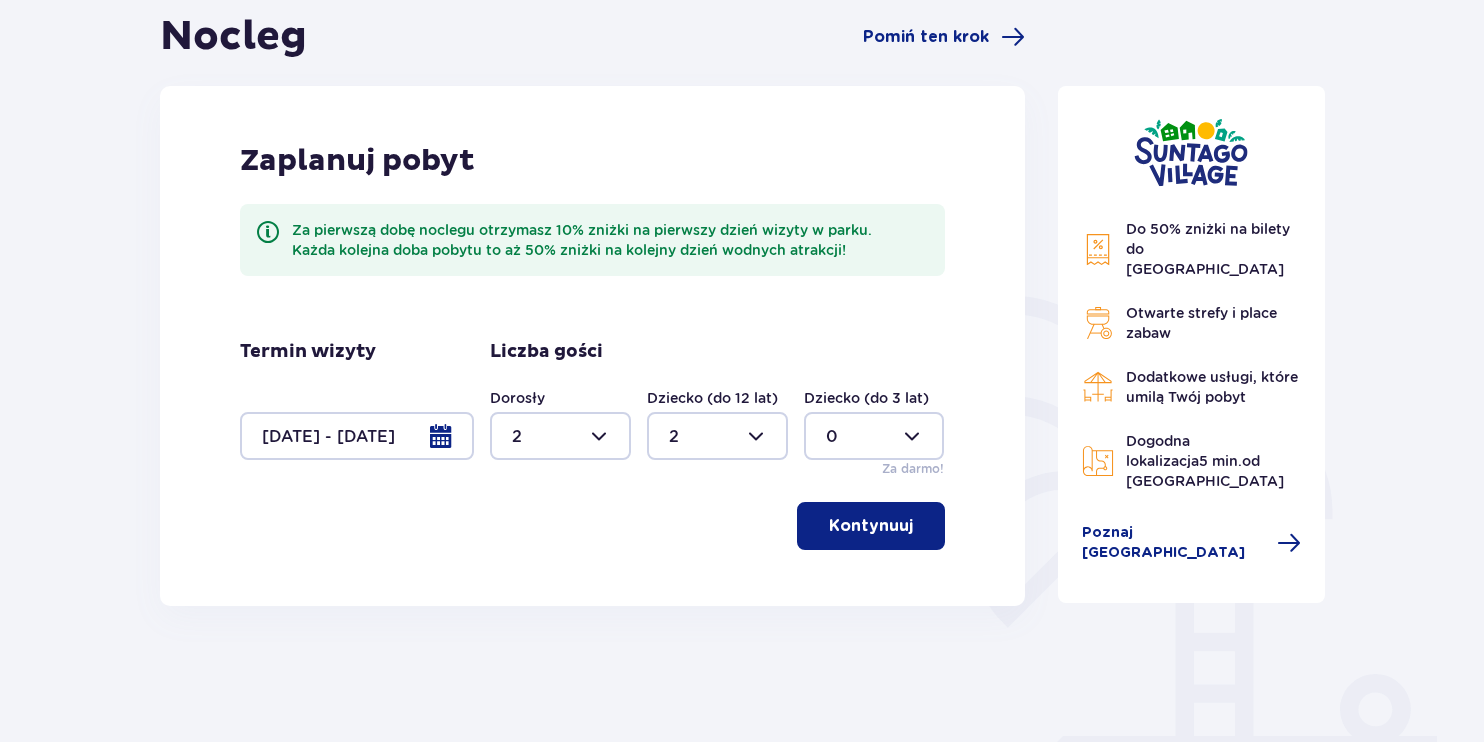 click on "Kontynuuj" at bounding box center (871, 526) 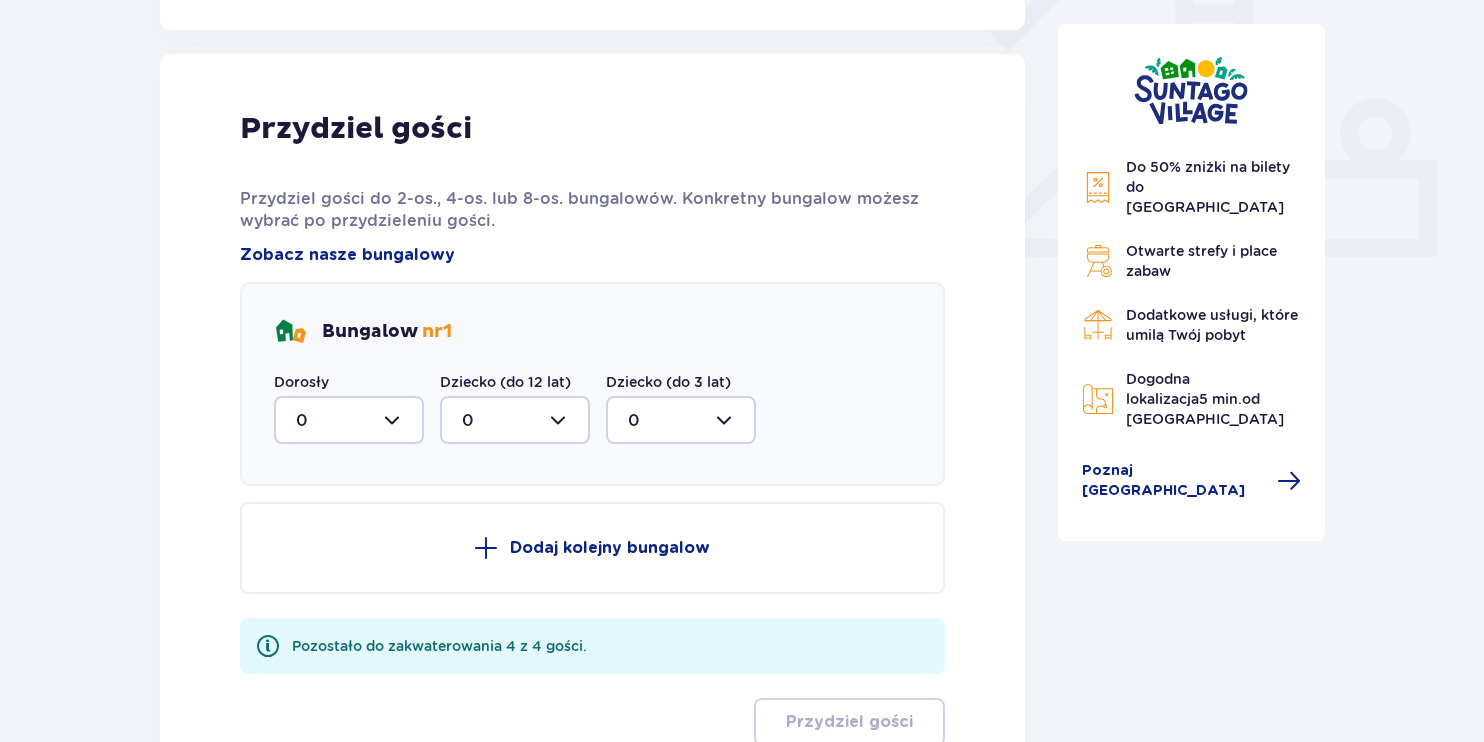 scroll, scrollTop: 805, scrollLeft: 0, axis: vertical 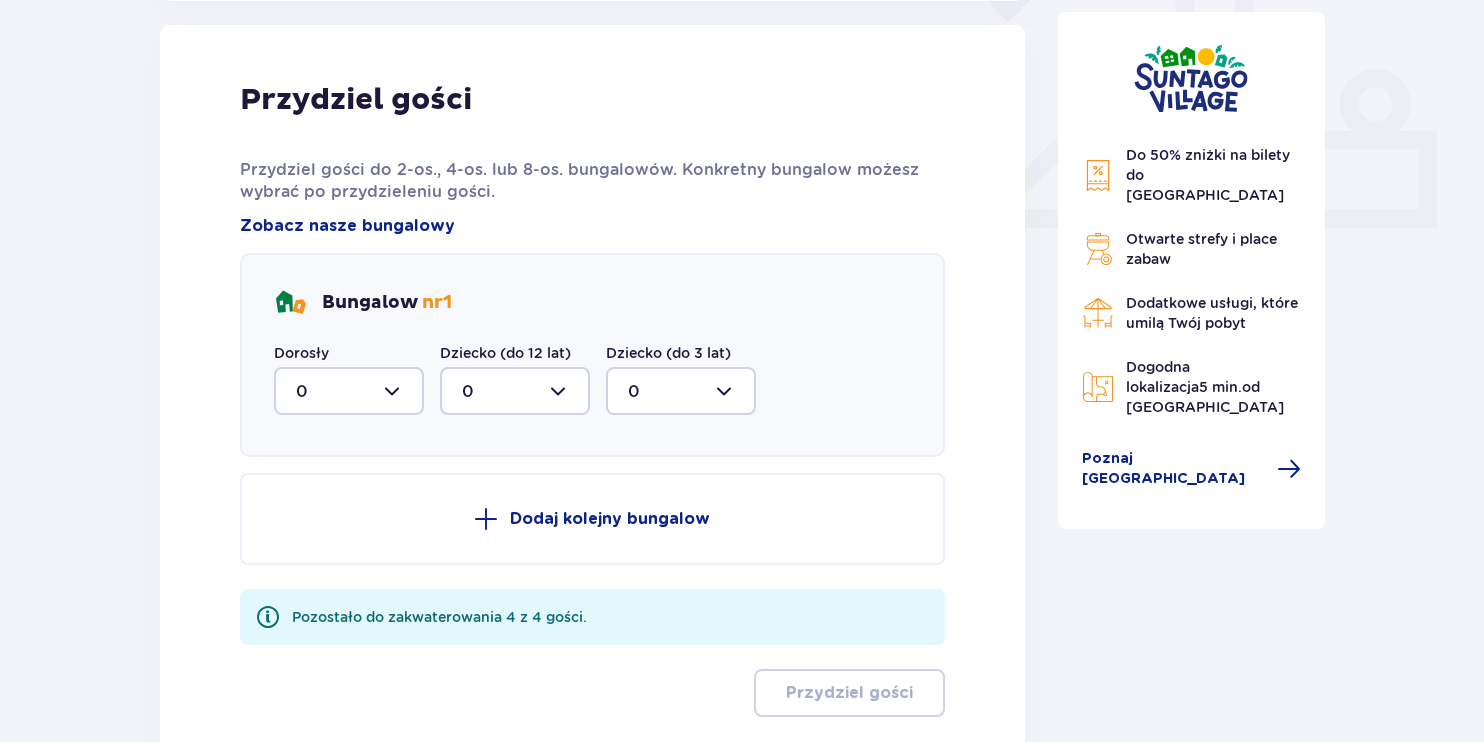 click at bounding box center (349, 391) 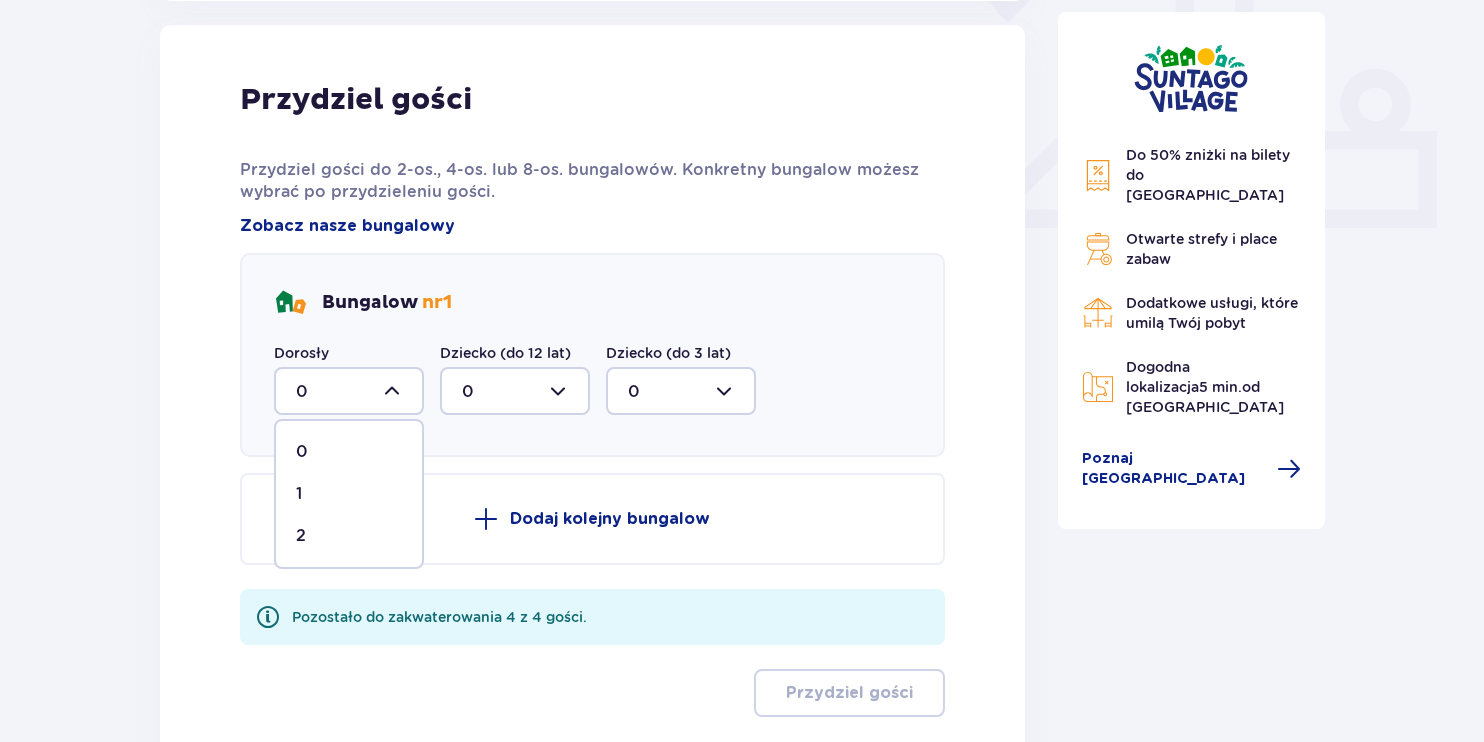 click on "2" at bounding box center [349, 536] 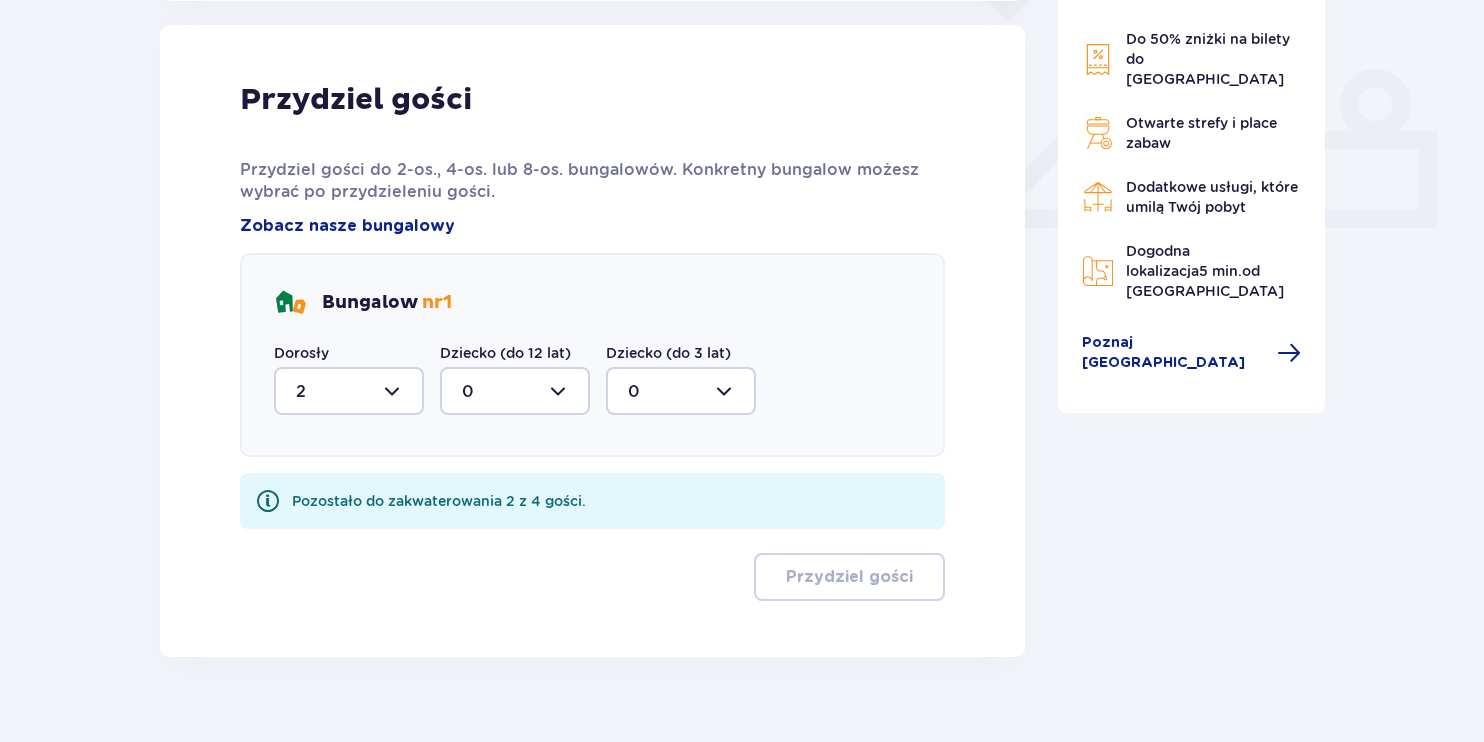 click at bounding box center (515, 391) 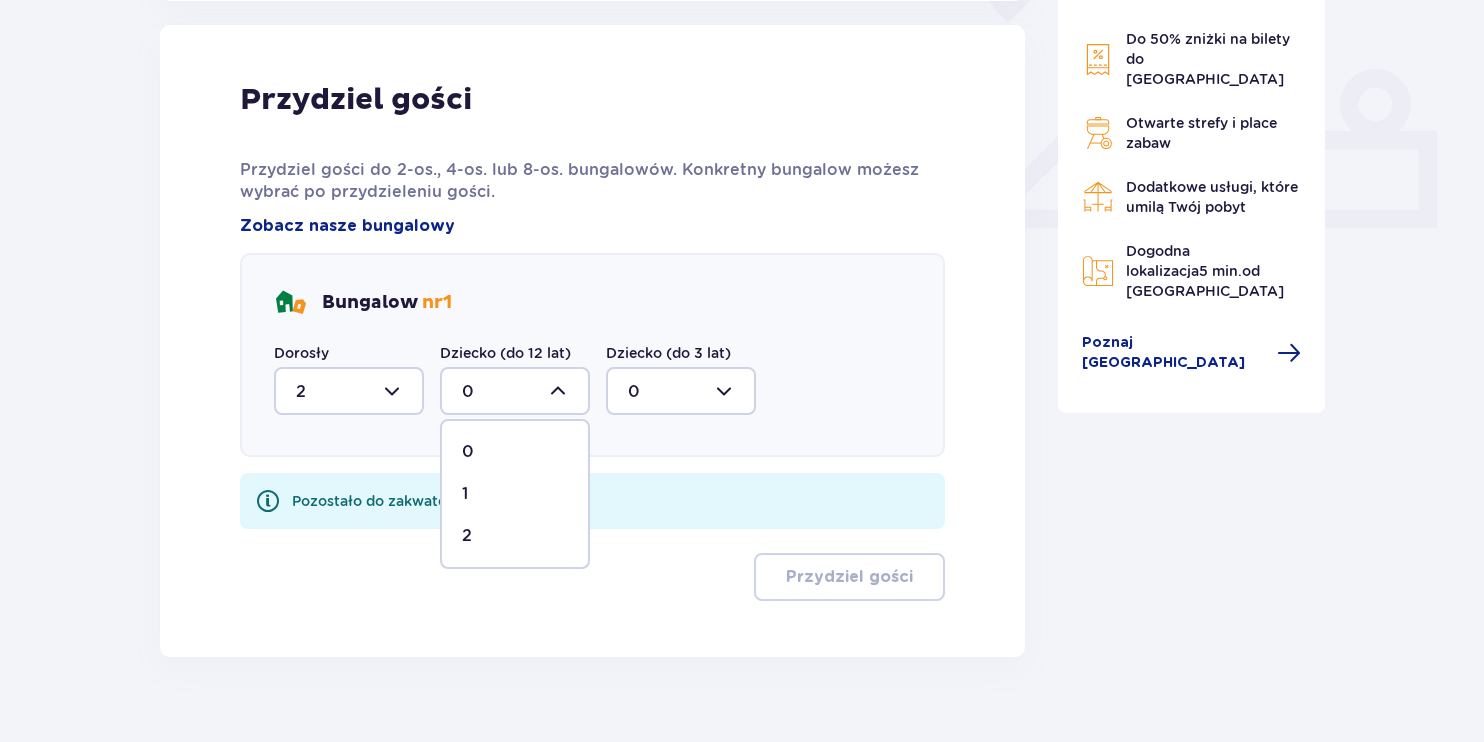 click on "2" at bounding box center [515, 536] 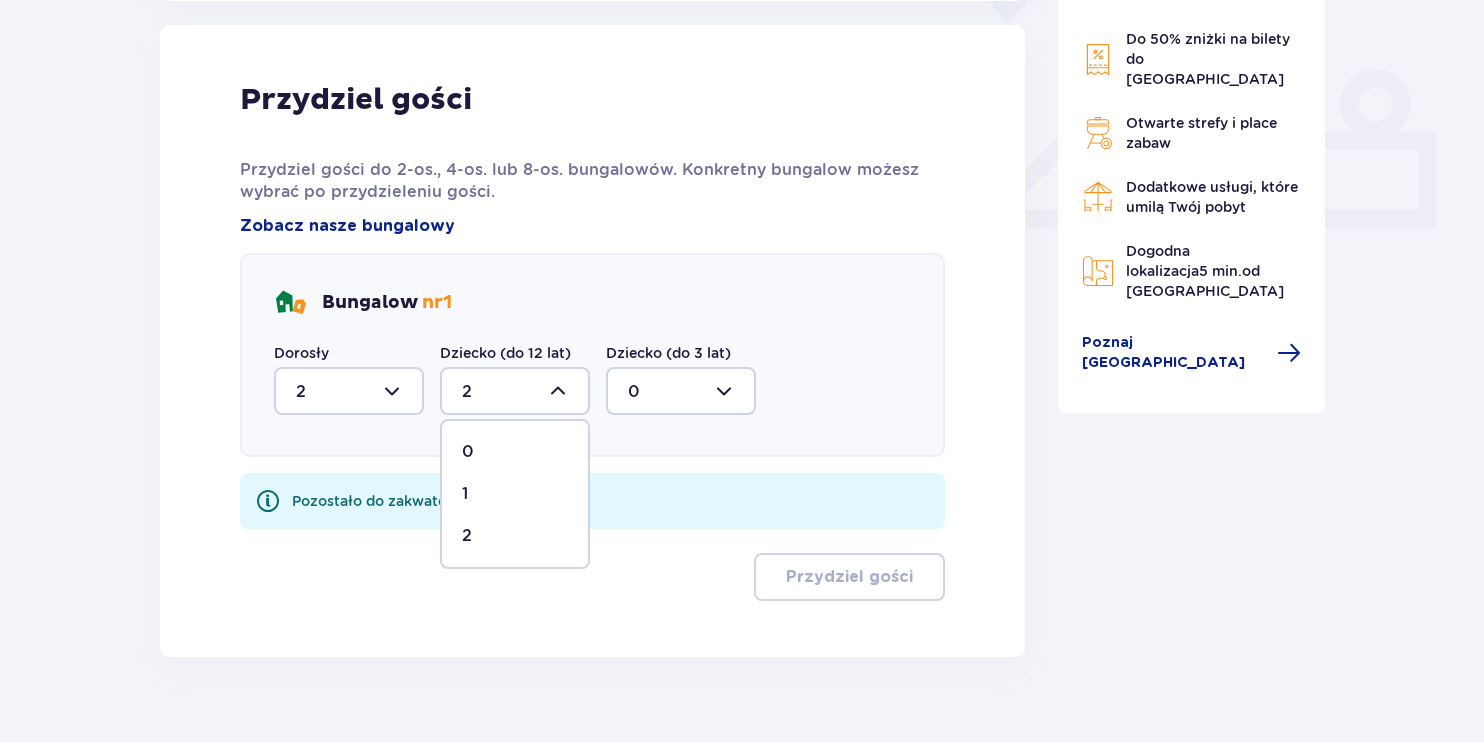 scroll, scrollTop: 759, scrollLeft: 0, axis: vertical 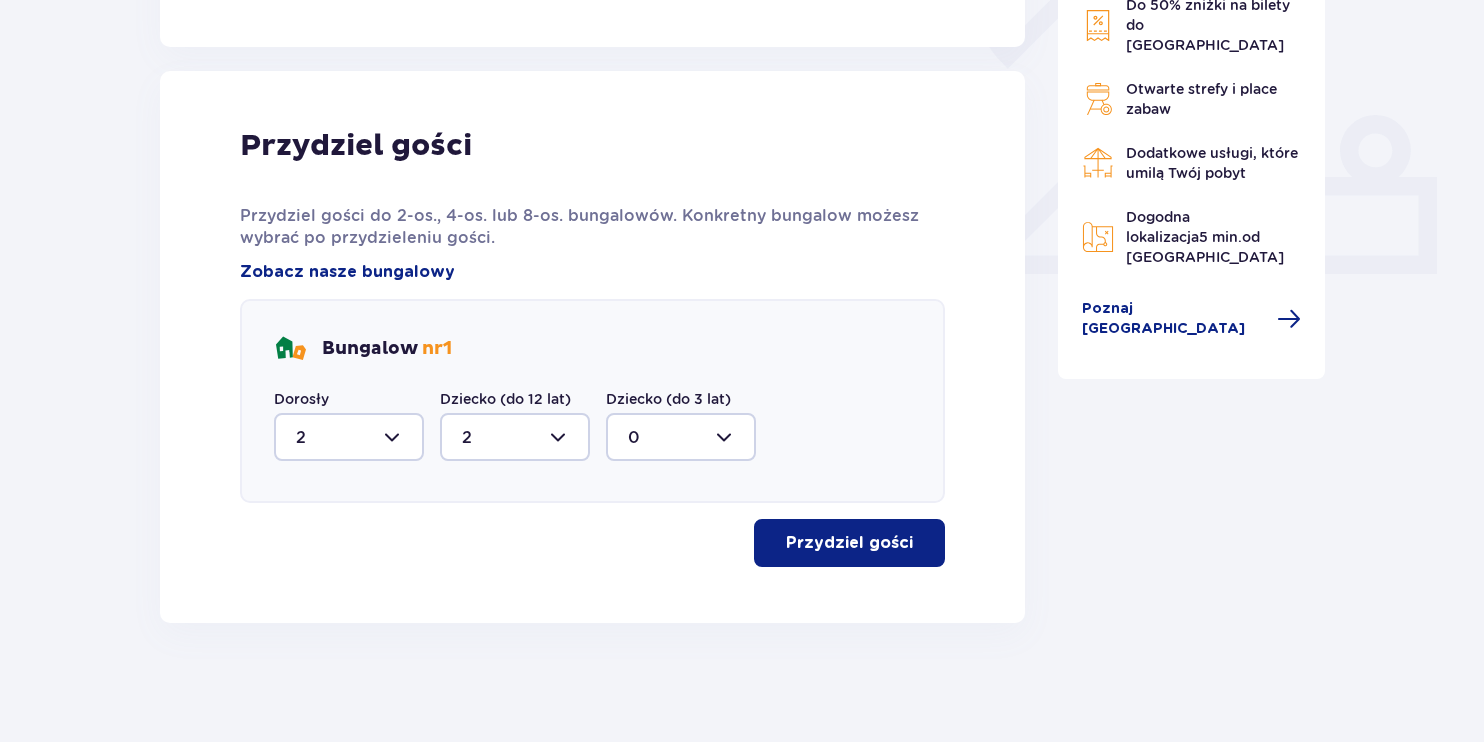 click on "Przydziel gości" at bounding box center (849, 543) 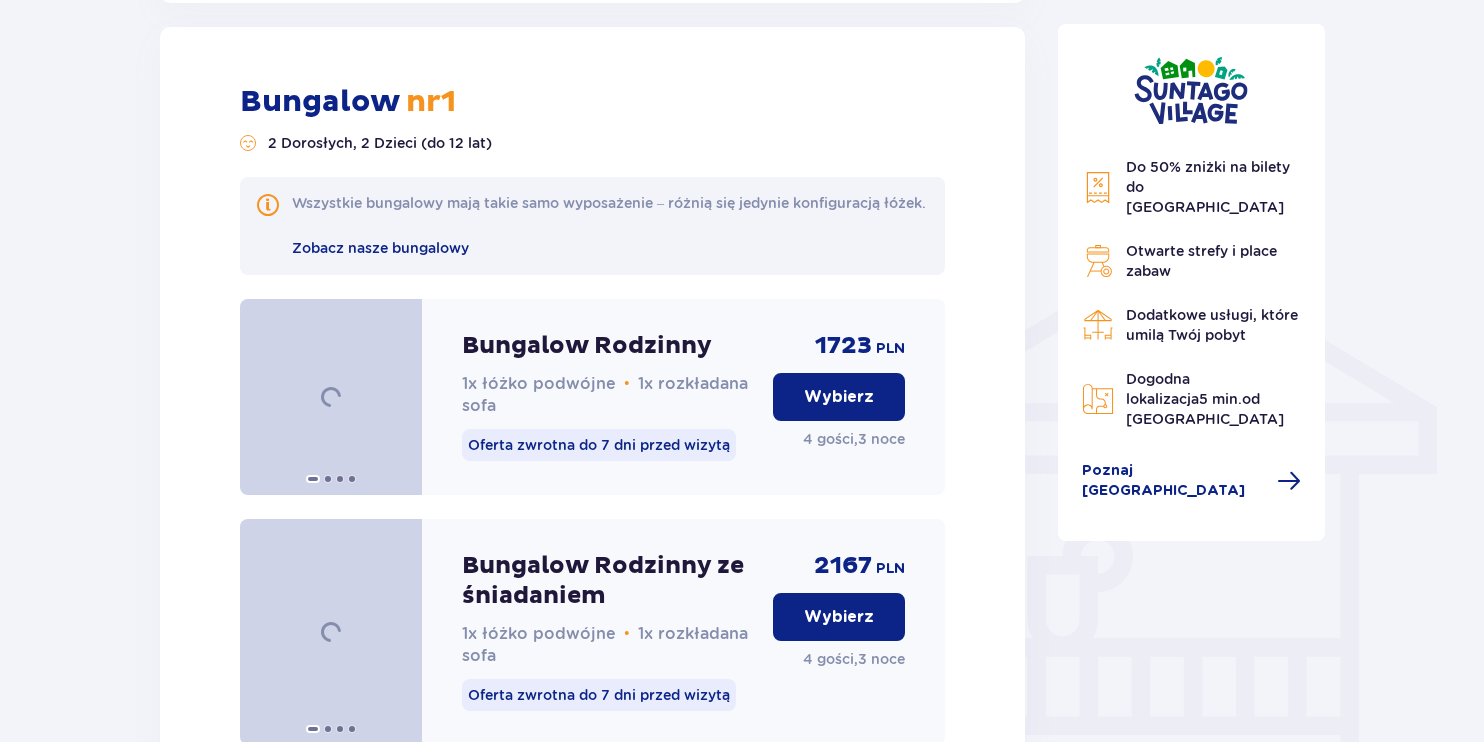 scroll, scrollTop: 1380, scrollLeft: 0, axis: vertical 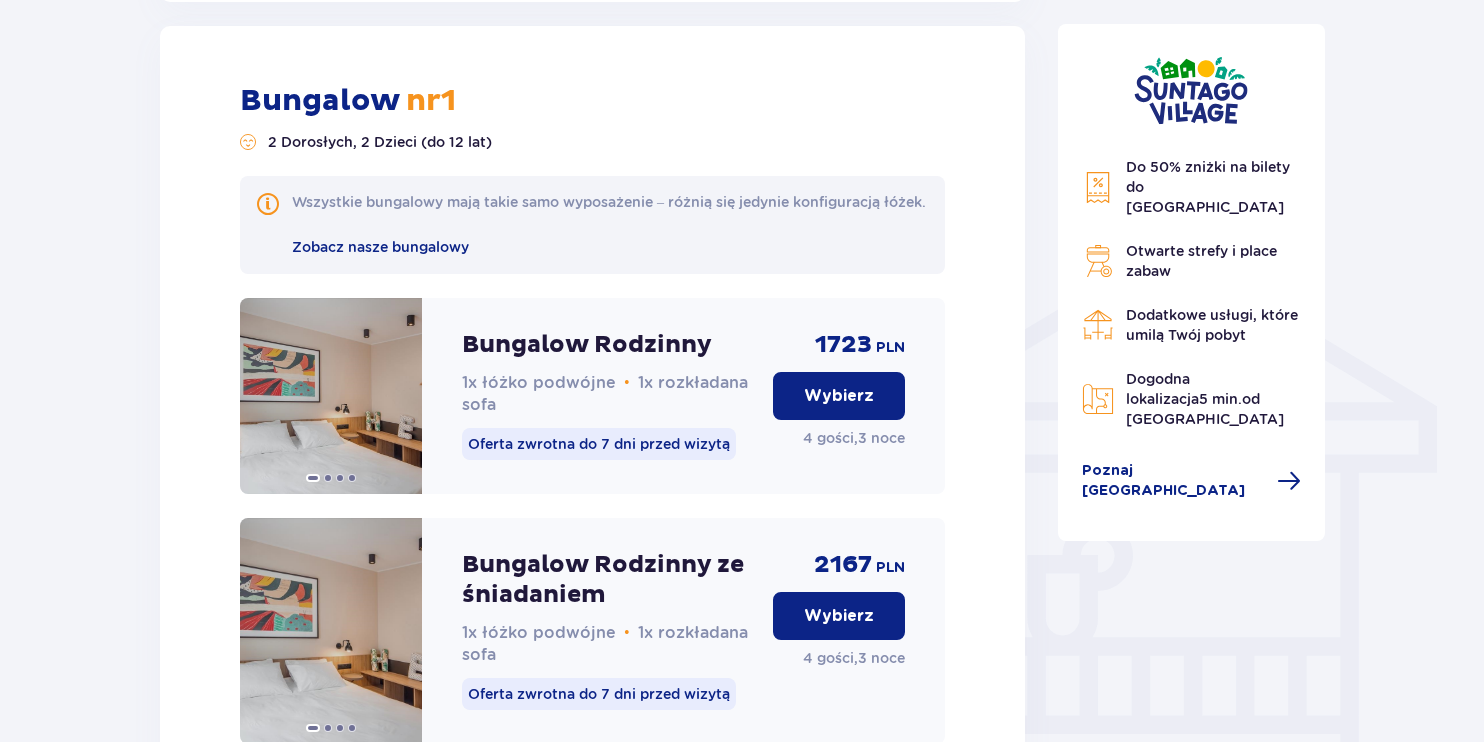 drag, startPoint x: 511, startPoint y: 359, endPoint x: 477, endPoint y: 360, distance: 34.0147 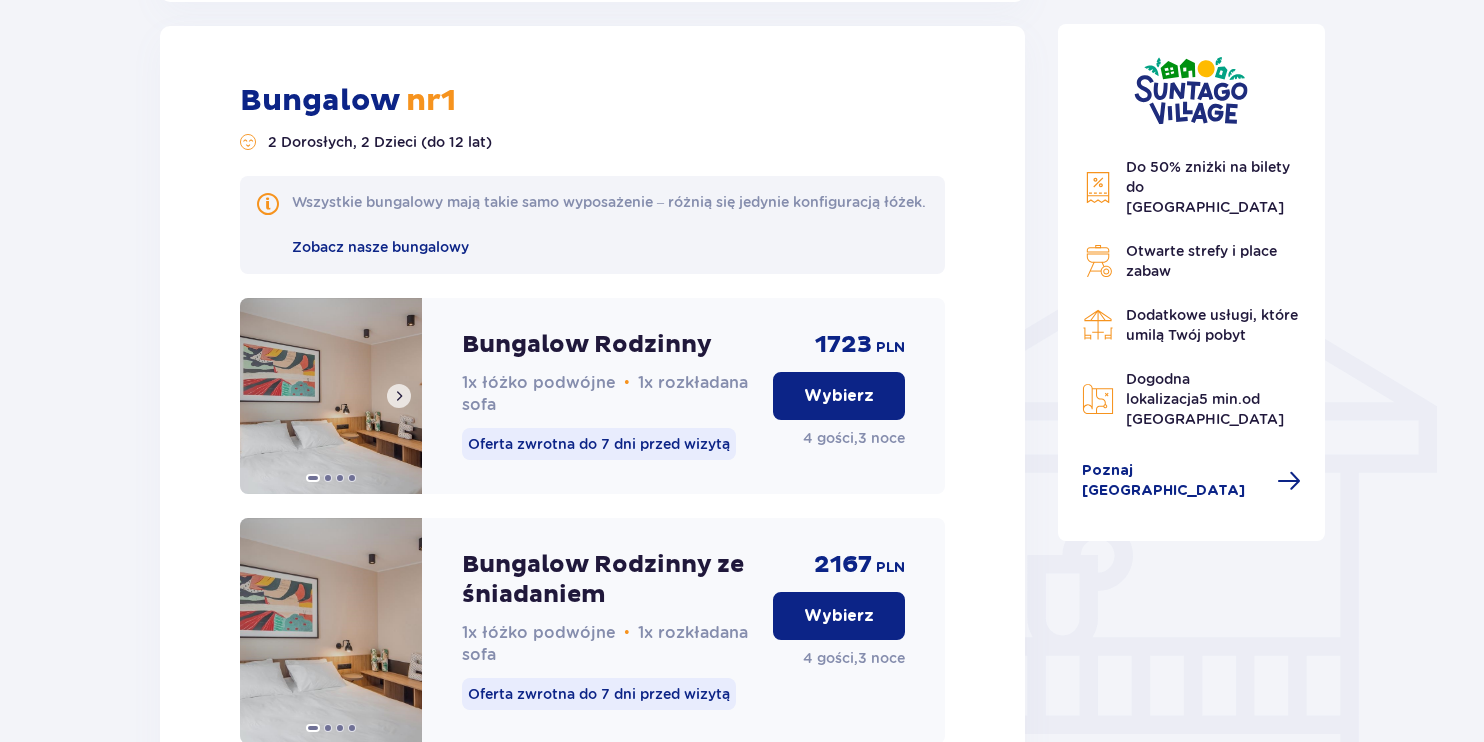 click at bounding box center [331, 396] 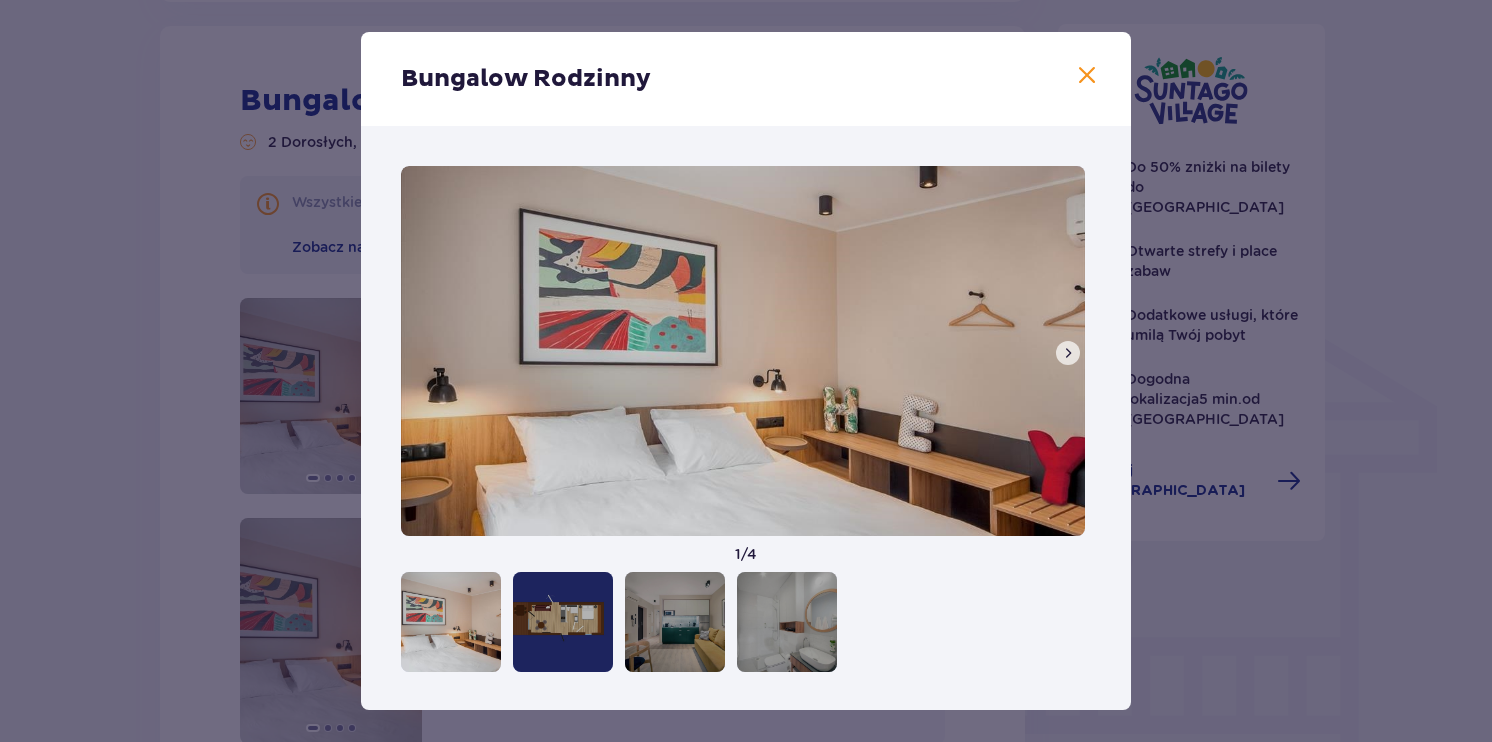 click at bounding box center (1068, 353) 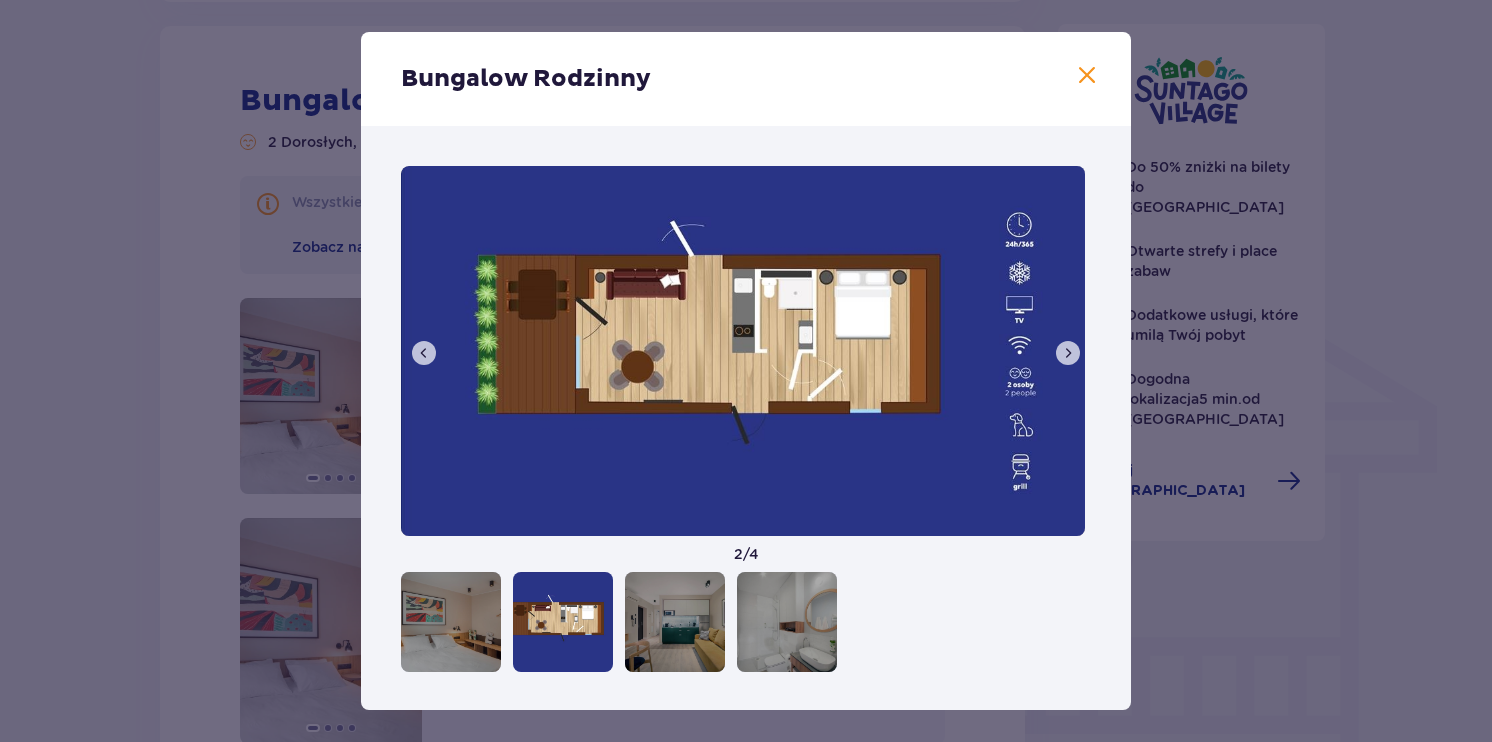click at bounding box center (1068, 353) 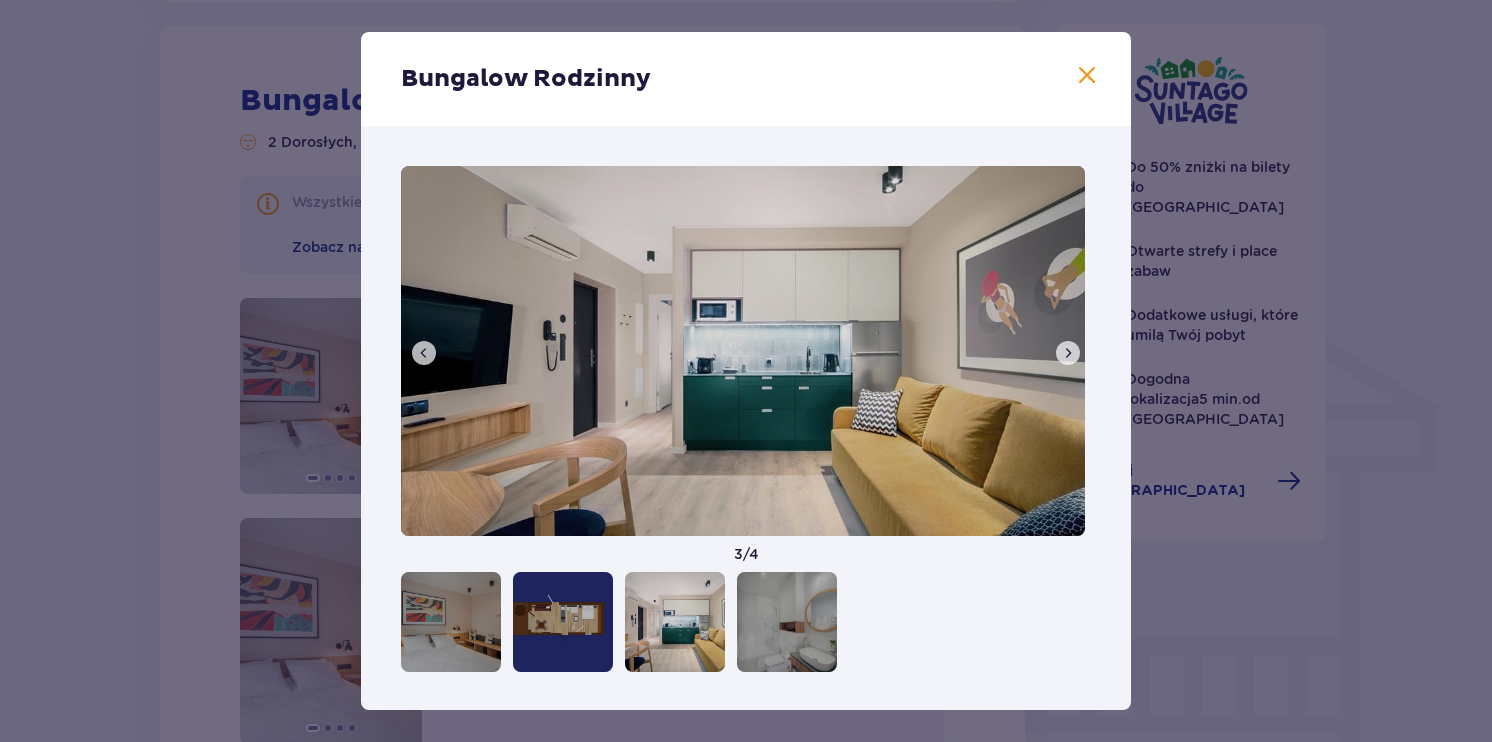 click at bounding box center [1068, 353] 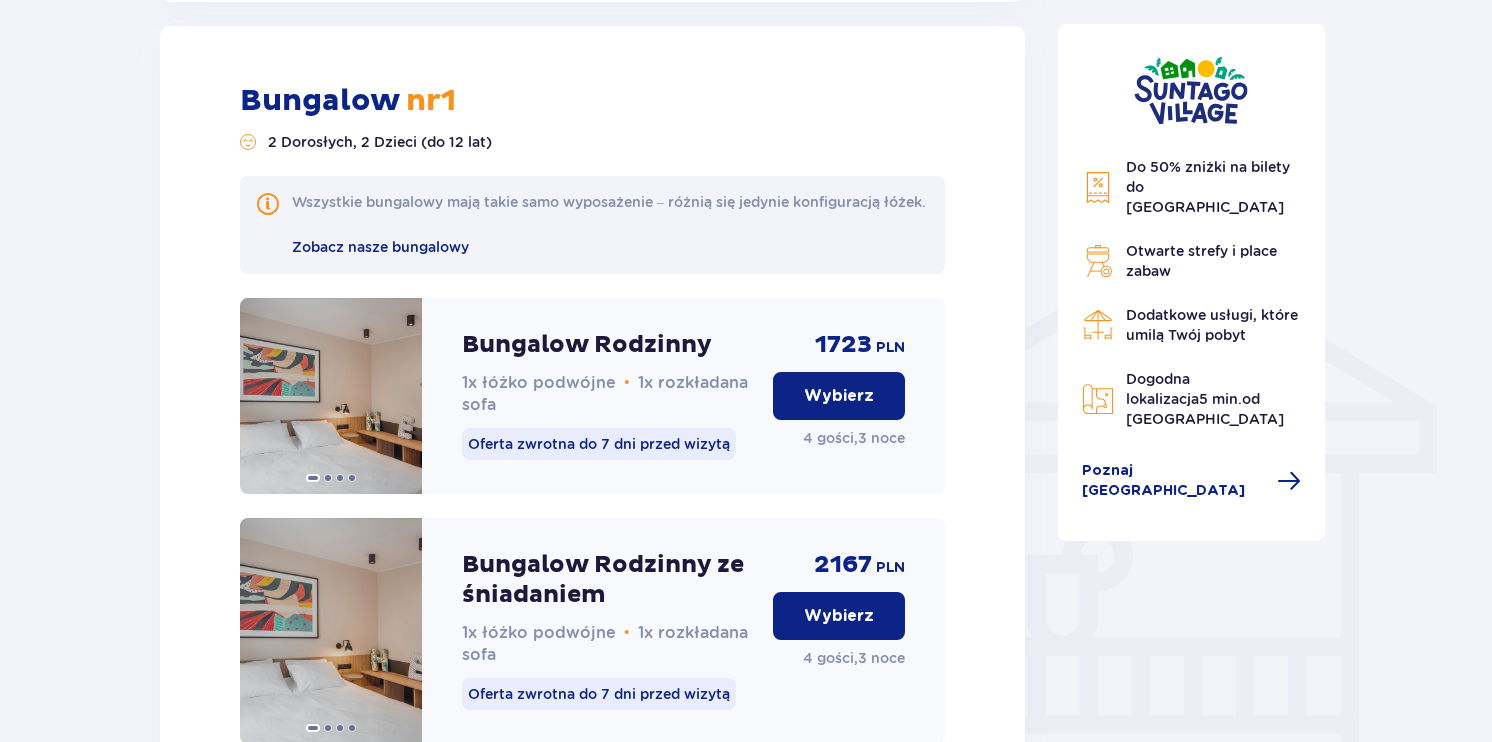 click on "Do 50% zniżki na bilety do parku Suntago   Otwarte strefy i place zabaw   Dodatkowe usługi, które umilą Twój pobyt   Dogodna lokalizacja  5 min.  od parku Suntago   Poznaj Suntago Village" at bounding box center (1192, 282) 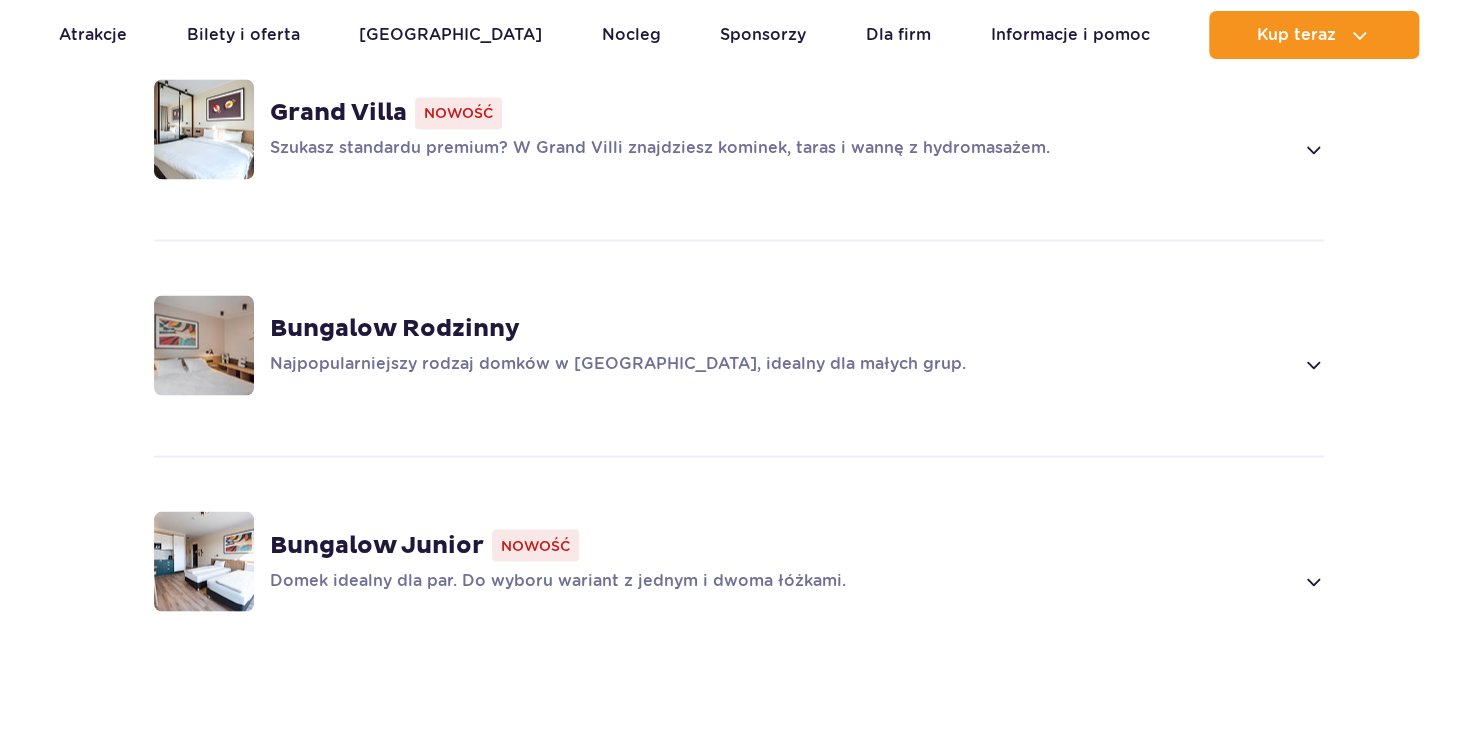 scroll, scrollTop: 1000, scrollLeft: 0, axis: vertical 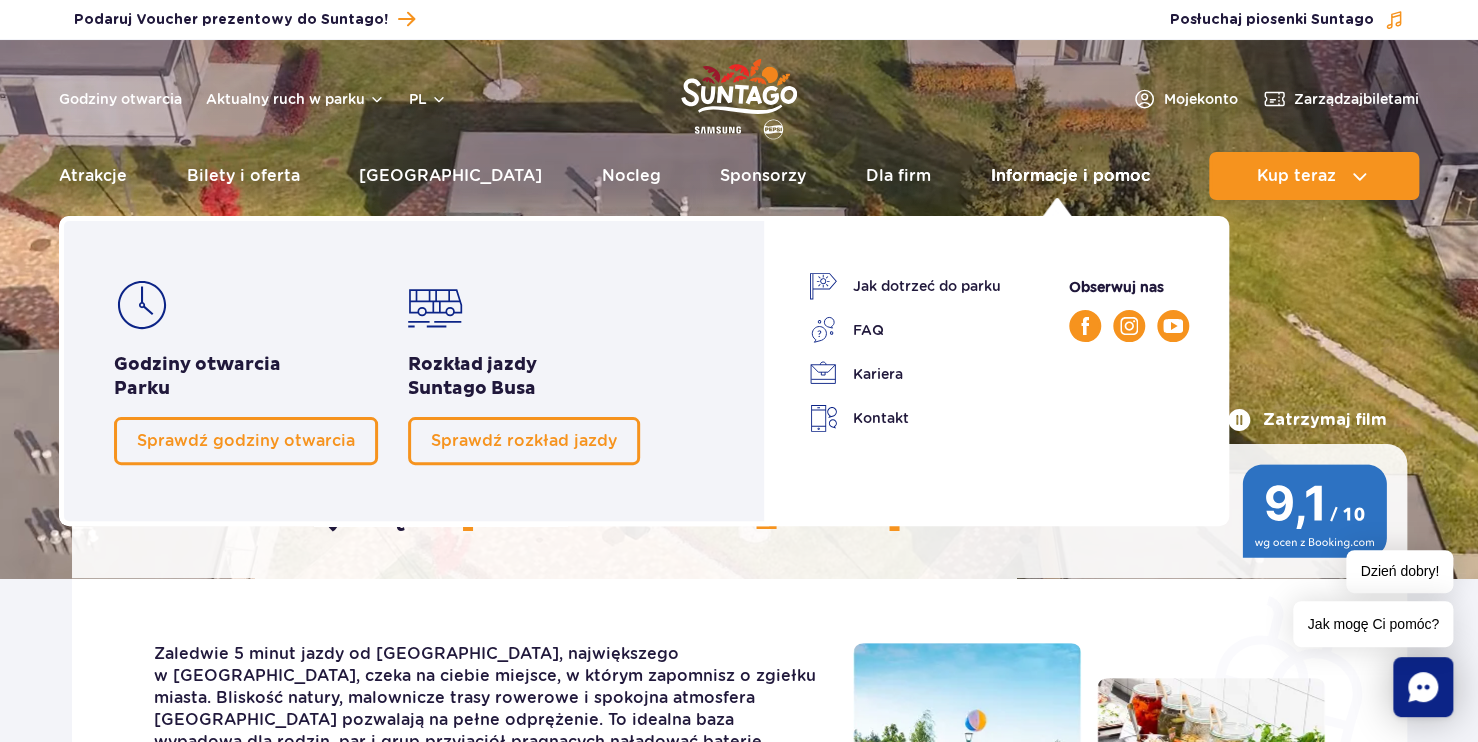 click on "Informacje i pomoc" at bounding box center [1069, 176] 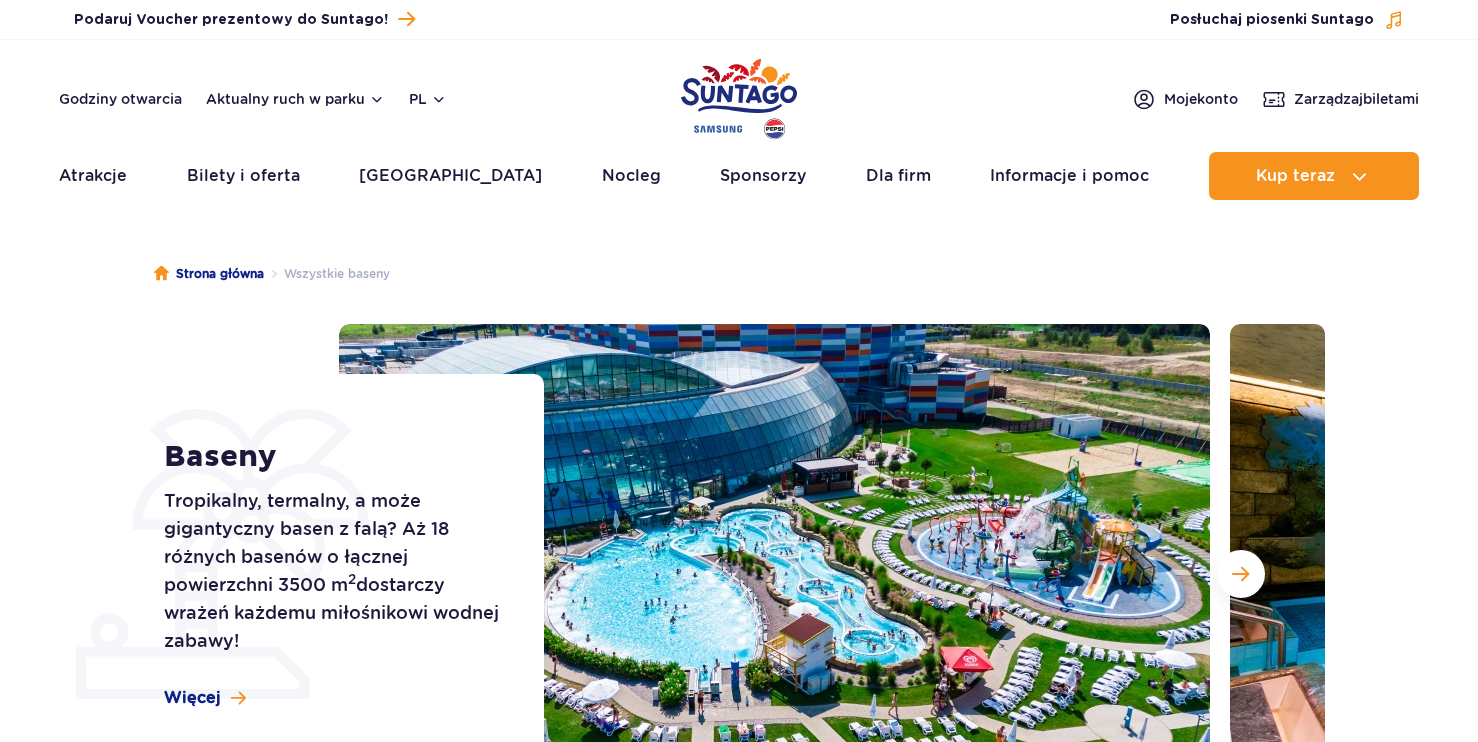 scroll, scrollTop: 0, scrollLeft: 0, axis: both 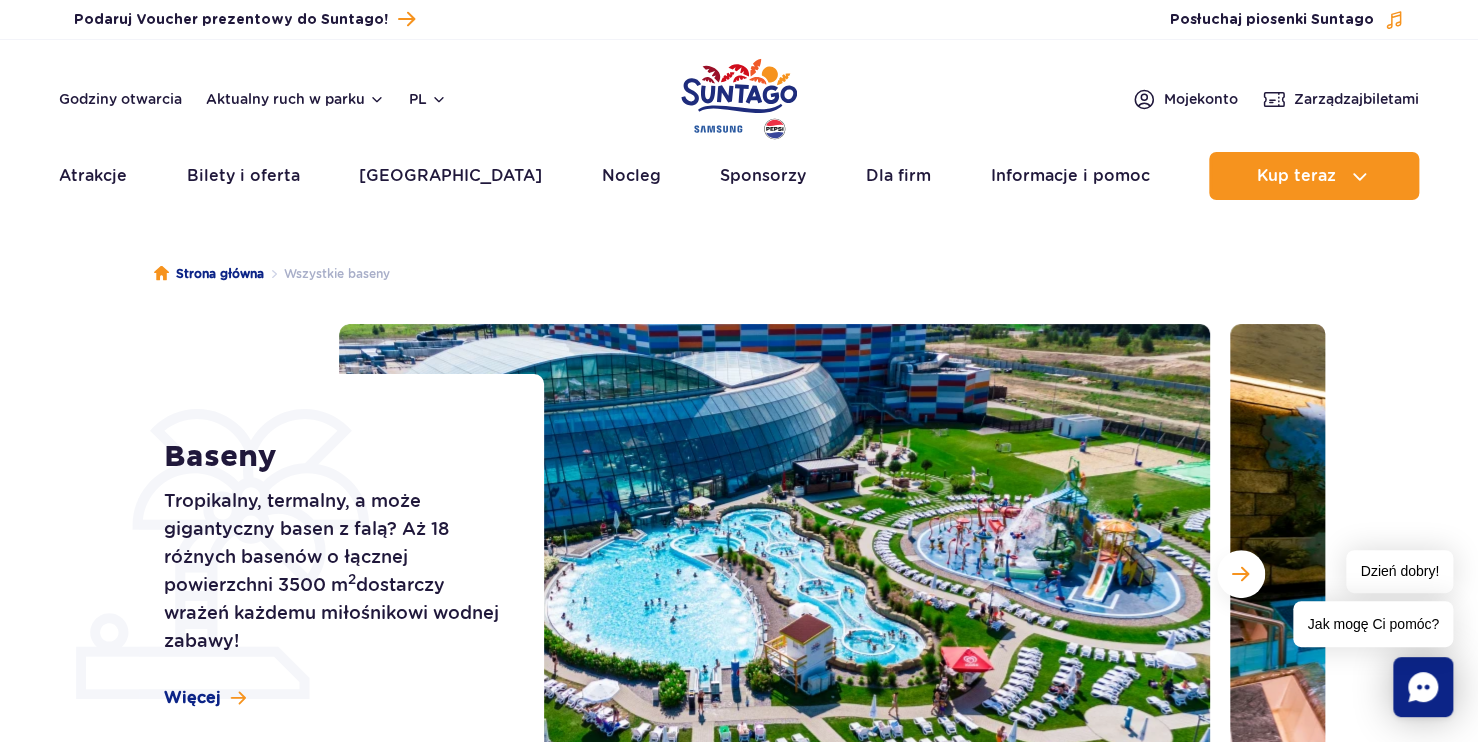 click at bounding box center [774, 574] 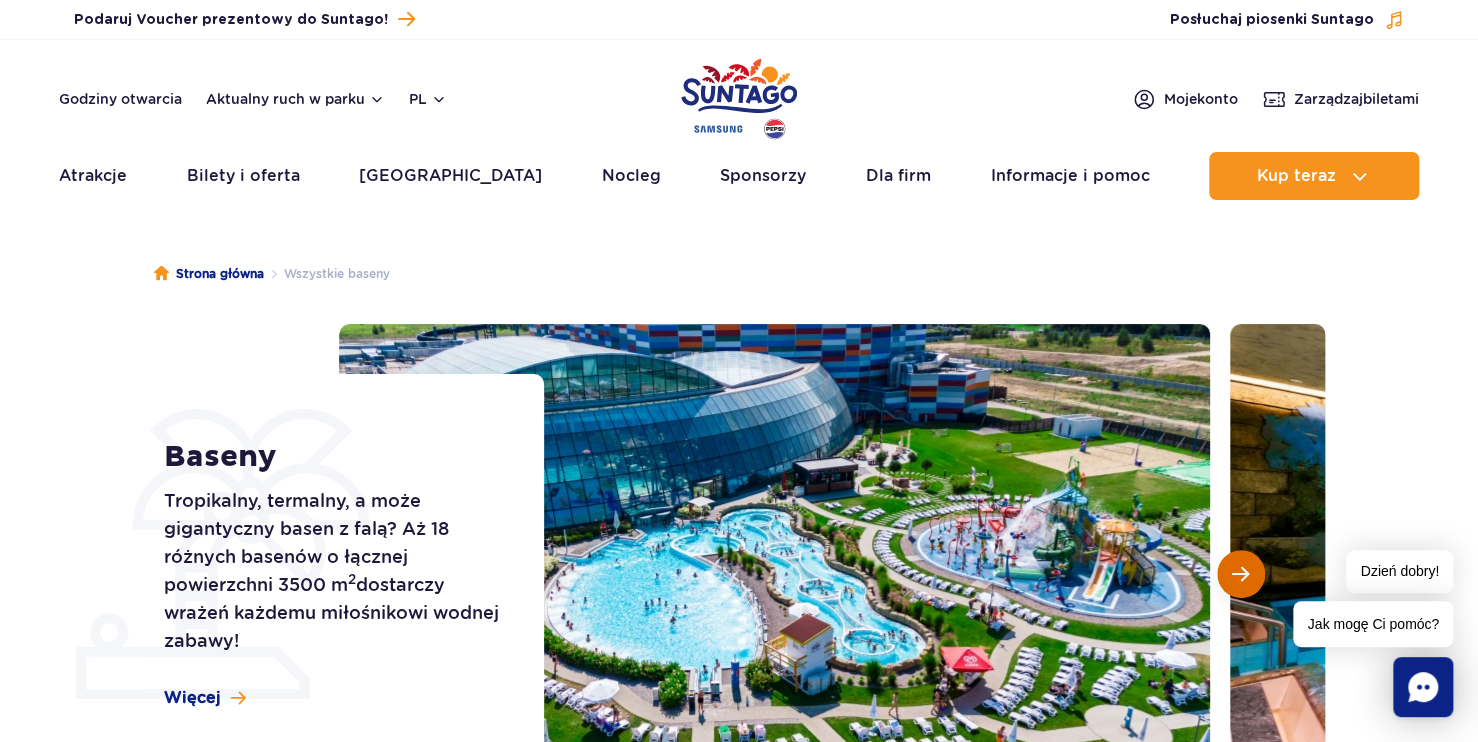click at bounding box center [1241, 574] 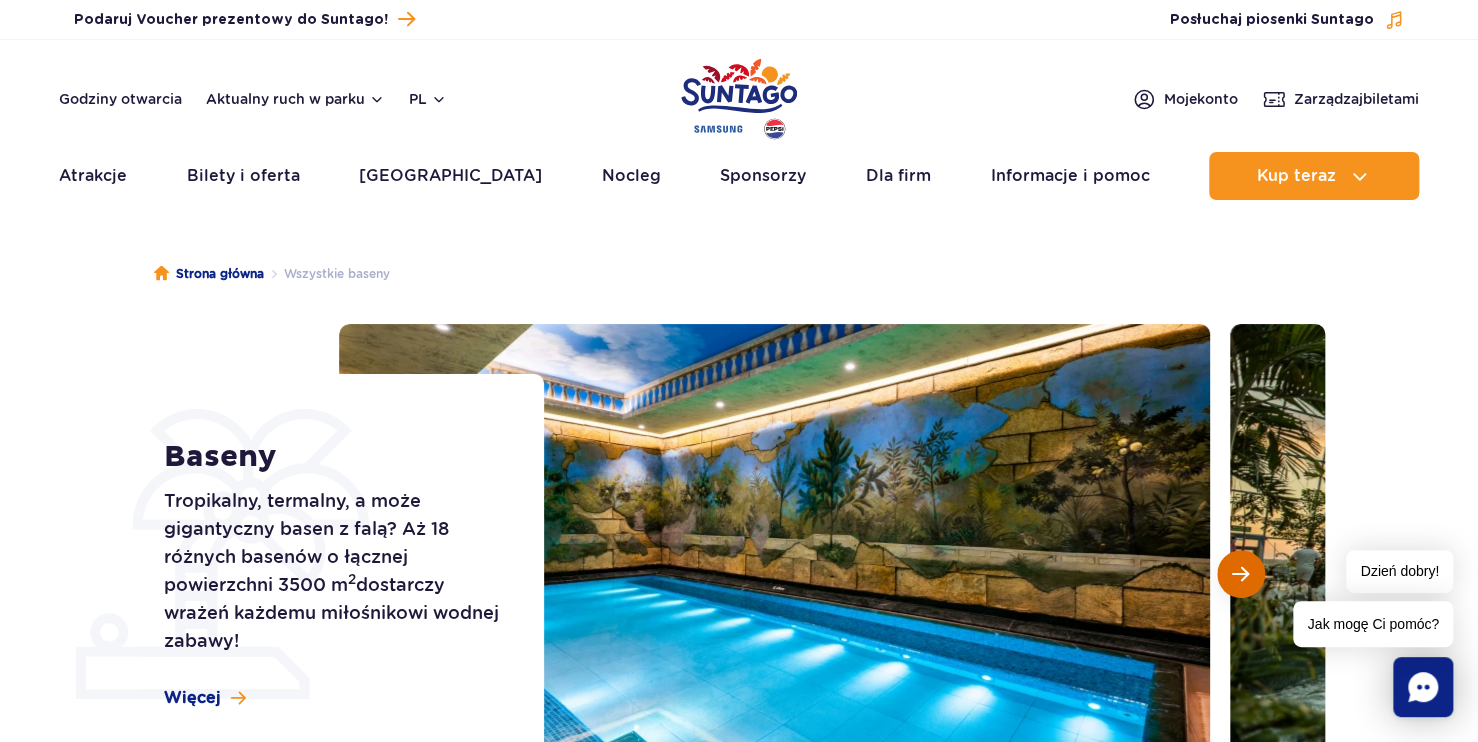 click at bounding box center (1241, 574) 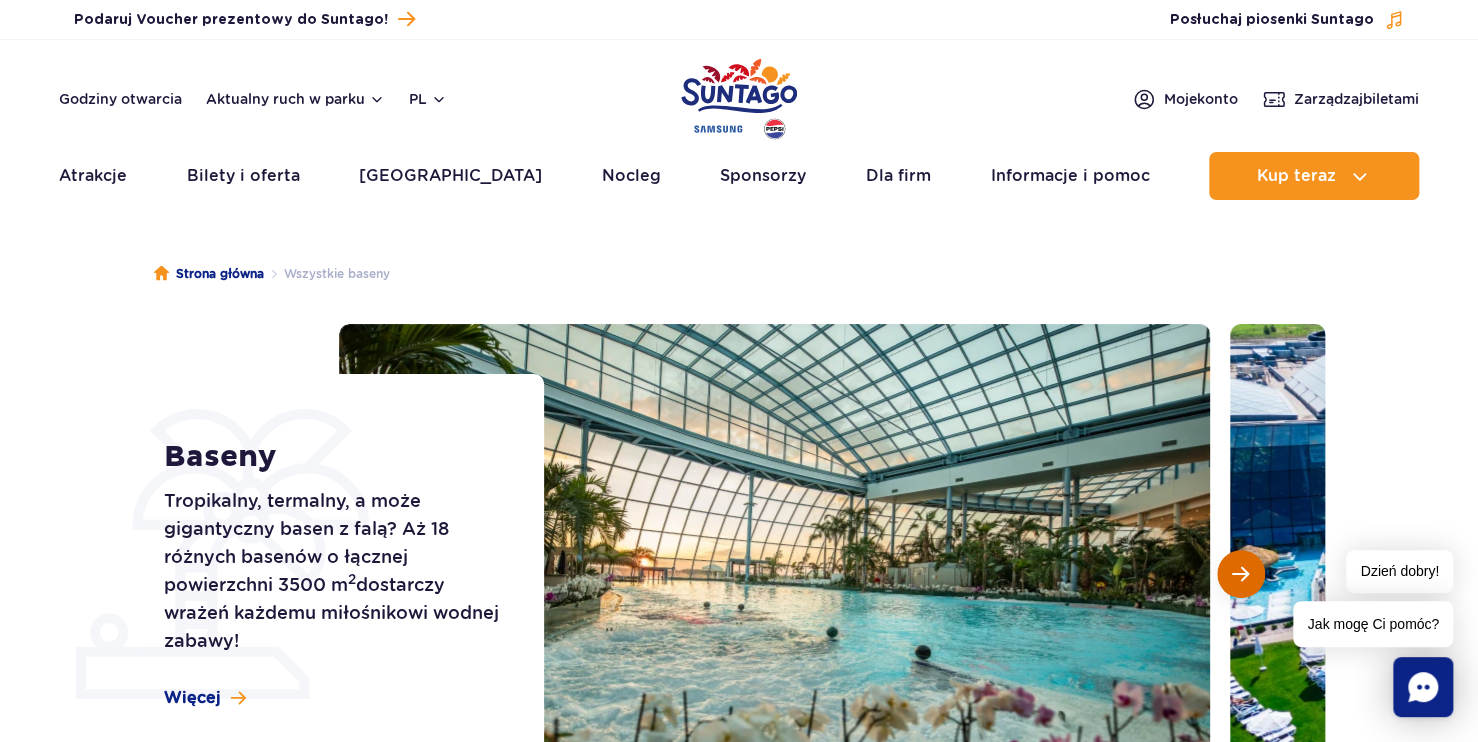 click at bounding box center [1241, 574] 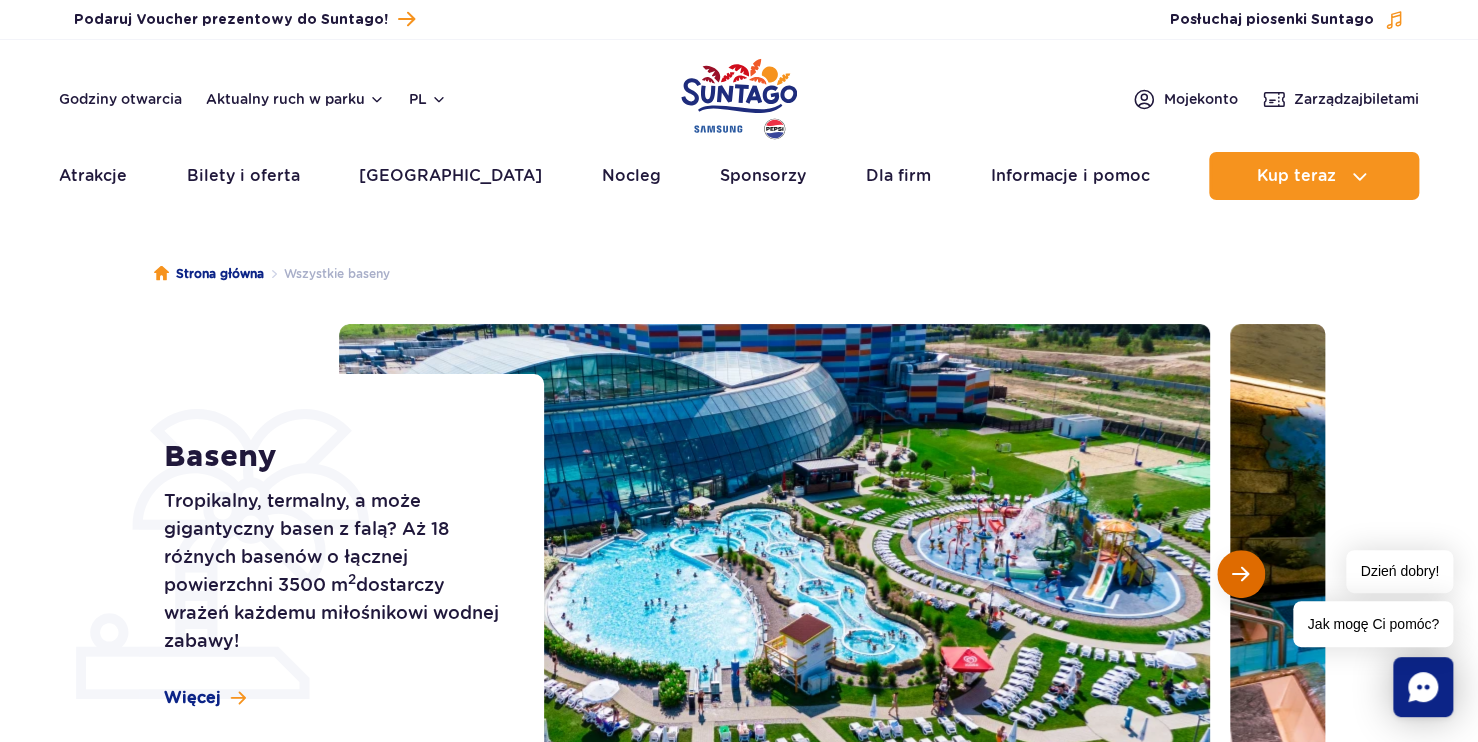 click at bounding box center (1241, 574) 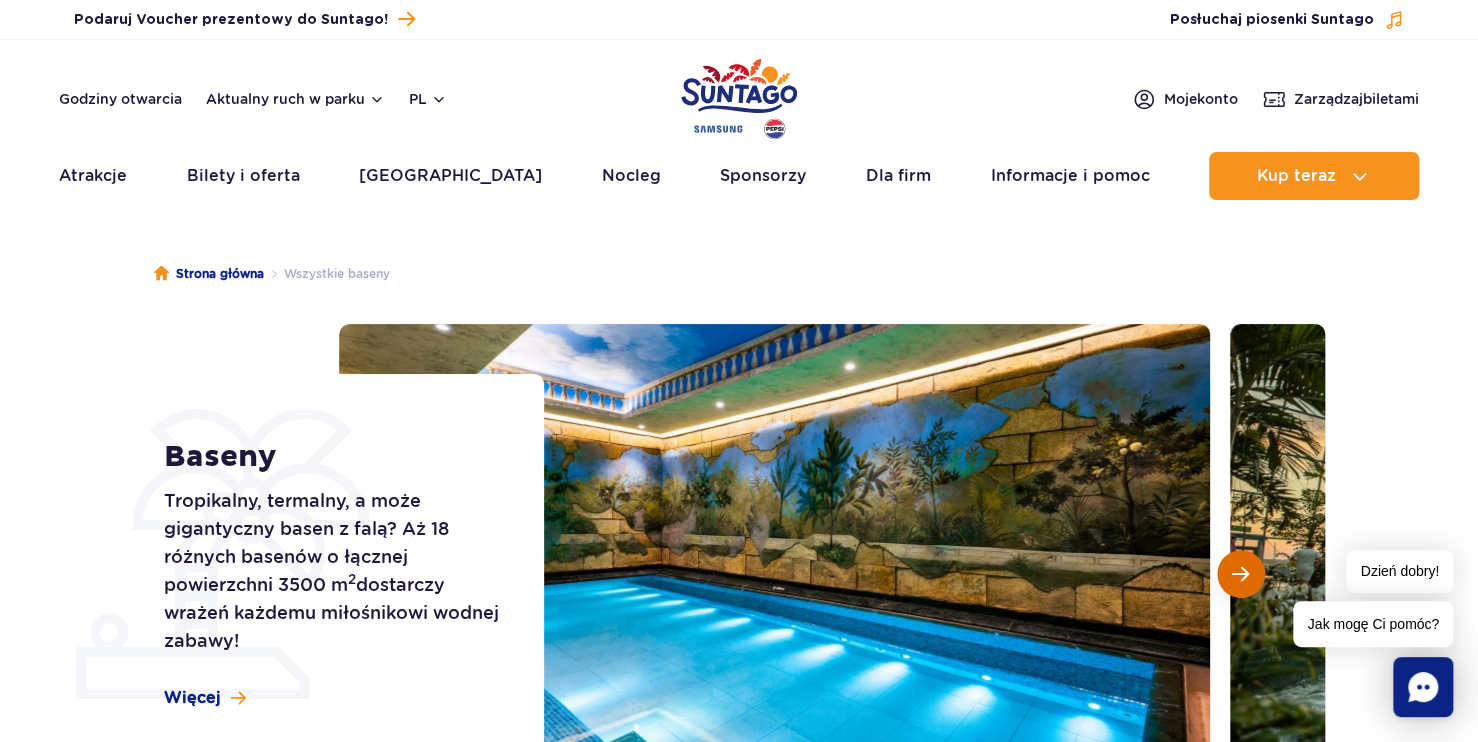 click at bounding box center [1241, 574] 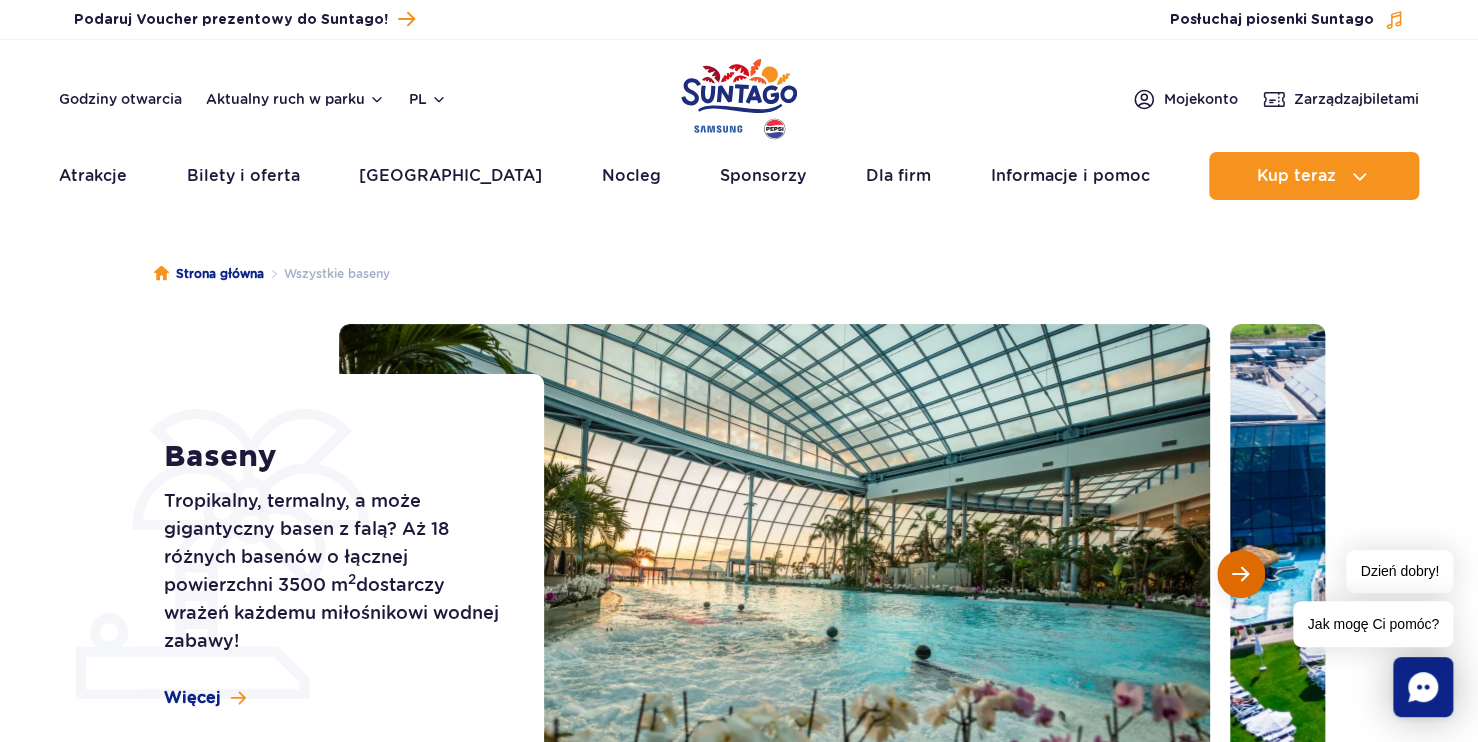 click at bounding box center [1241, 574] 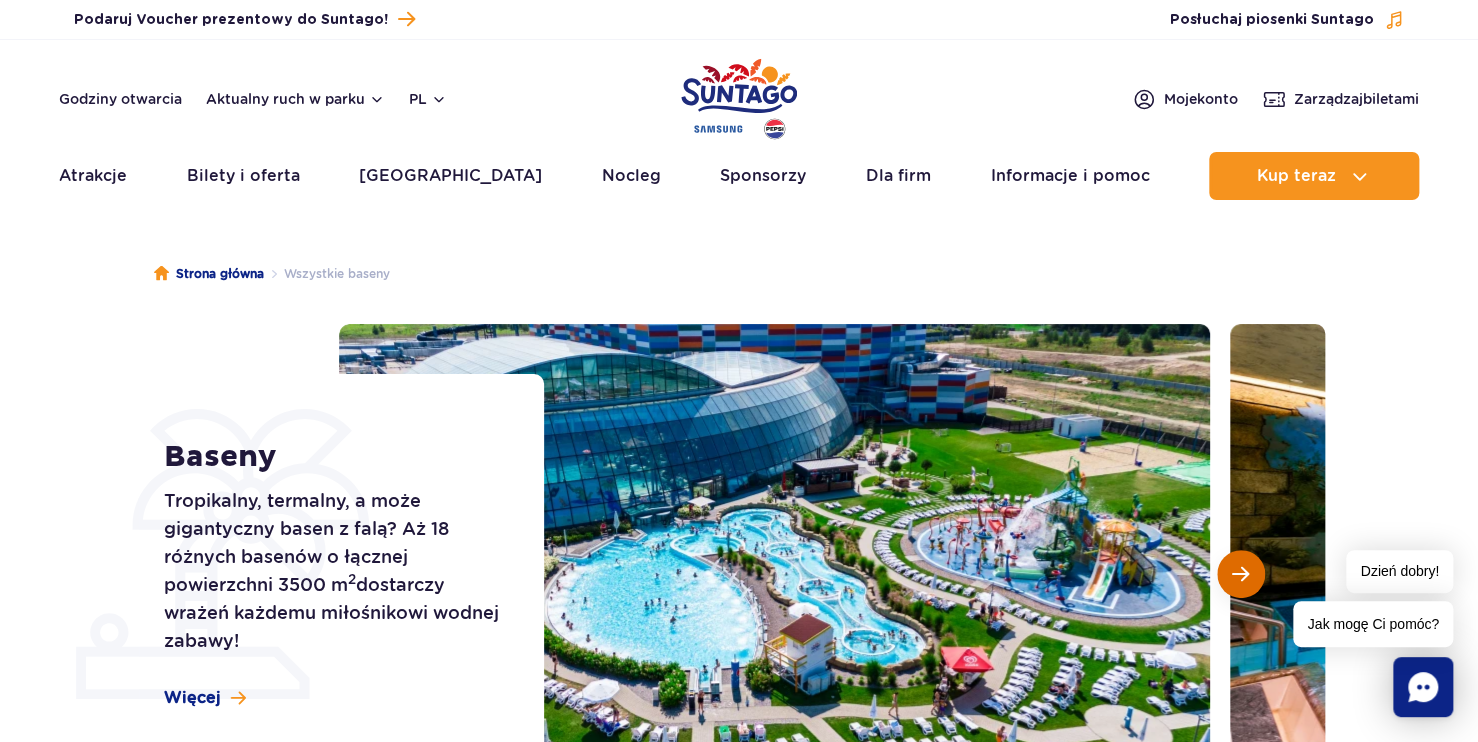 click at bounding box center (1240, 574) 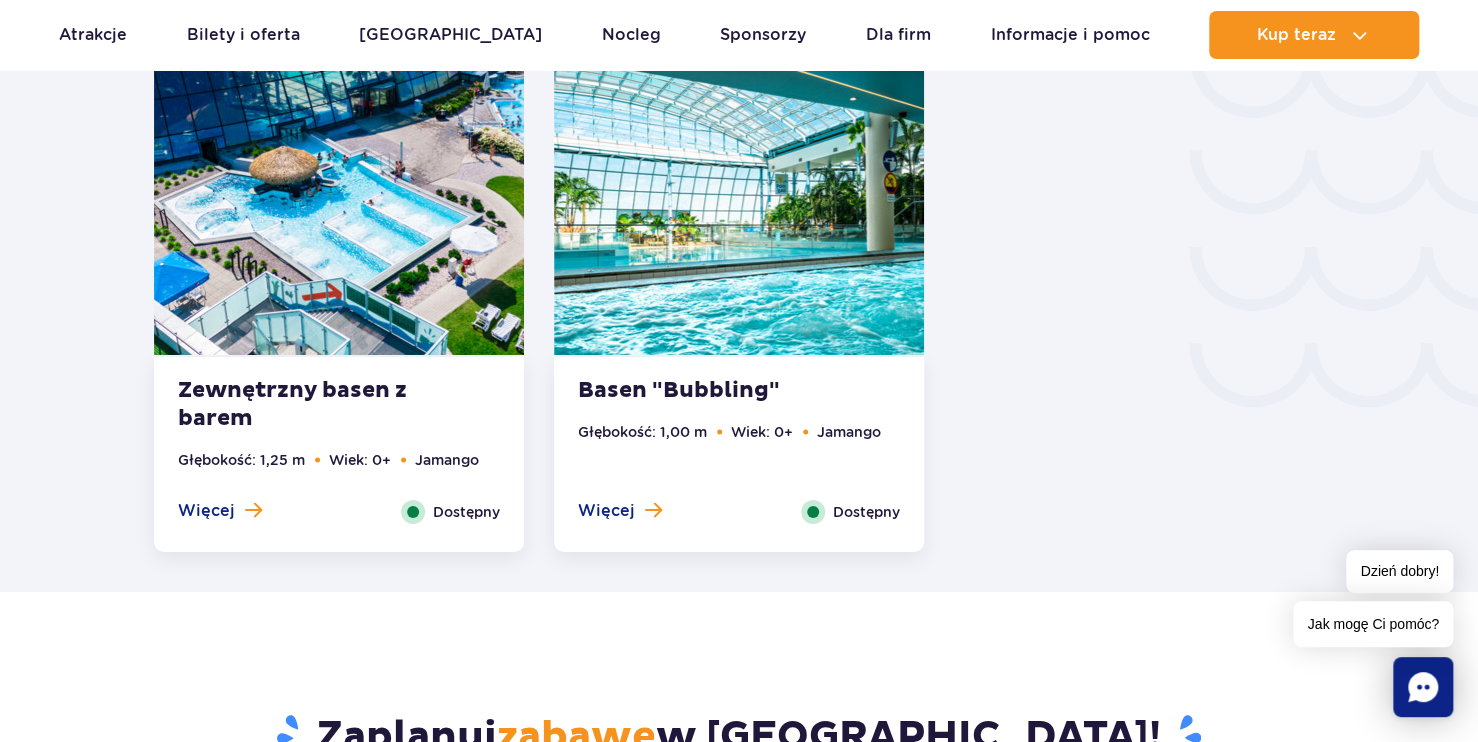 scroll, scrollTop: 3100, scrollLeft: 0, axis: vertical 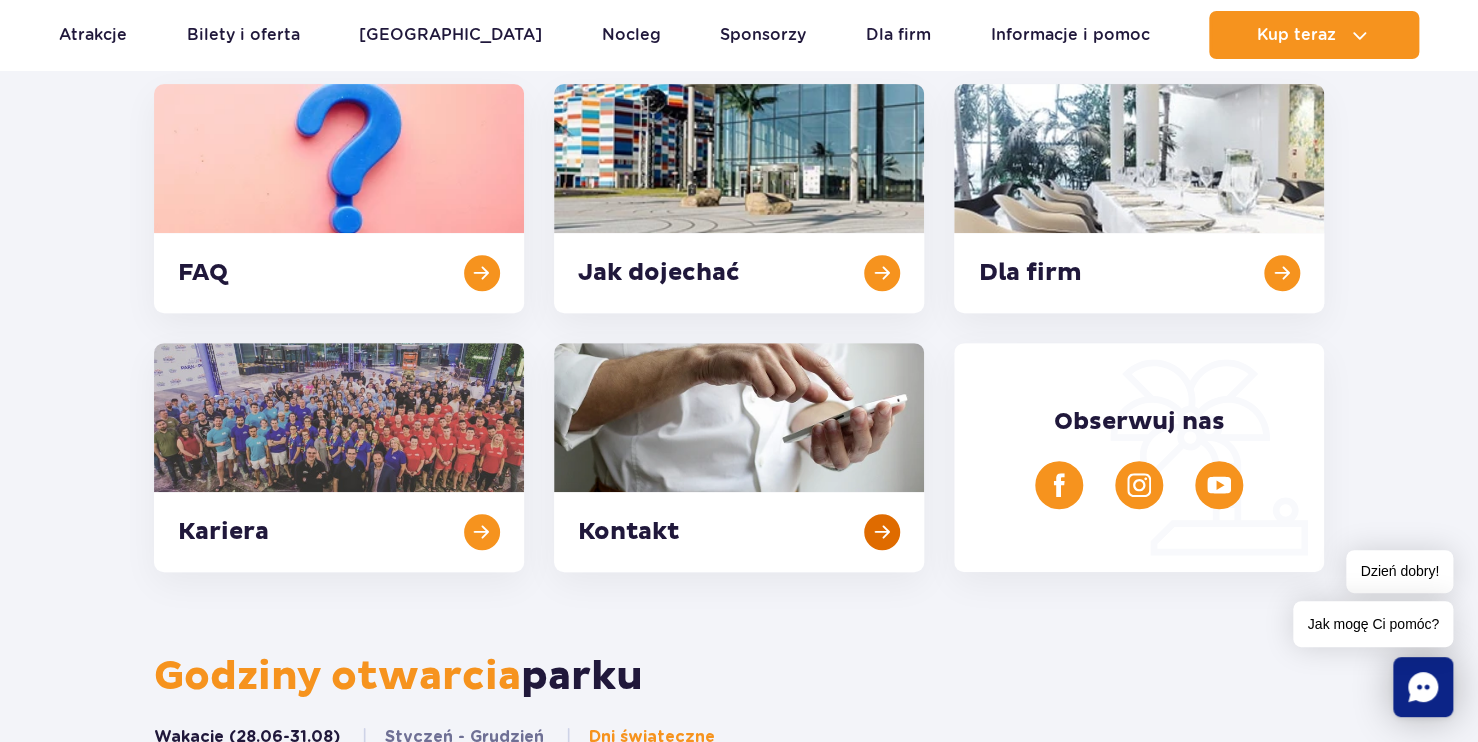 click at bounding box center [739, 457] 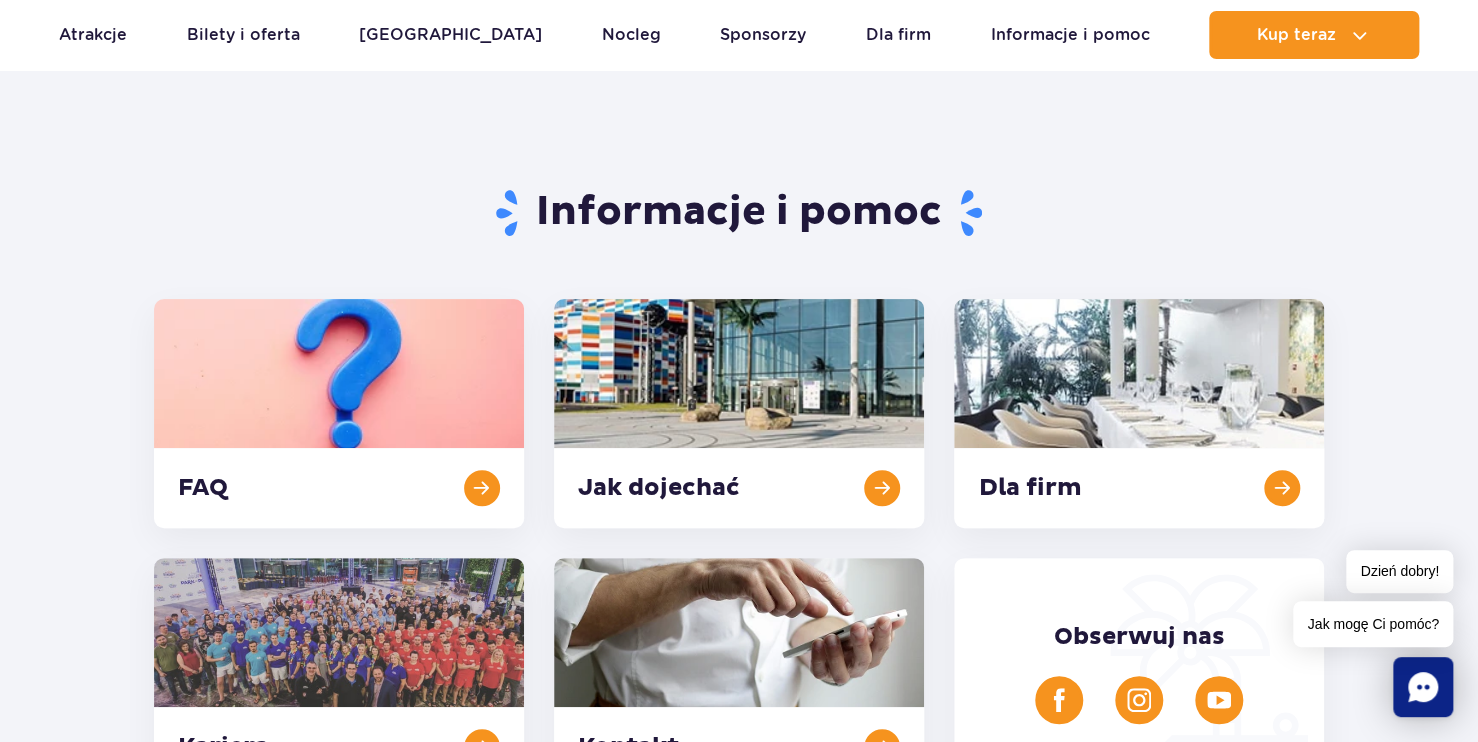 scroll, scrollTop: 0, scrollLeft: 0, axis: both 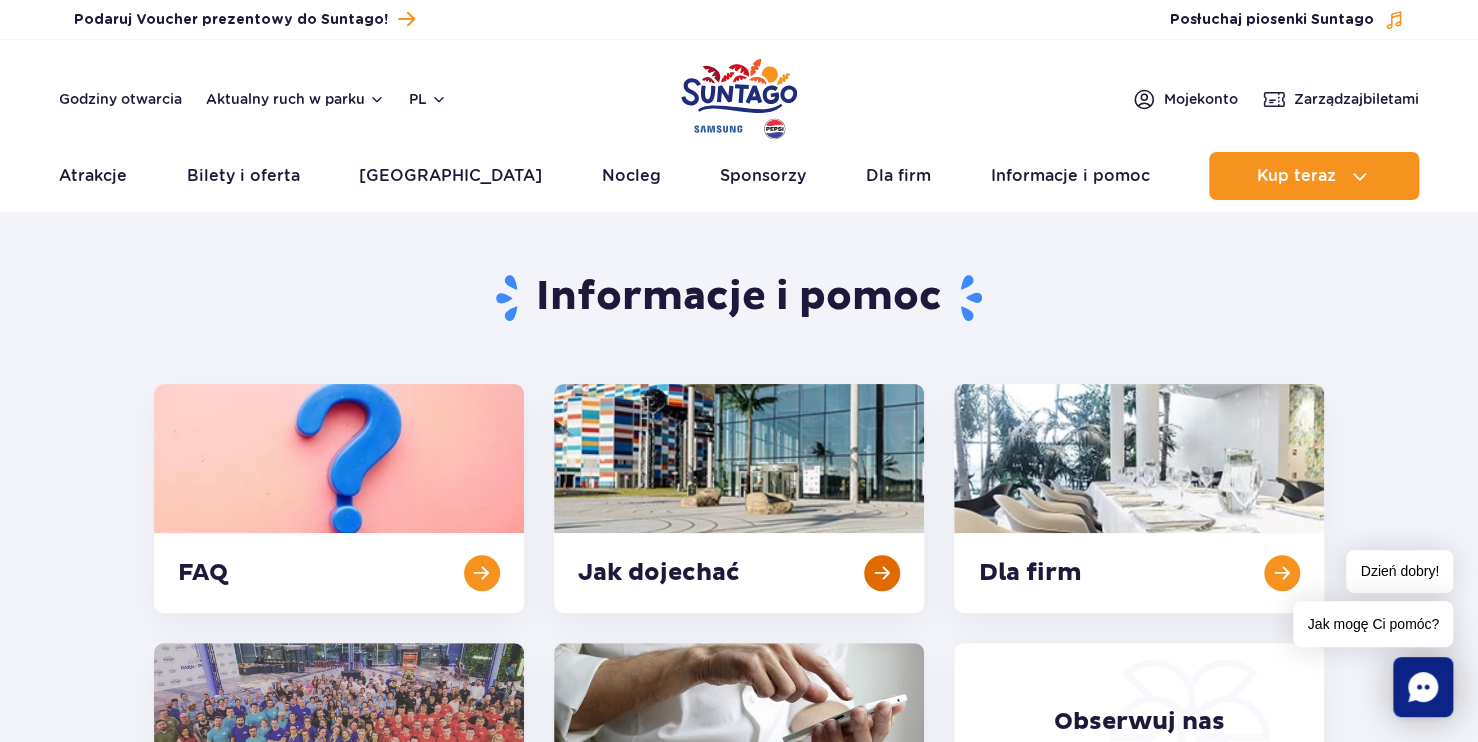 click at bounding box center [739, 498] 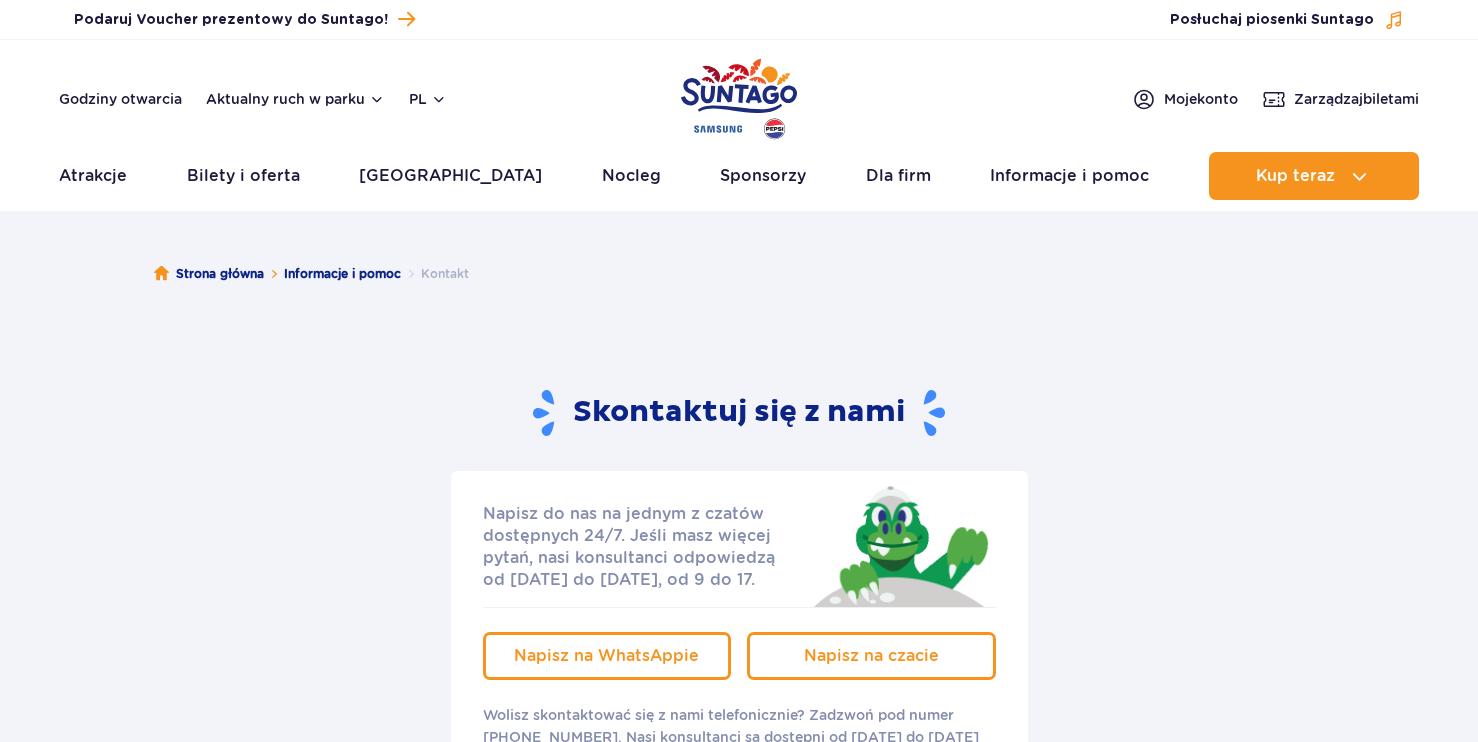scroll, scrollTop: 300, scrollLeft: 0, axis: vertical 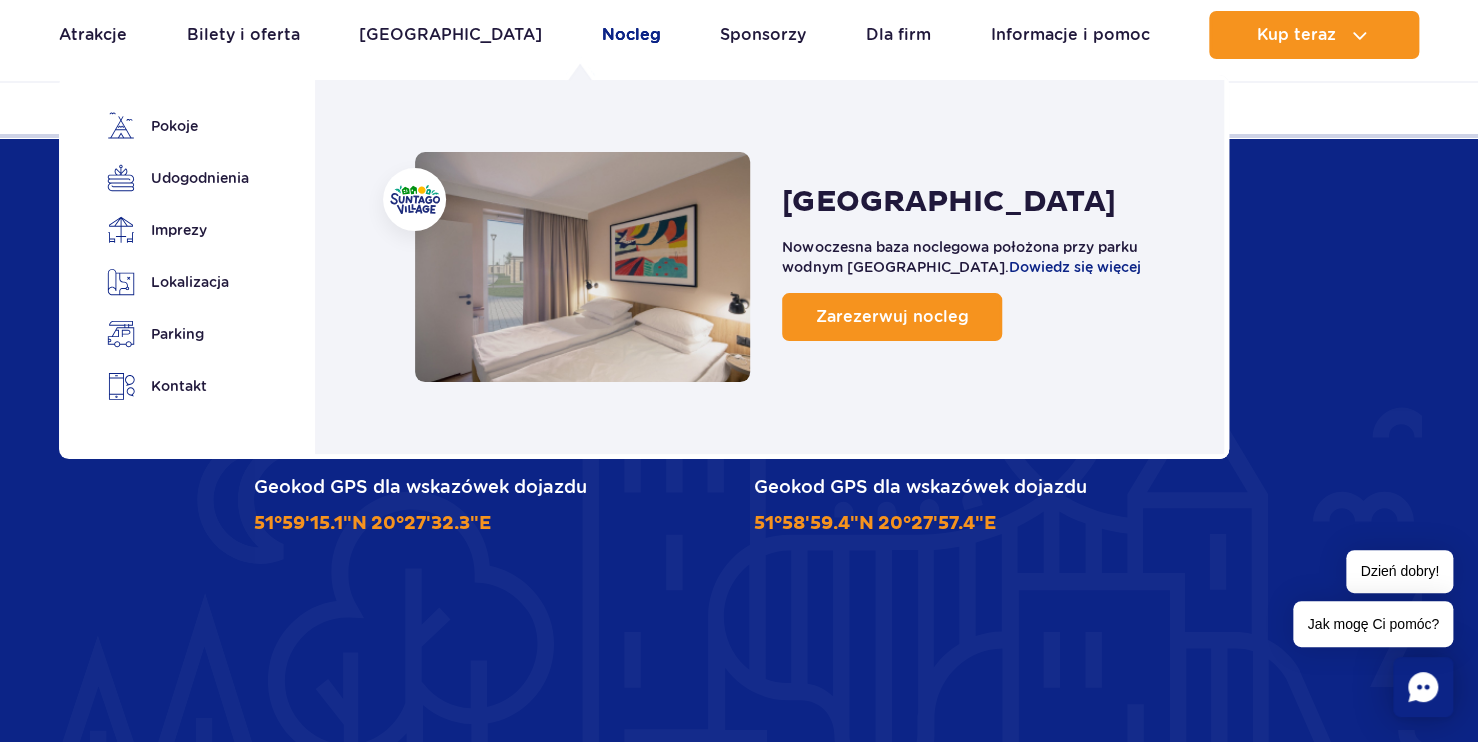 click on "Nocleg" at bounding box center [631, 35] 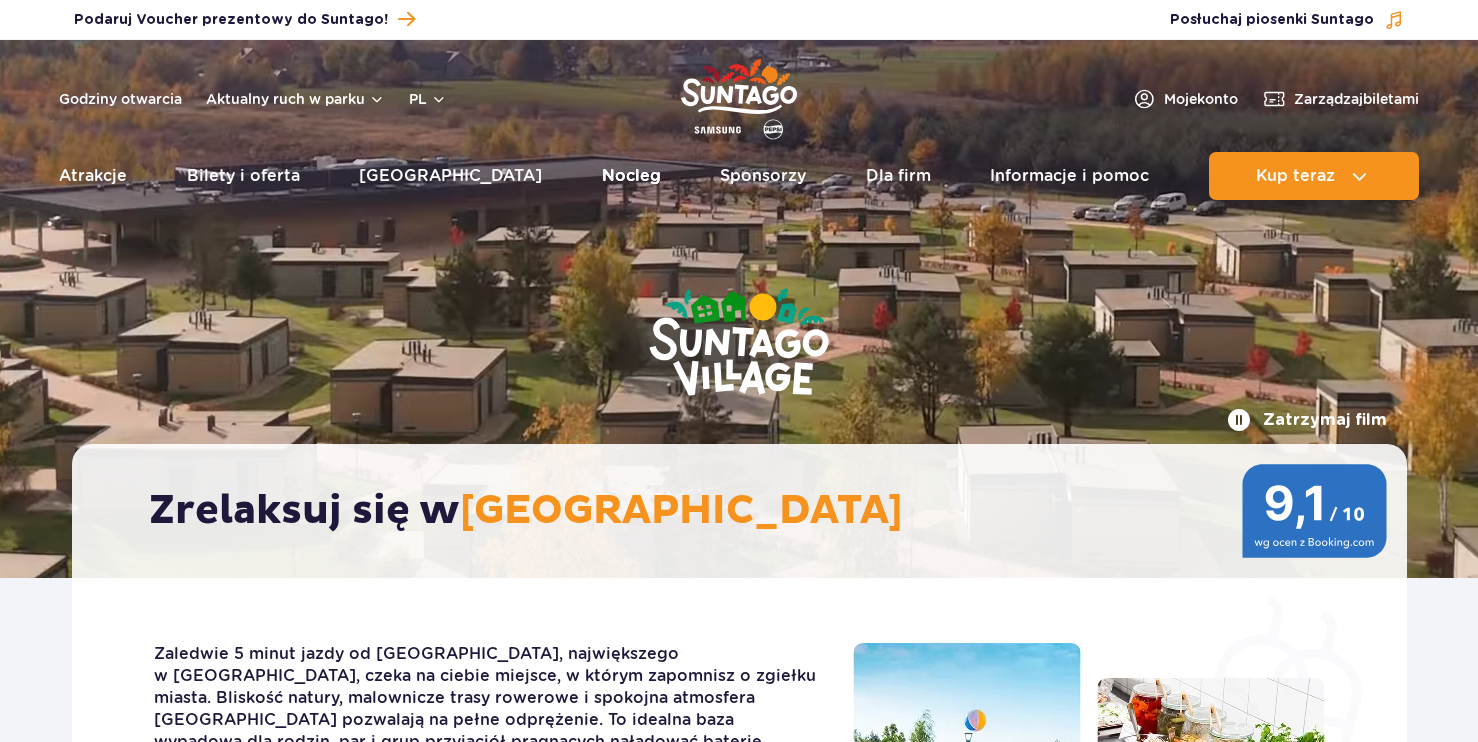 scroll, scrollTop: 0, scrollLeft: 0, axis: both 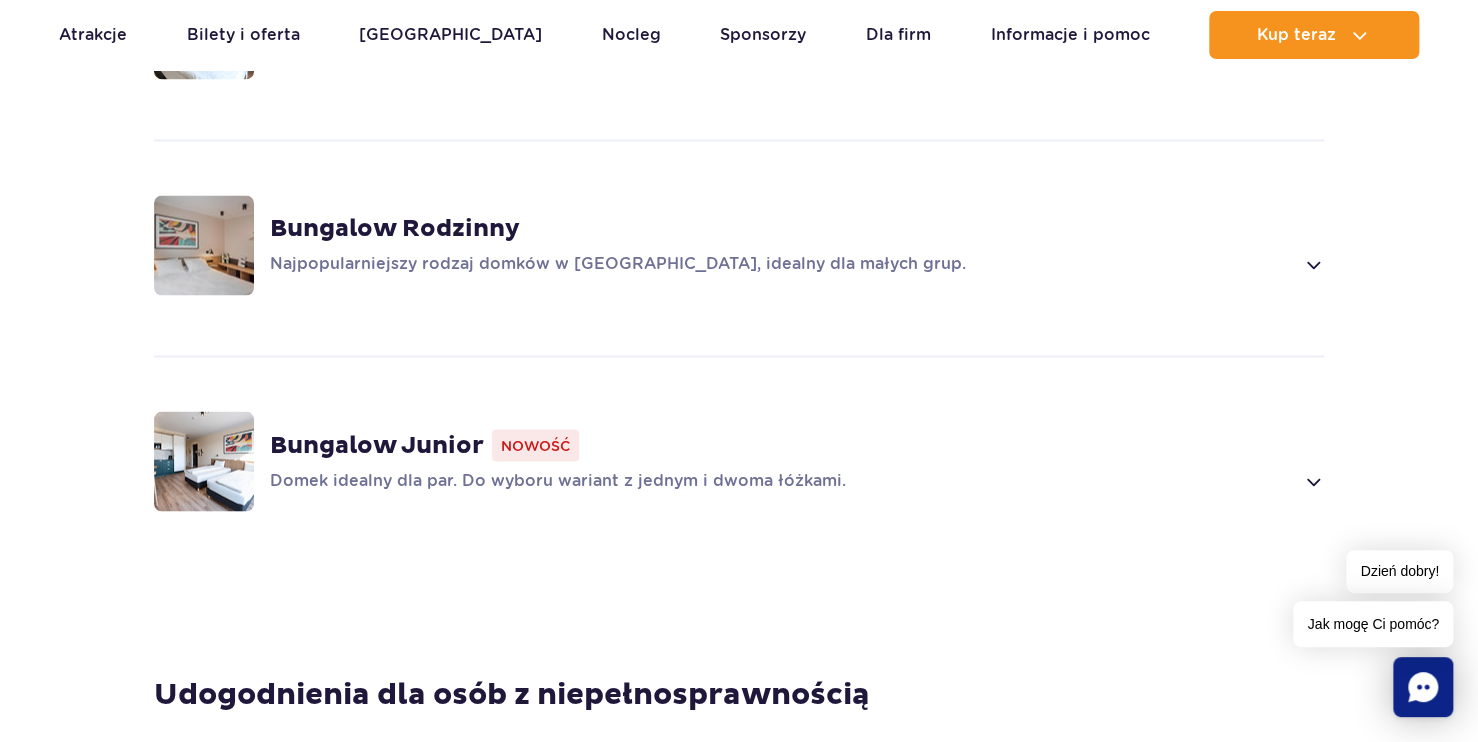 click on "Najpopularniejszy rodzaj domków w Suntago Village, idealny dla małych grup." at bounding box center [781, 264] 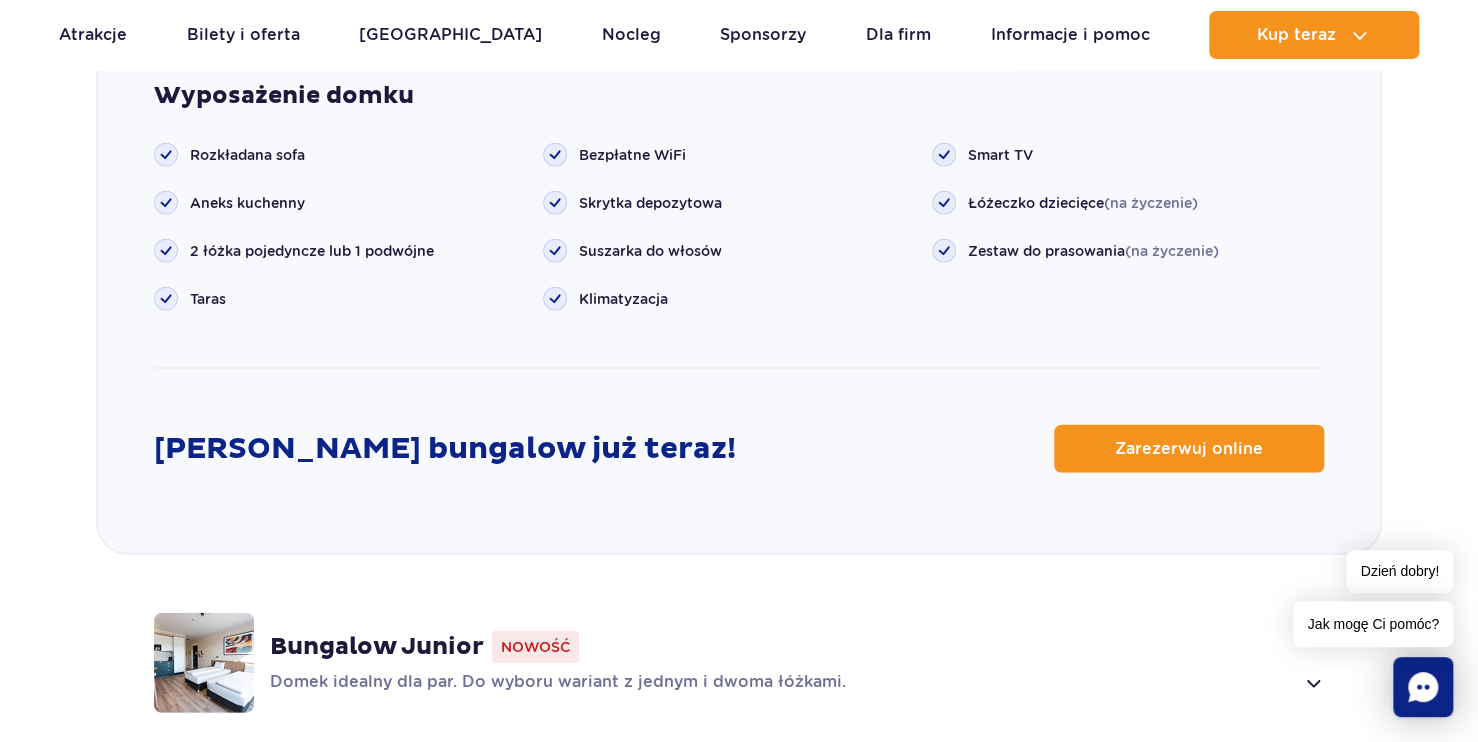 scroll, scrollTop: 2516, scrollLeft: 0, axis: vertical 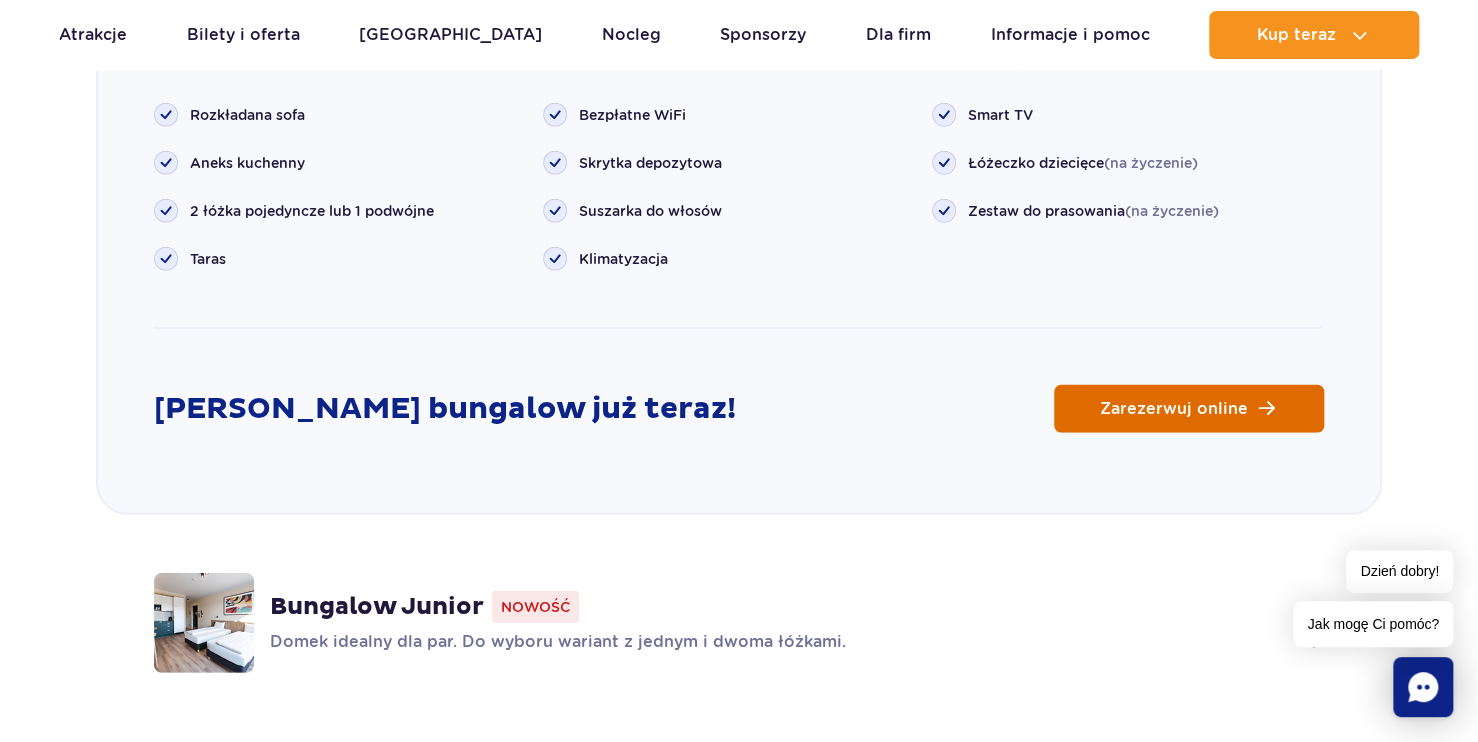 click on "Zarezerwuj online" at bounding box center (1174, 409) 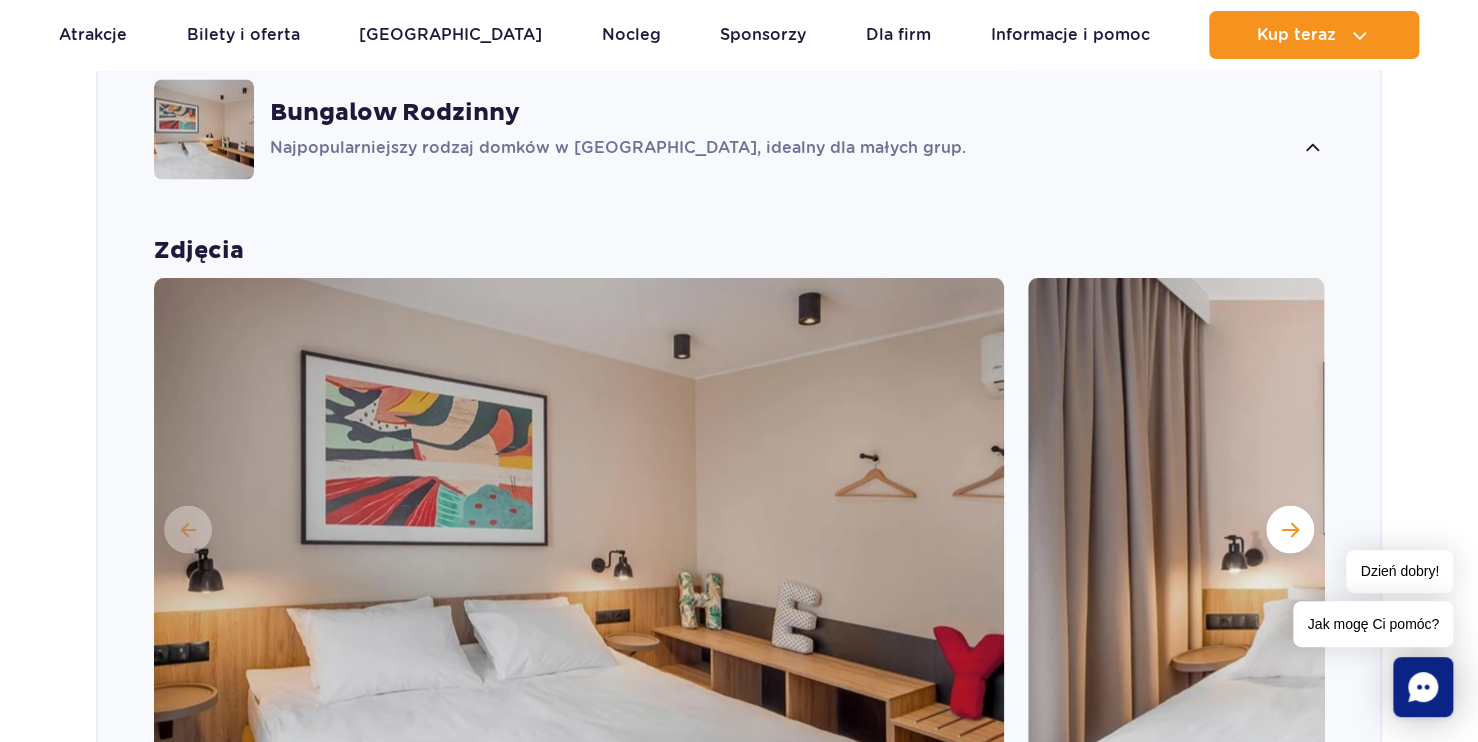scroll, scrollTop: 1316, scrollLeft: 0, axis: vertical 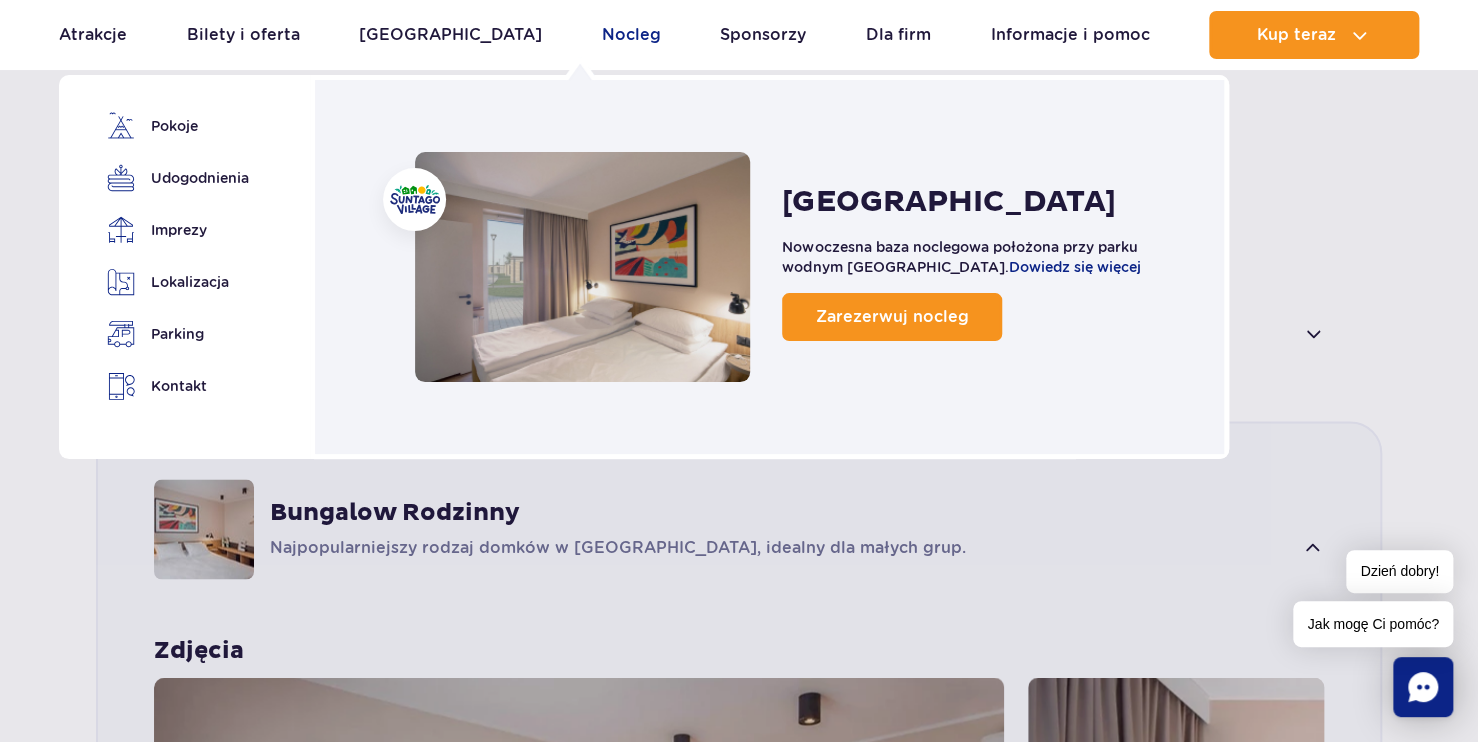 click on "Nocleg" at bounding box center [631, 35] 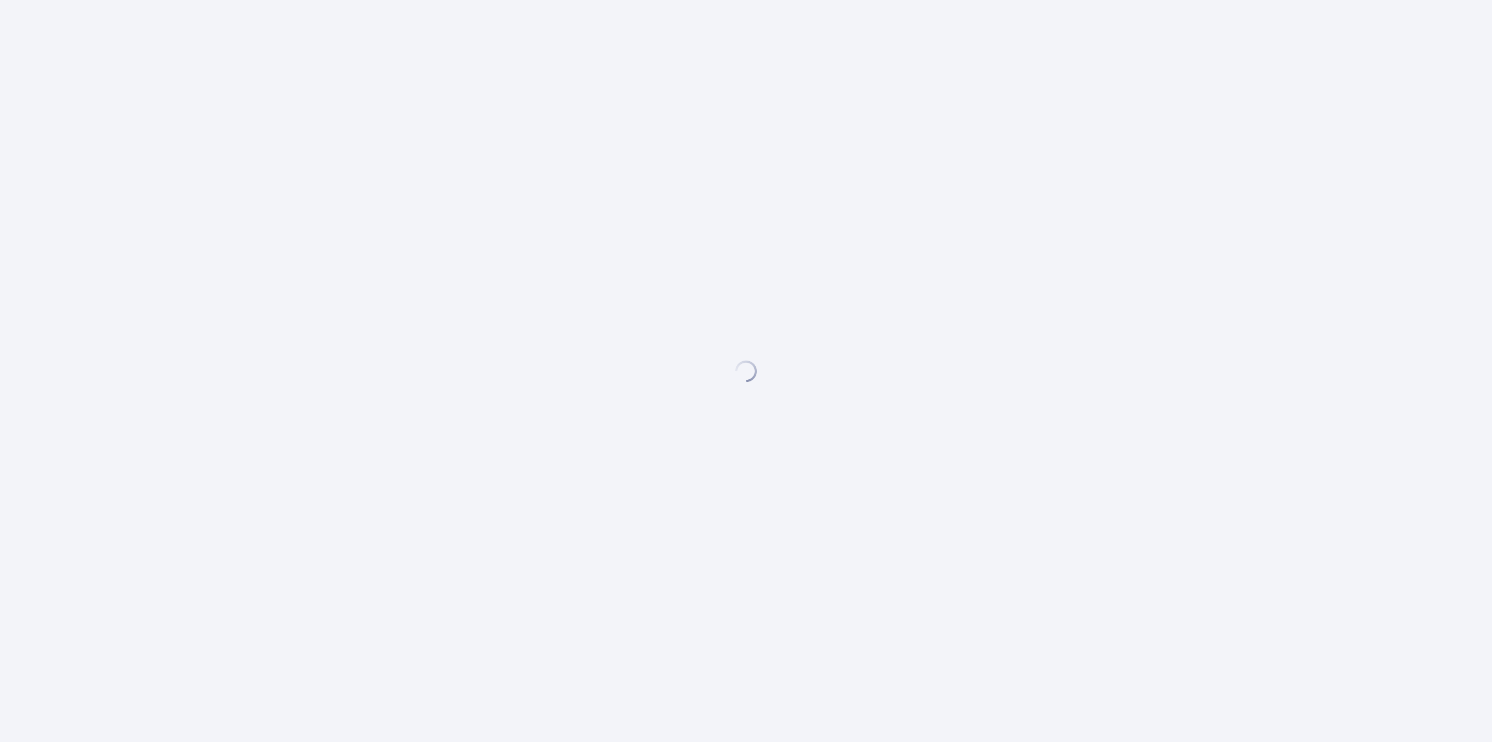 scroll, scrollTop: 0, scrollLeft: 0, axis: both 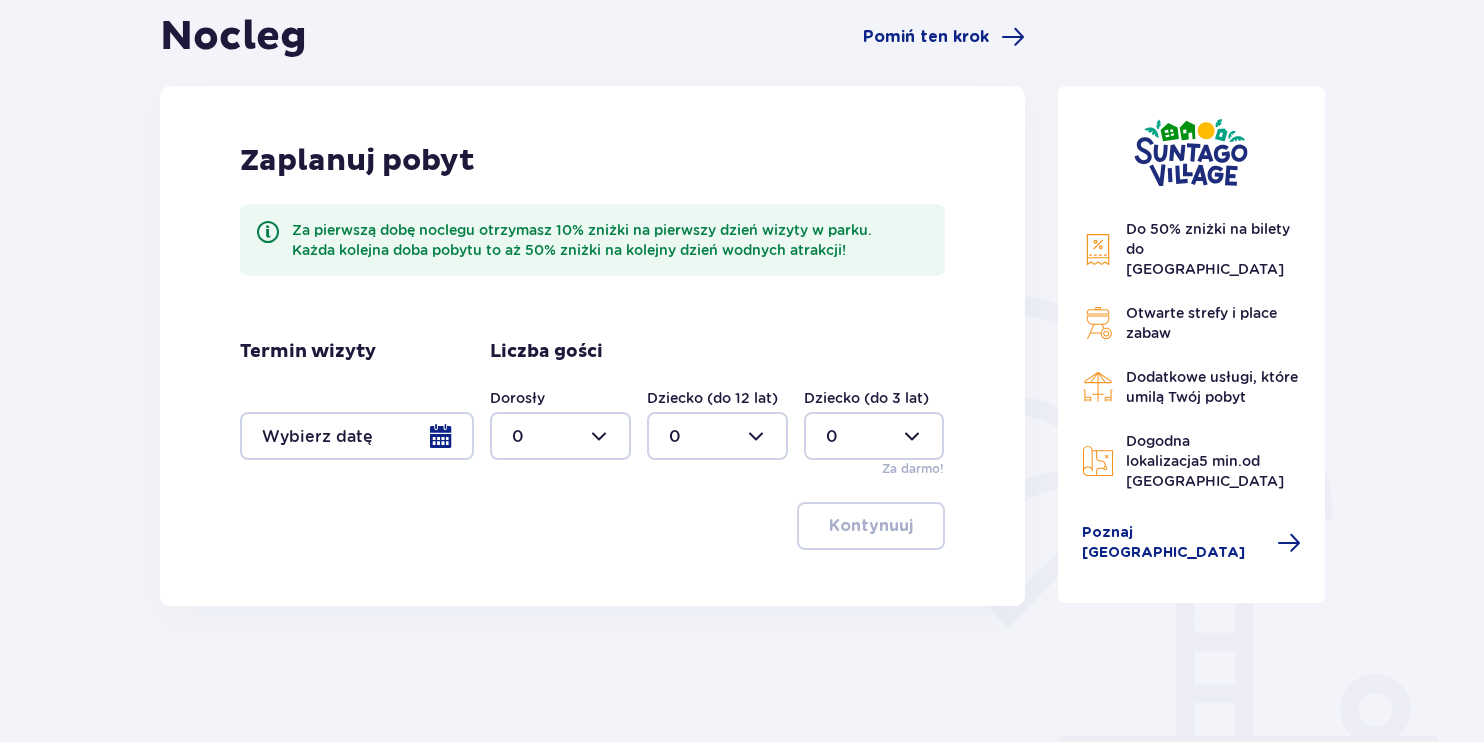 click at bounding box center [560, 436] 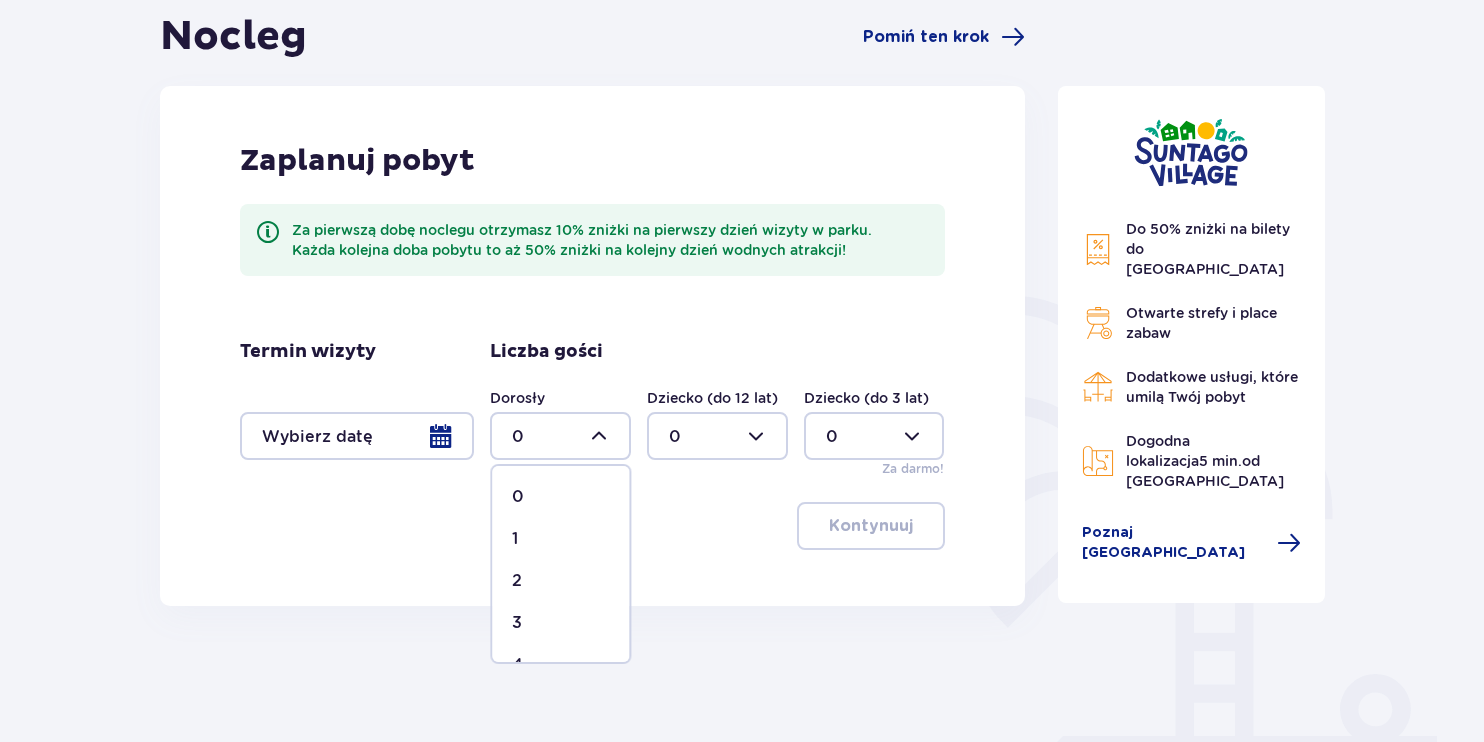 click on "2" at bounding box center (560, 581) 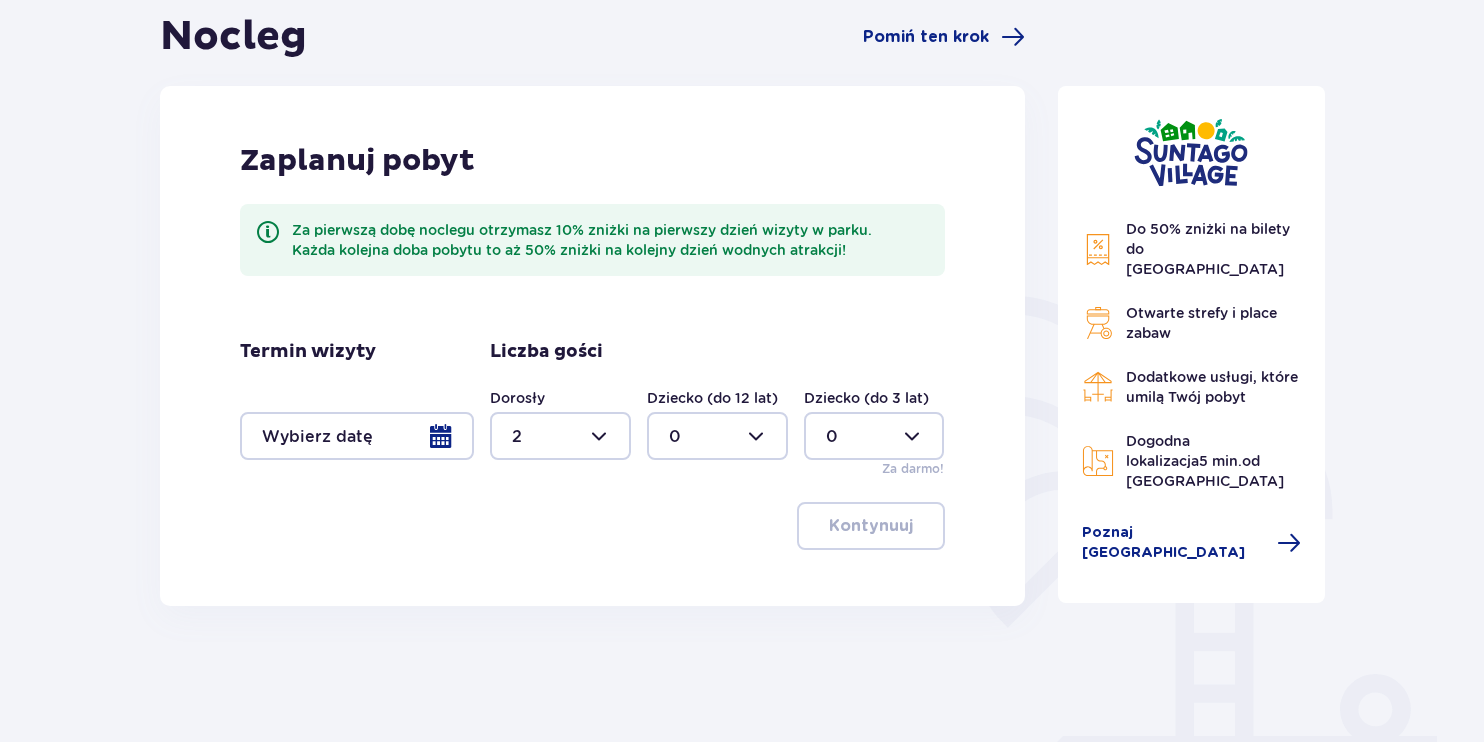 click at bounding box center [717, 436] 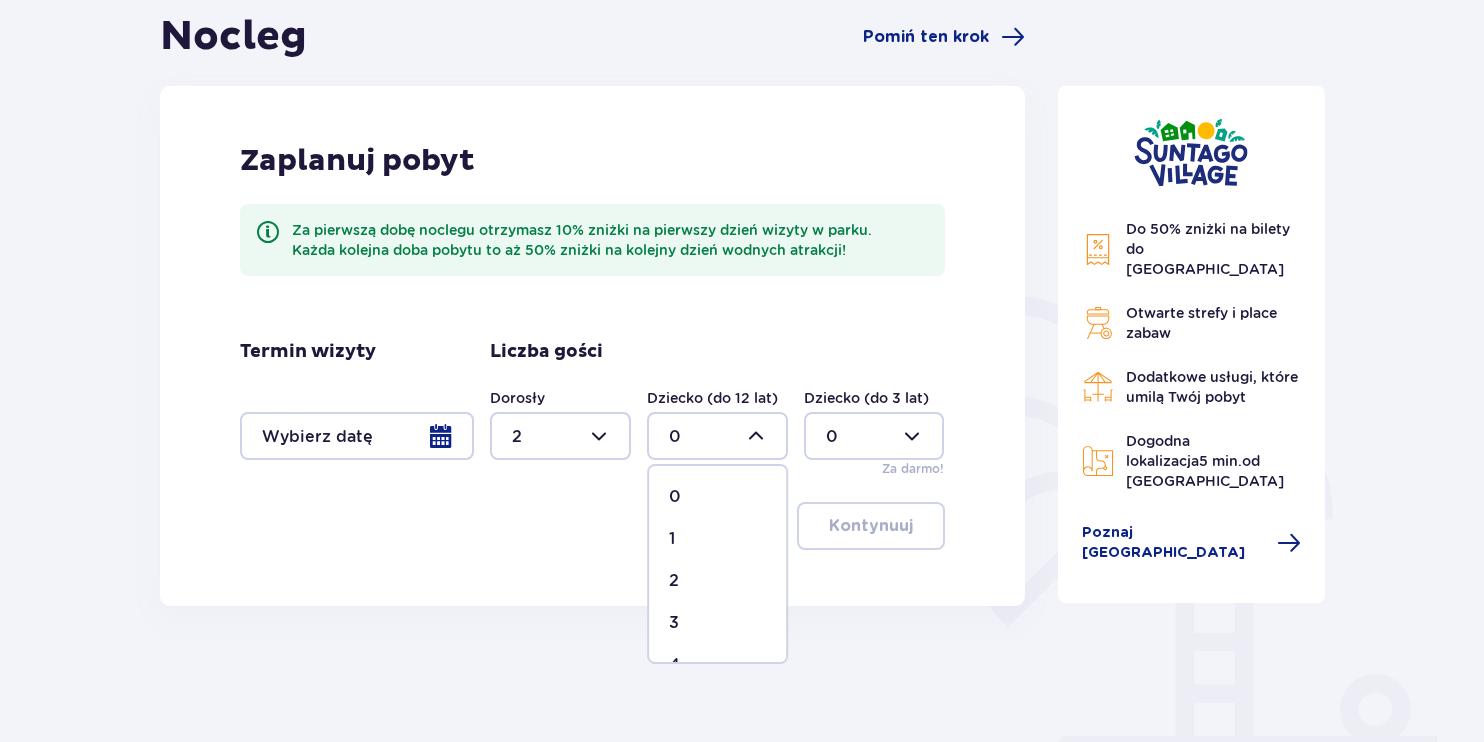 drag, startPoint x: 684, startPoint y: 582, endPoint x: 541, endPoint y: 450, distance: 194.60986 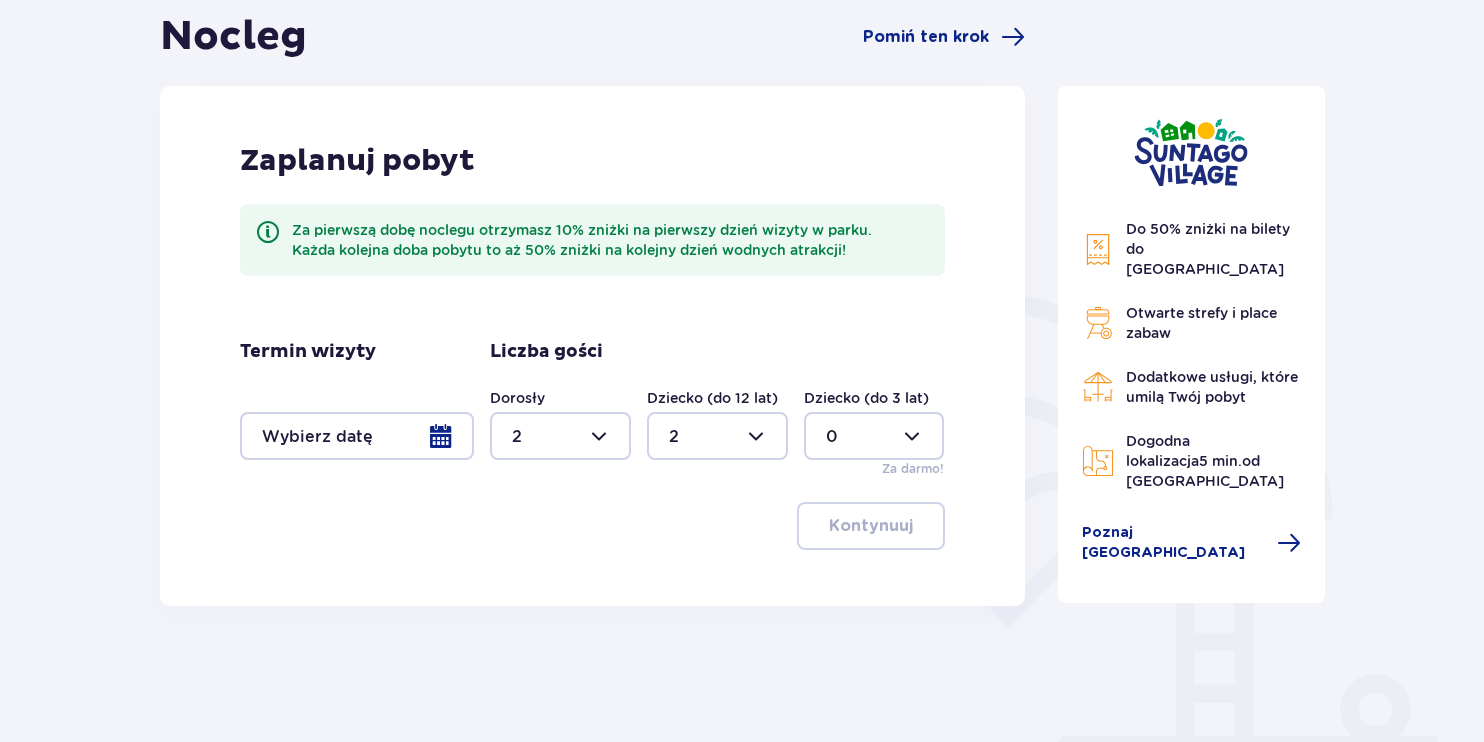 click at bounding box center [357, 436] 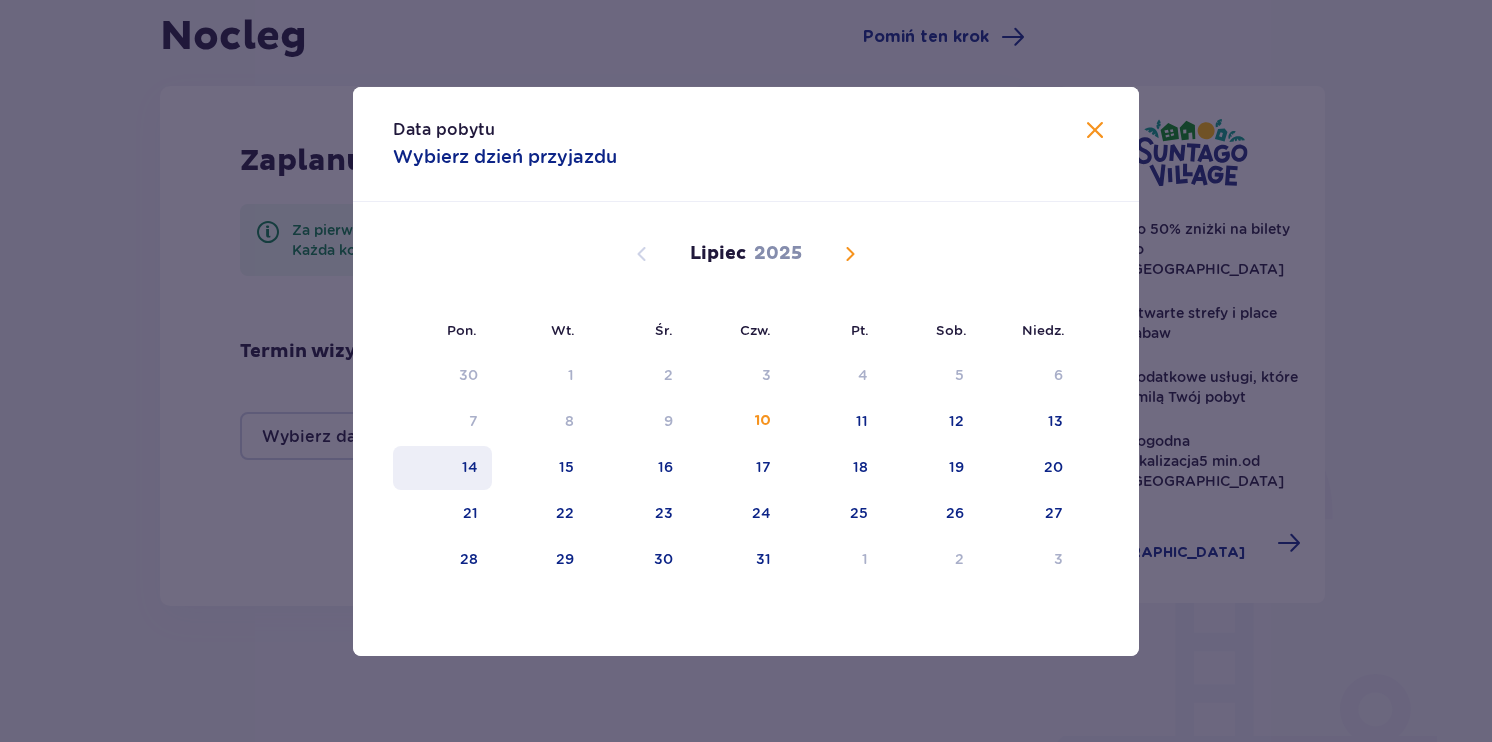 click on "14" at bounding box center (470, 467) 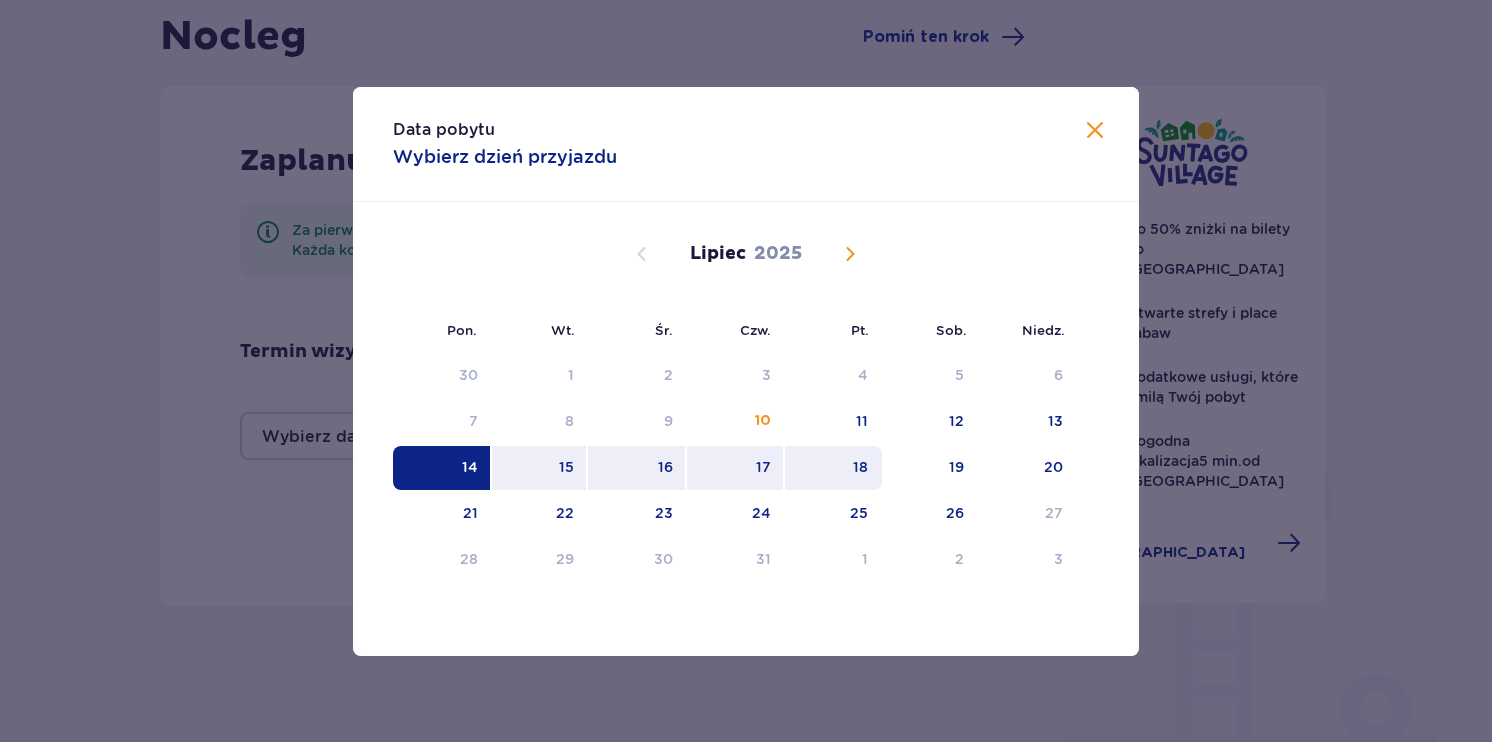 click on "18" at bounding box center (833, 468) 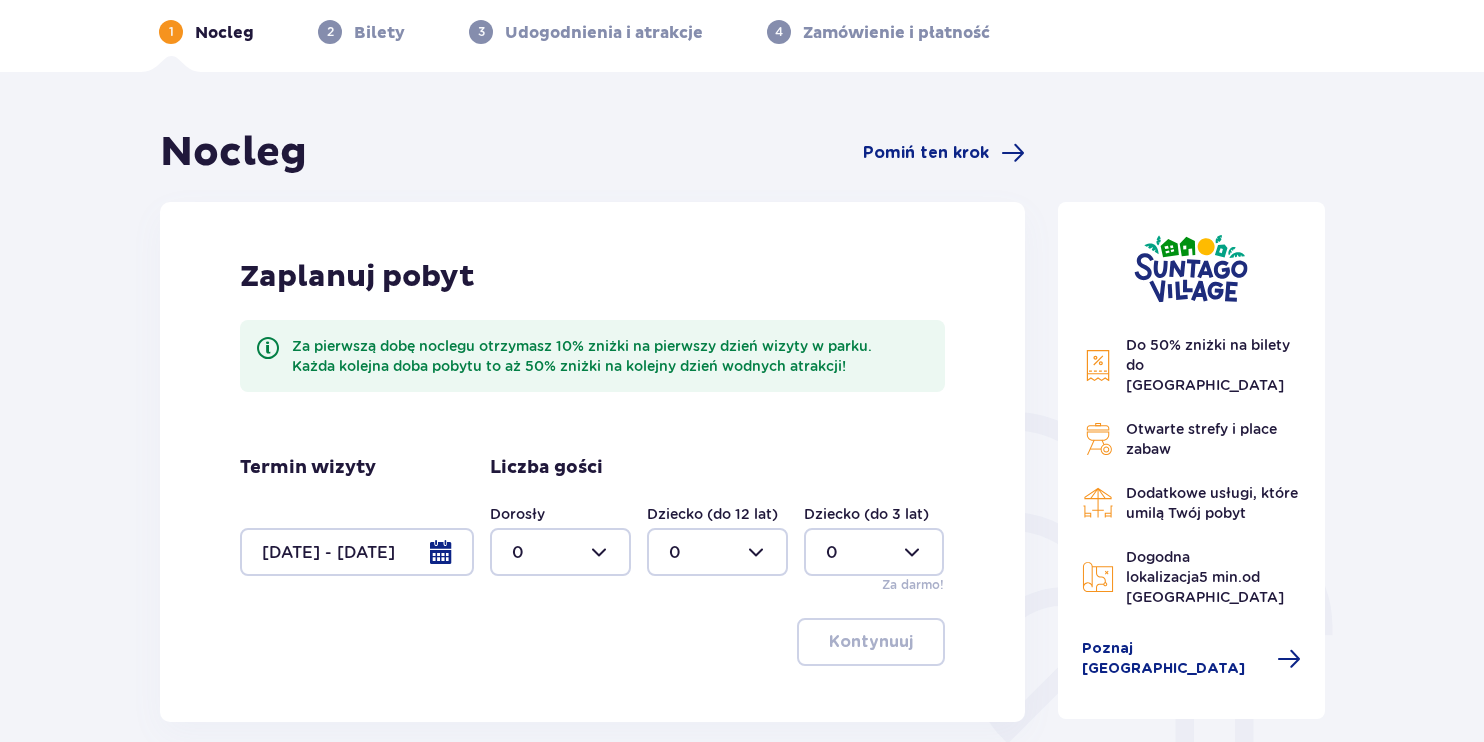 scroll, scrollTop: 0, scrollLeft: 0, axis: both 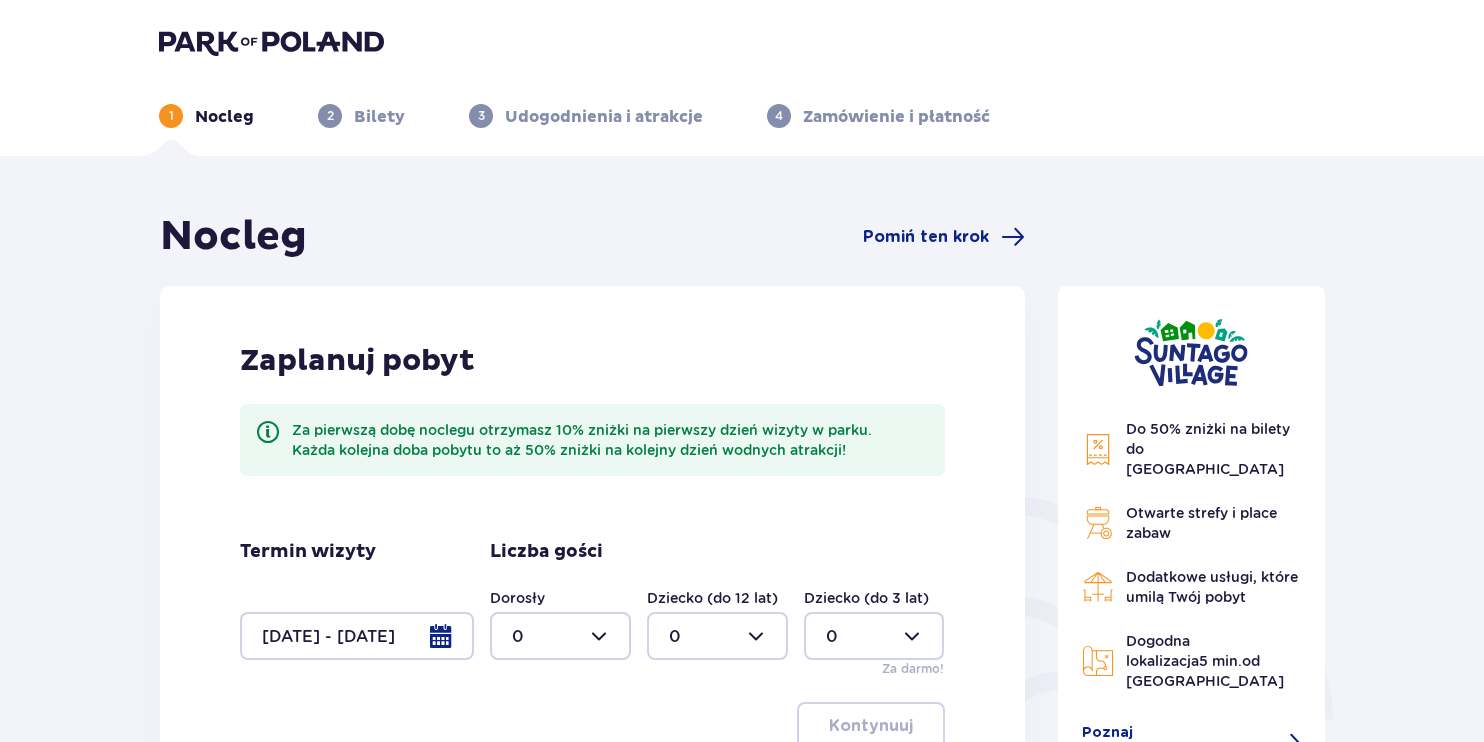 click at bounding box center [560, 636] 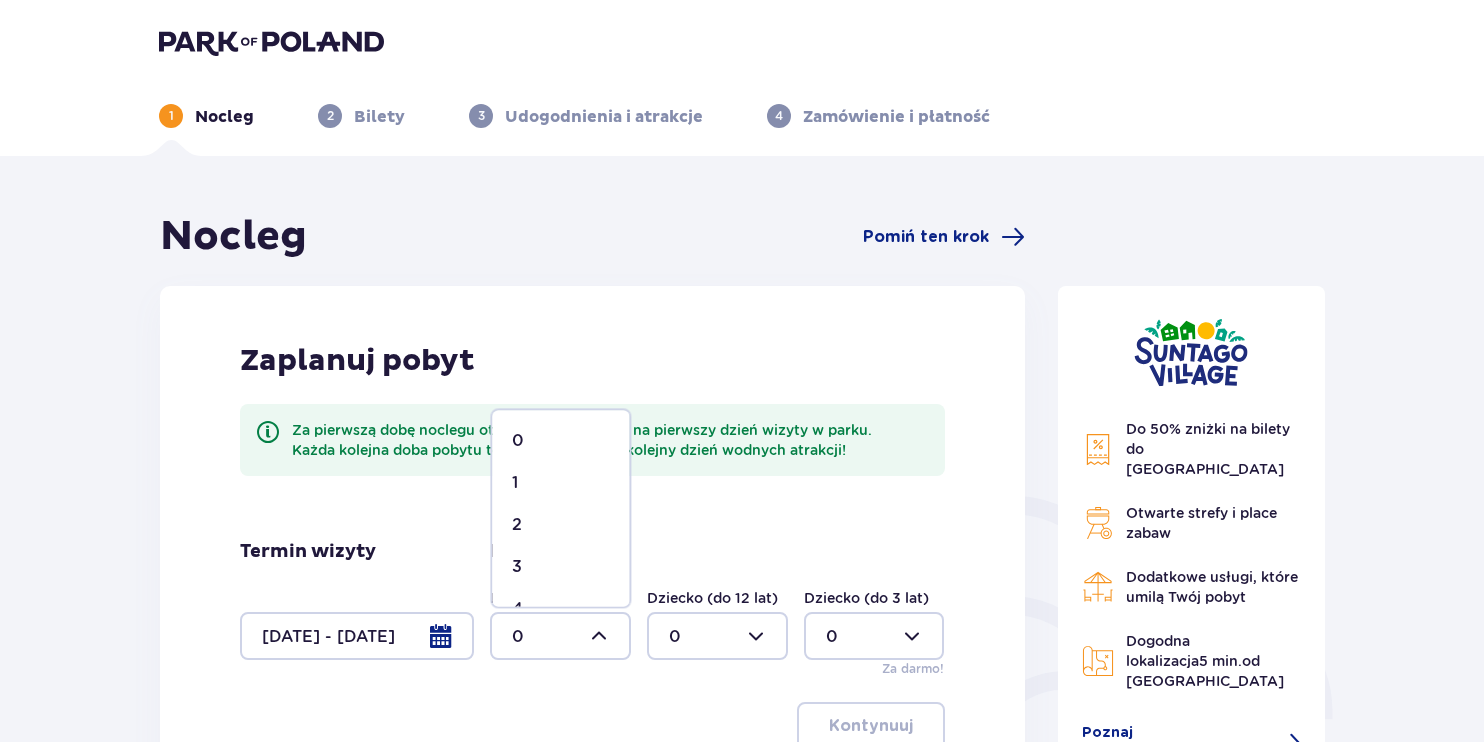 click on "2" at bounding box center (560, 525) 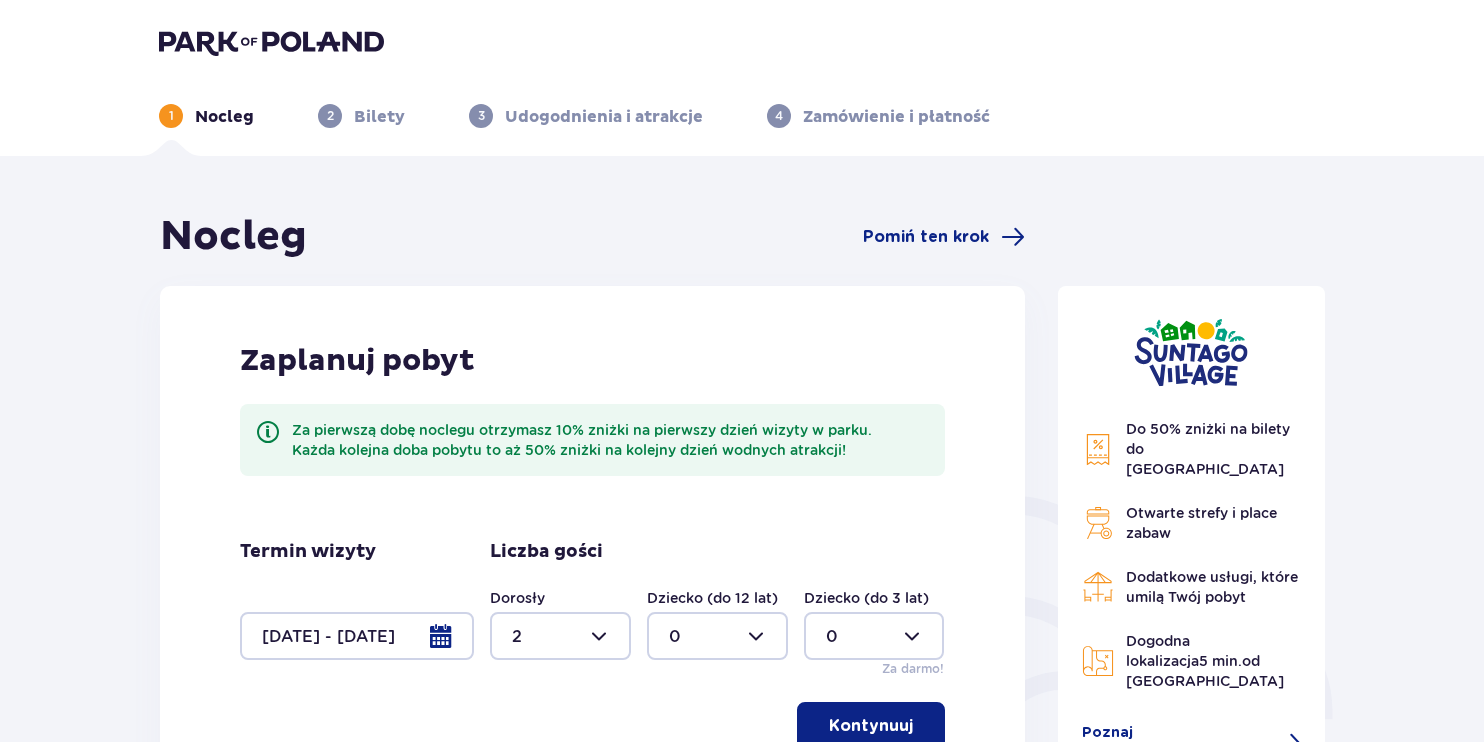 click at bounding box center (717, 636) 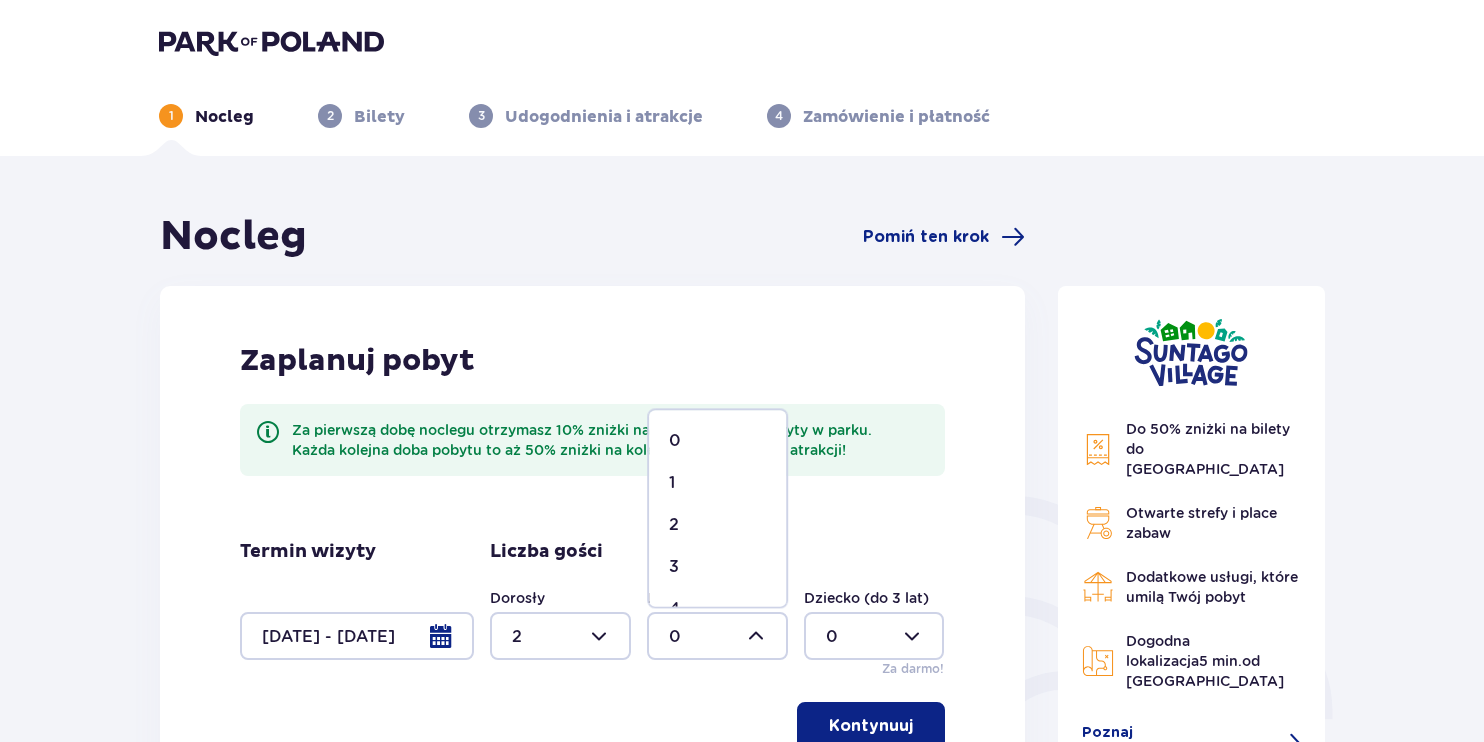 click on "2" at bounding box center (717, 525) 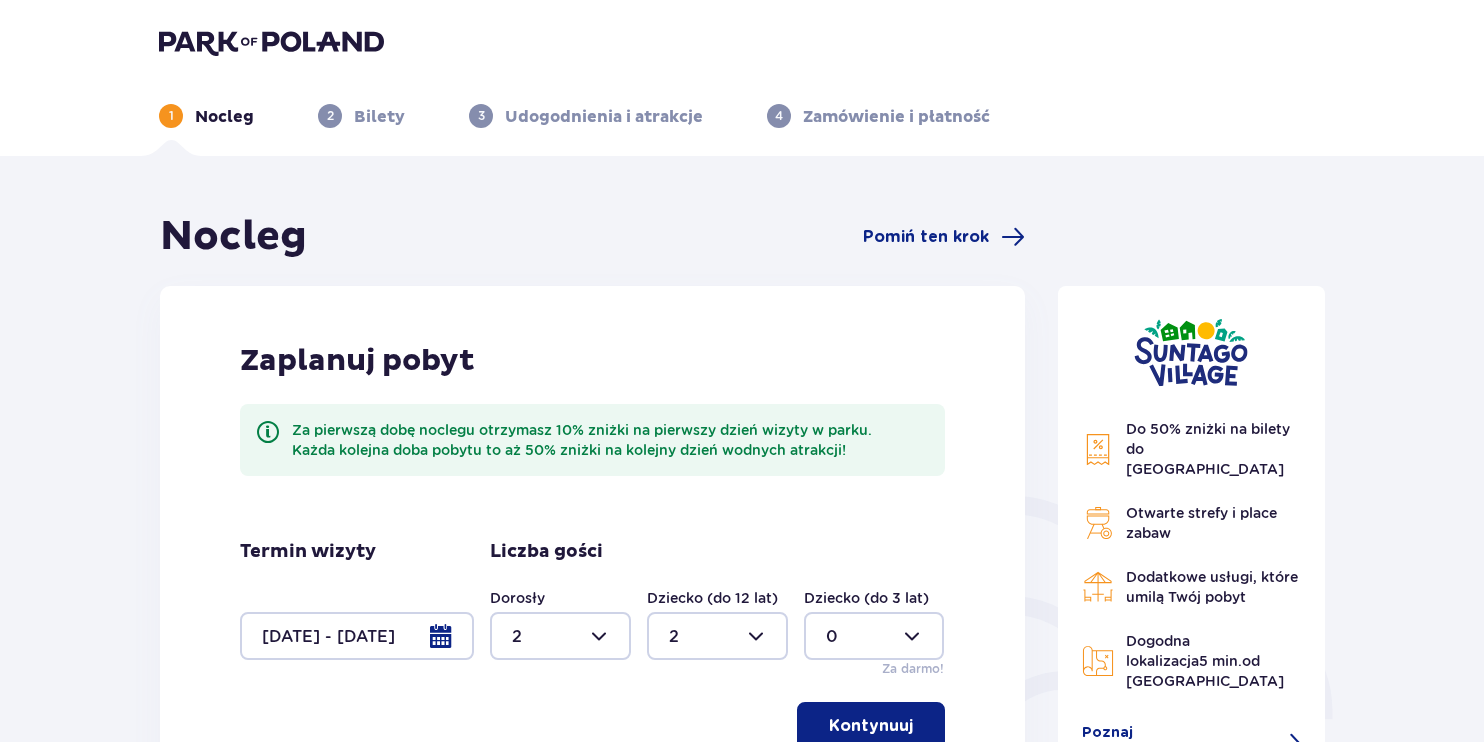 click on "Kontynuuj" at bounding box center (871, 726) 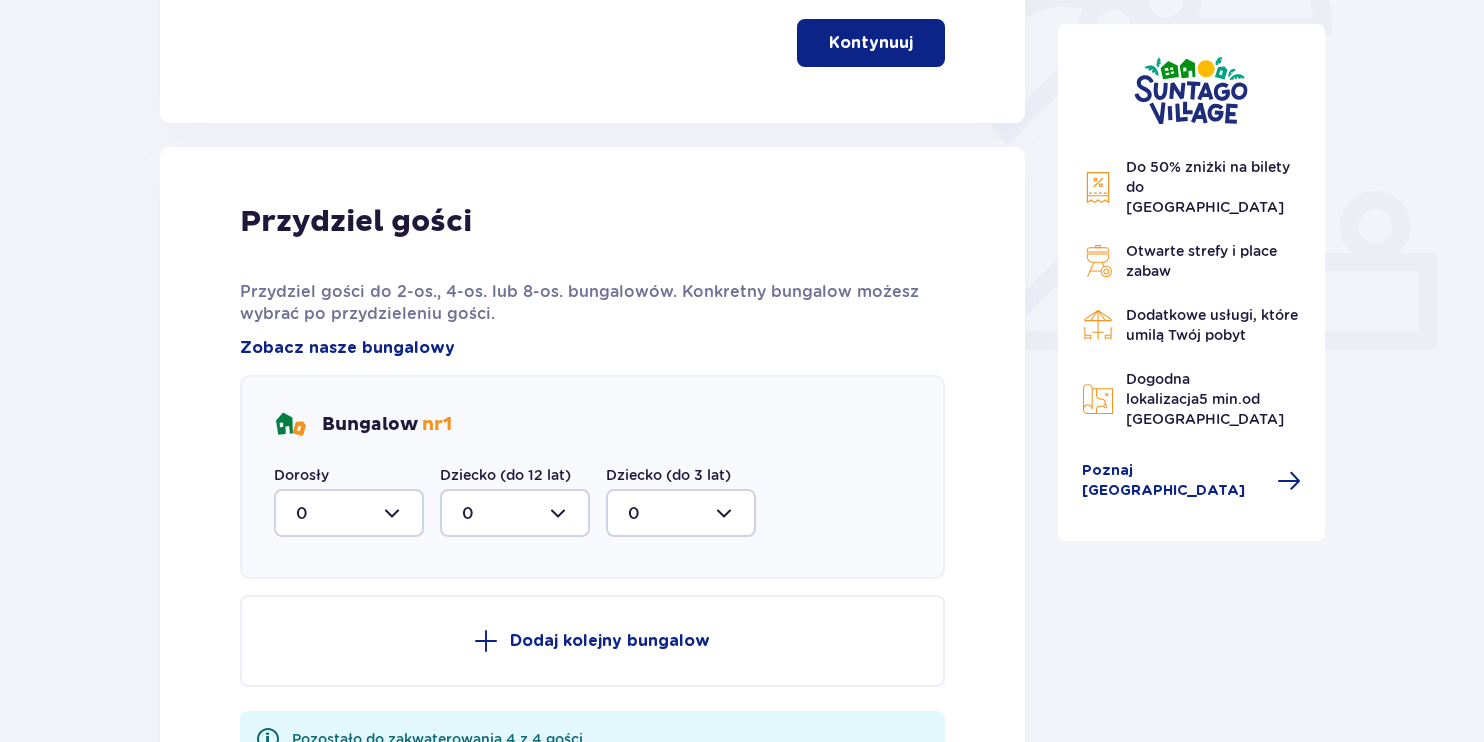 scroll, scrollTop: 805, scrollLeft: 0, axis: vertical 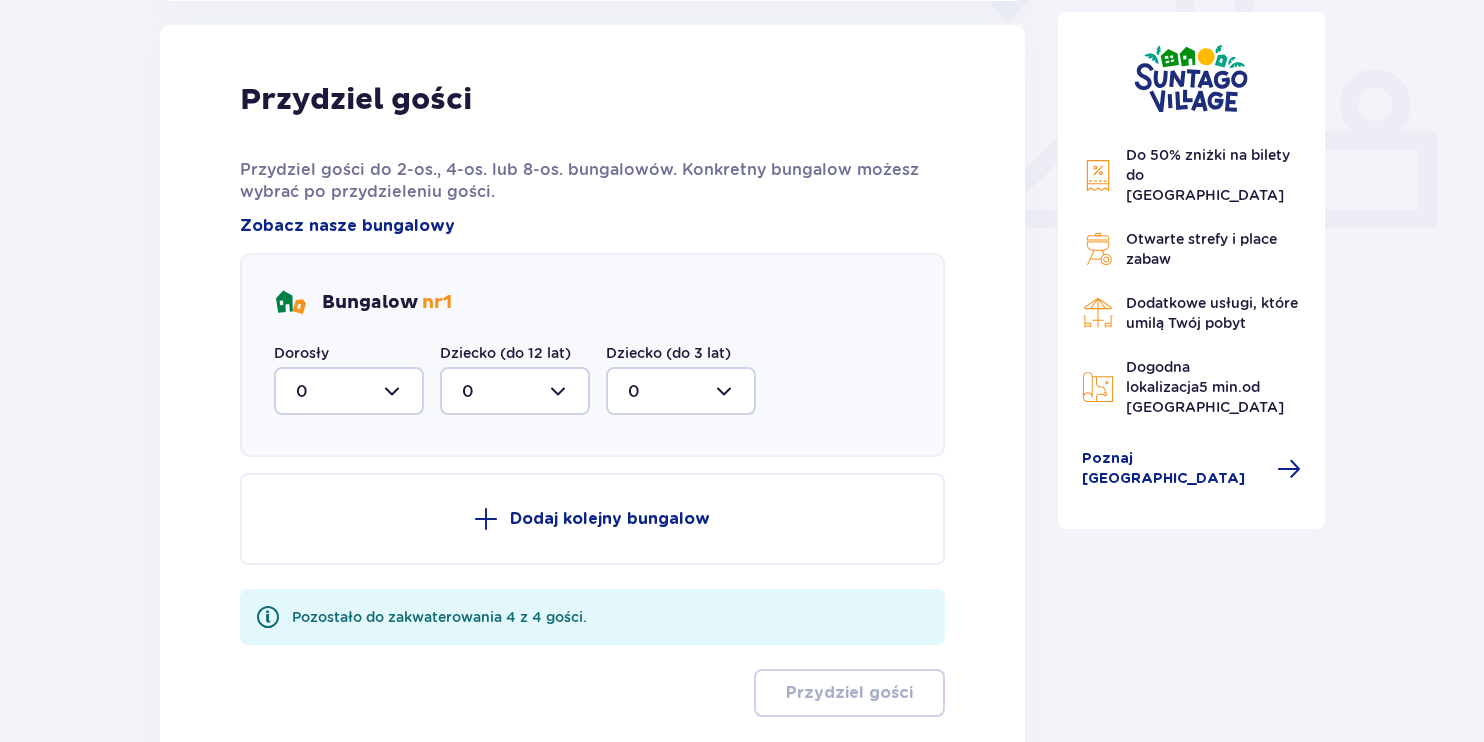 click at bounding box center (349, 391) 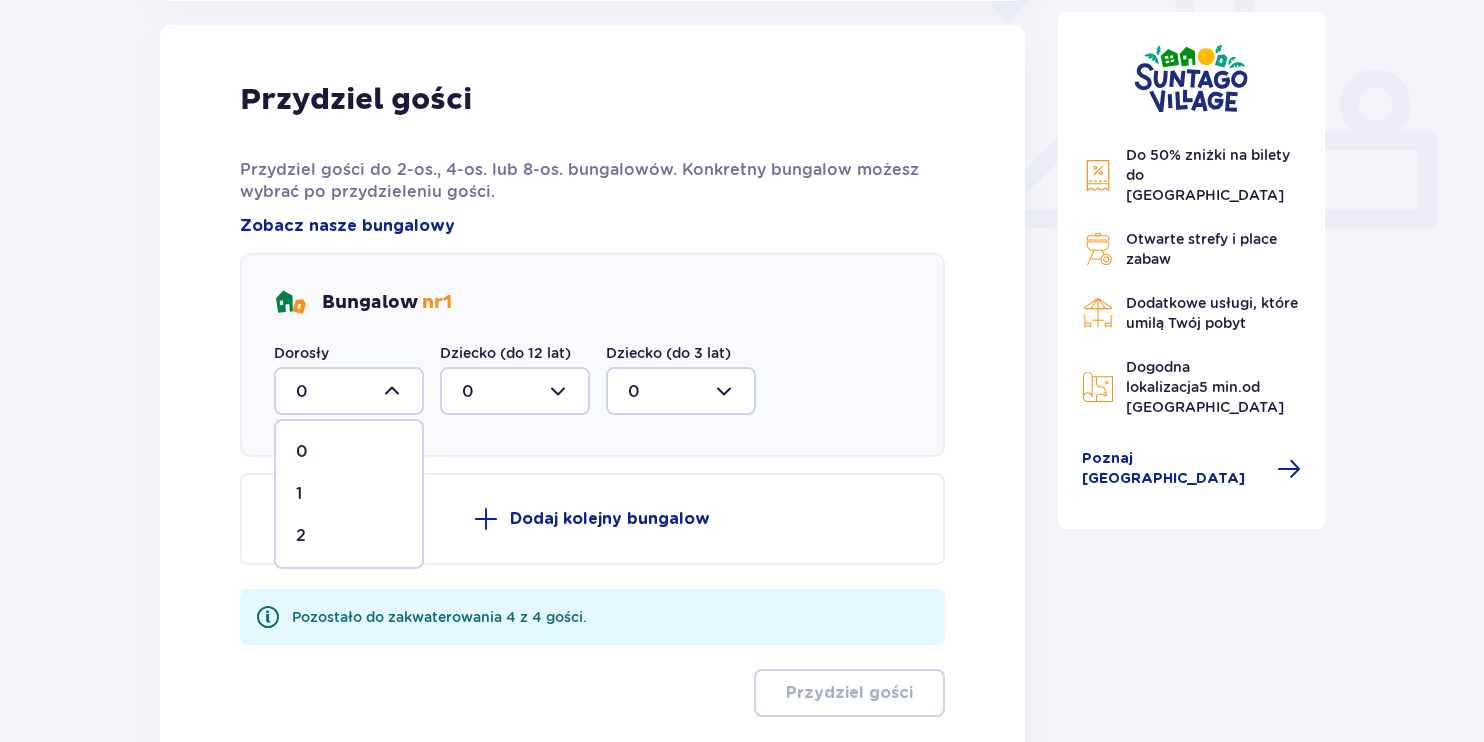 click on "2" at bounding box center [349, 536] 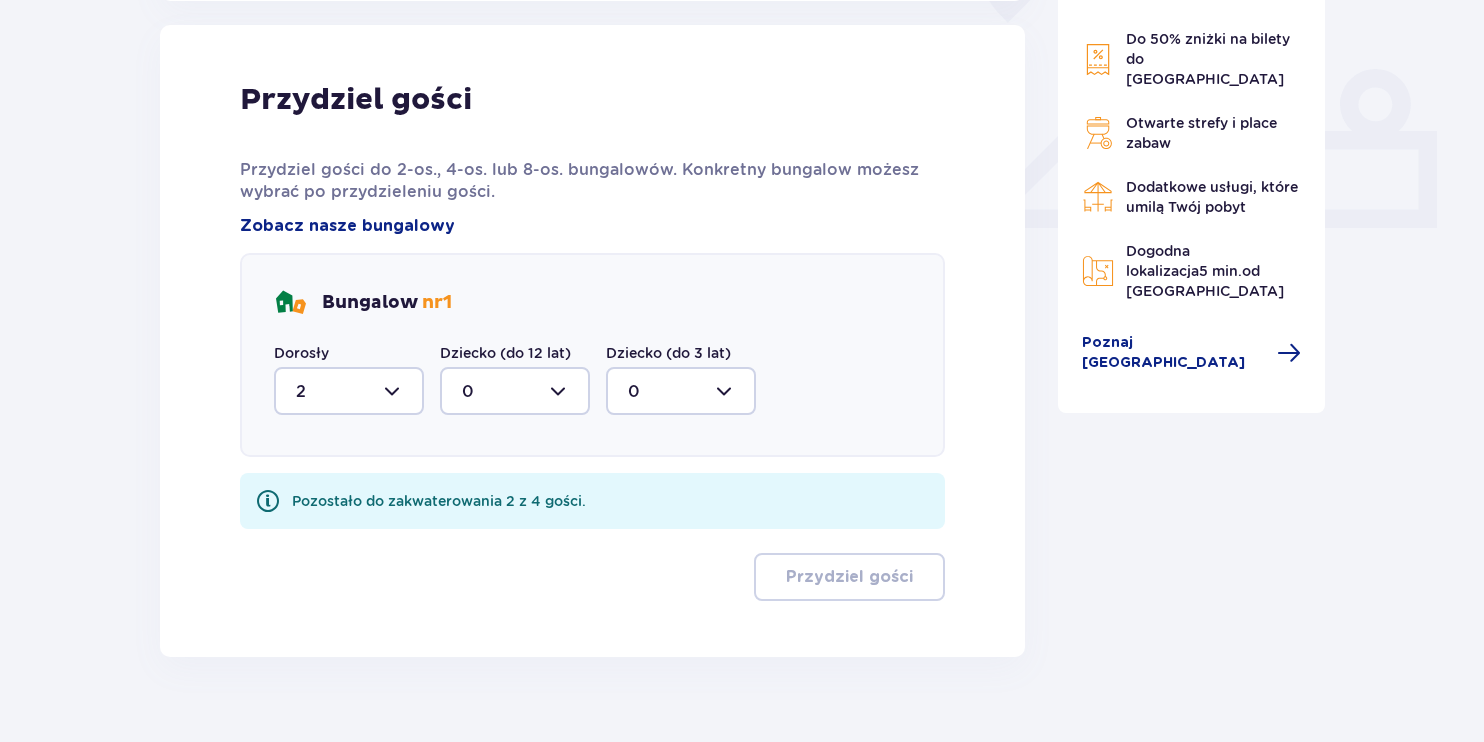 click at bounding box center (515, 391) 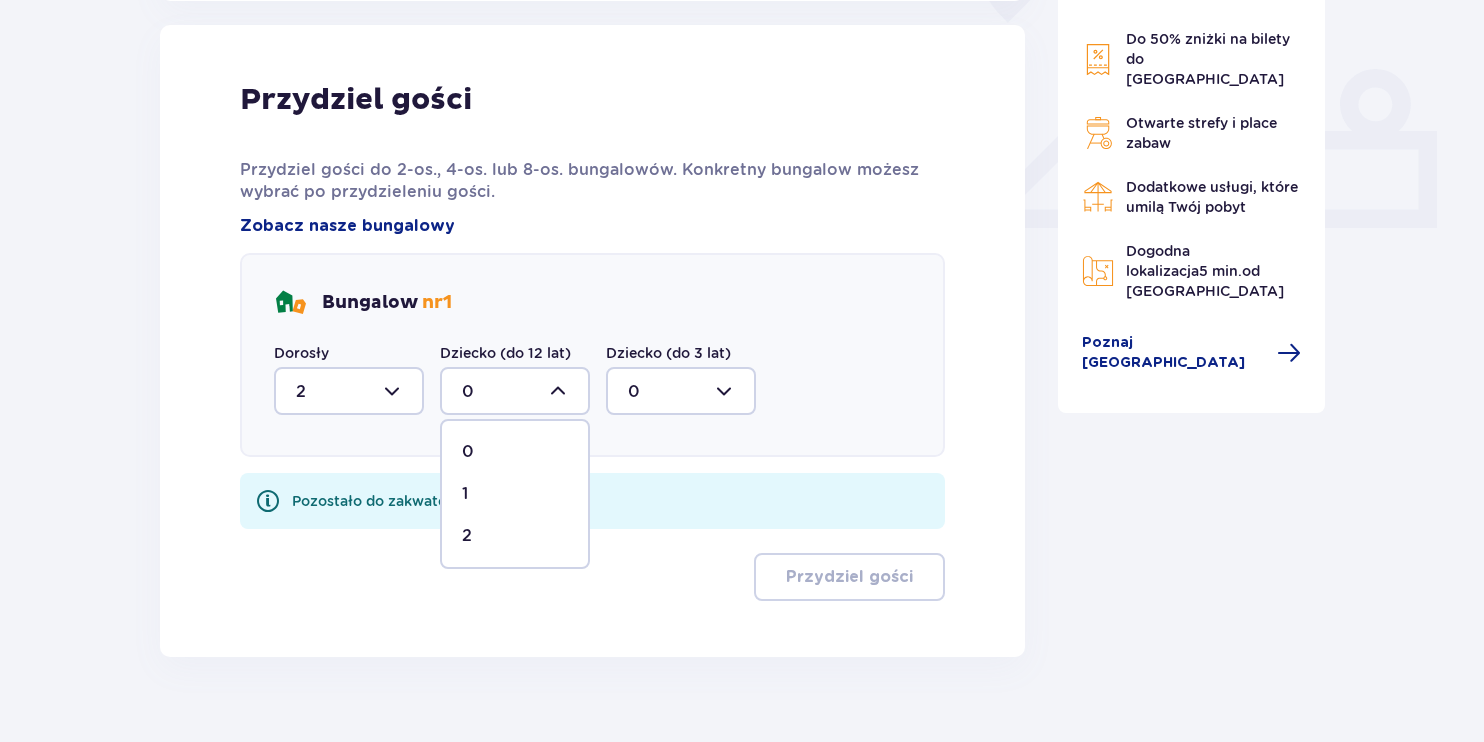 click on "2" at bounding box center (515, 536) 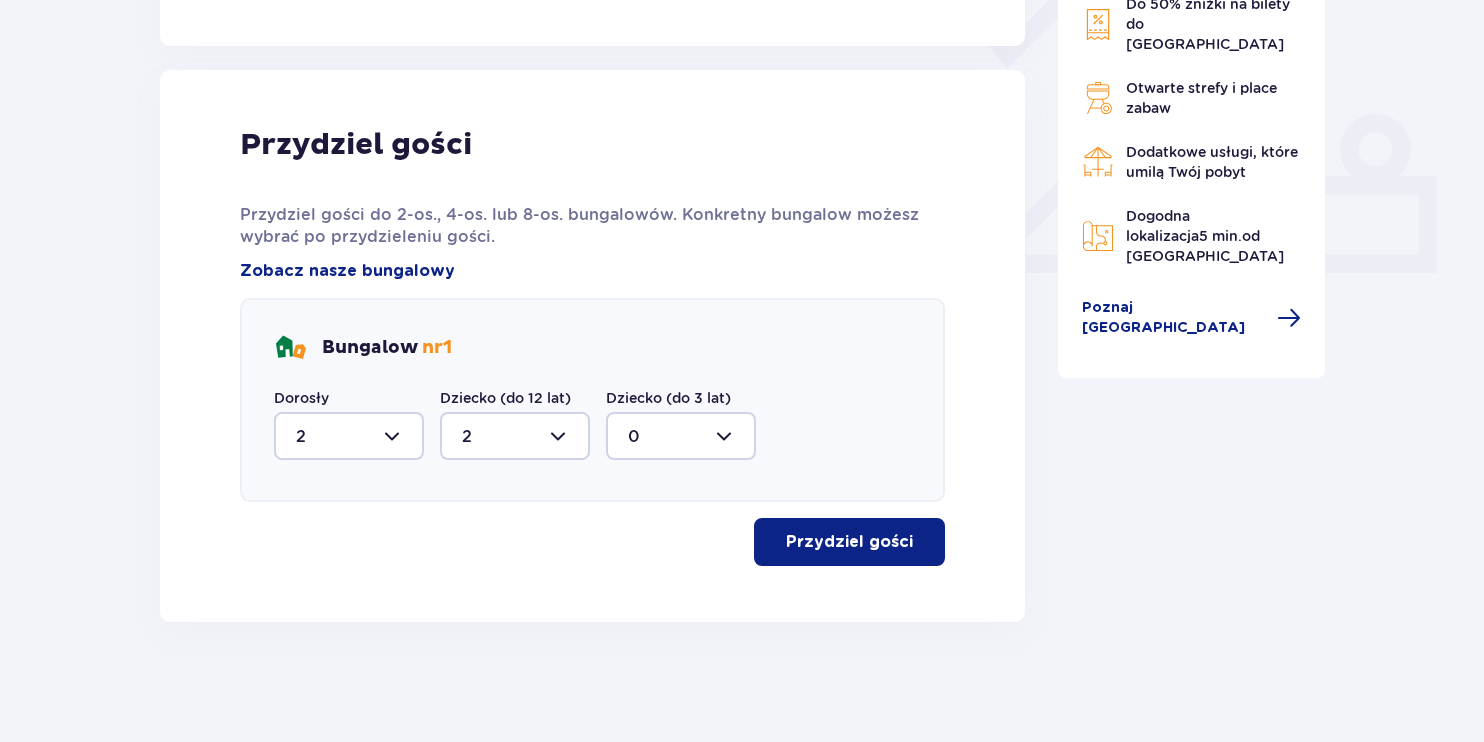 scroll, scrollTop: 759, scrollLeft: 0, axis: vertical 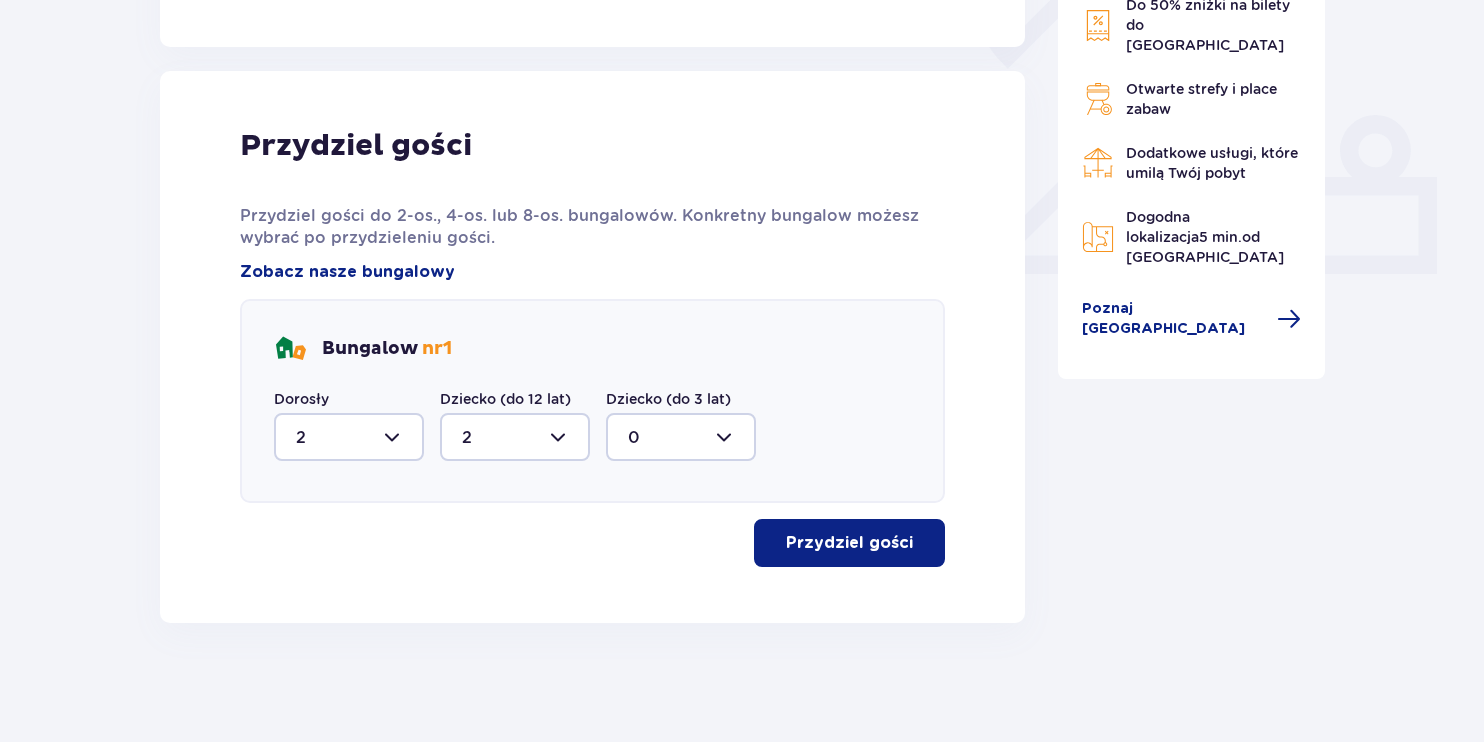 click on "Przydziel gości" at bounding box center [849, 543] 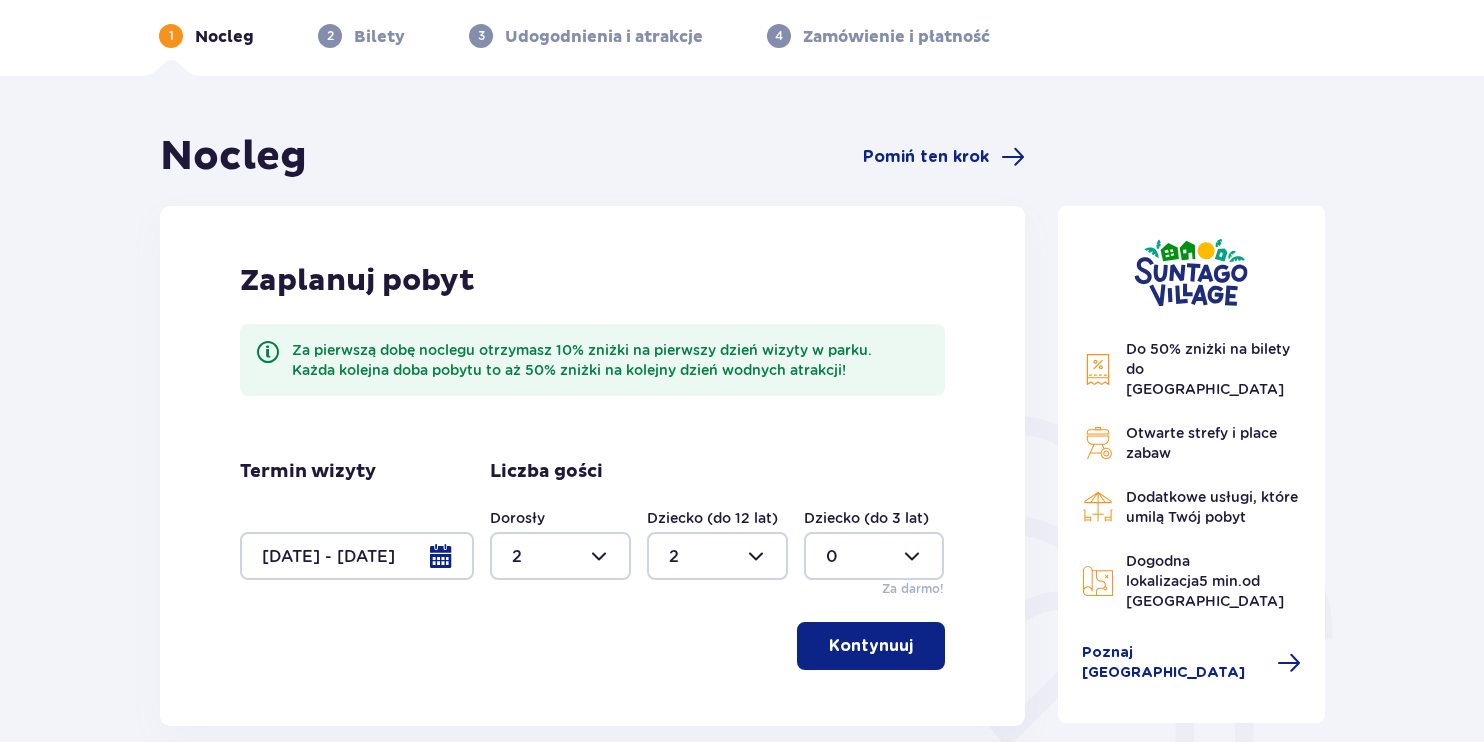 scroll, scrollTop: 0, scrollLeft: 0, axis: both 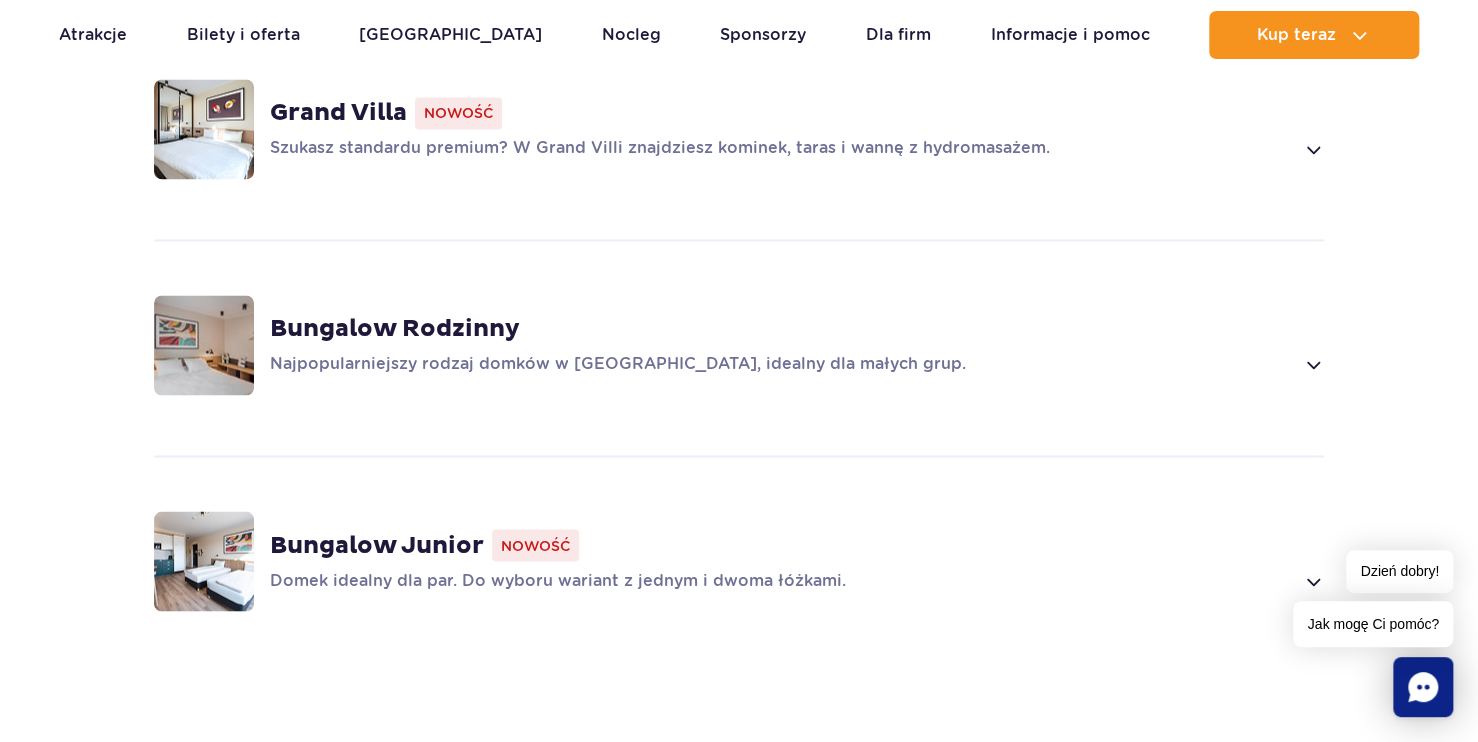 click on "Bungalow Junior
Nowość
Domek idealny dla par. Do wyboru wariant z jednym i dwoma łóżkami." at bounding box center (797, 561) 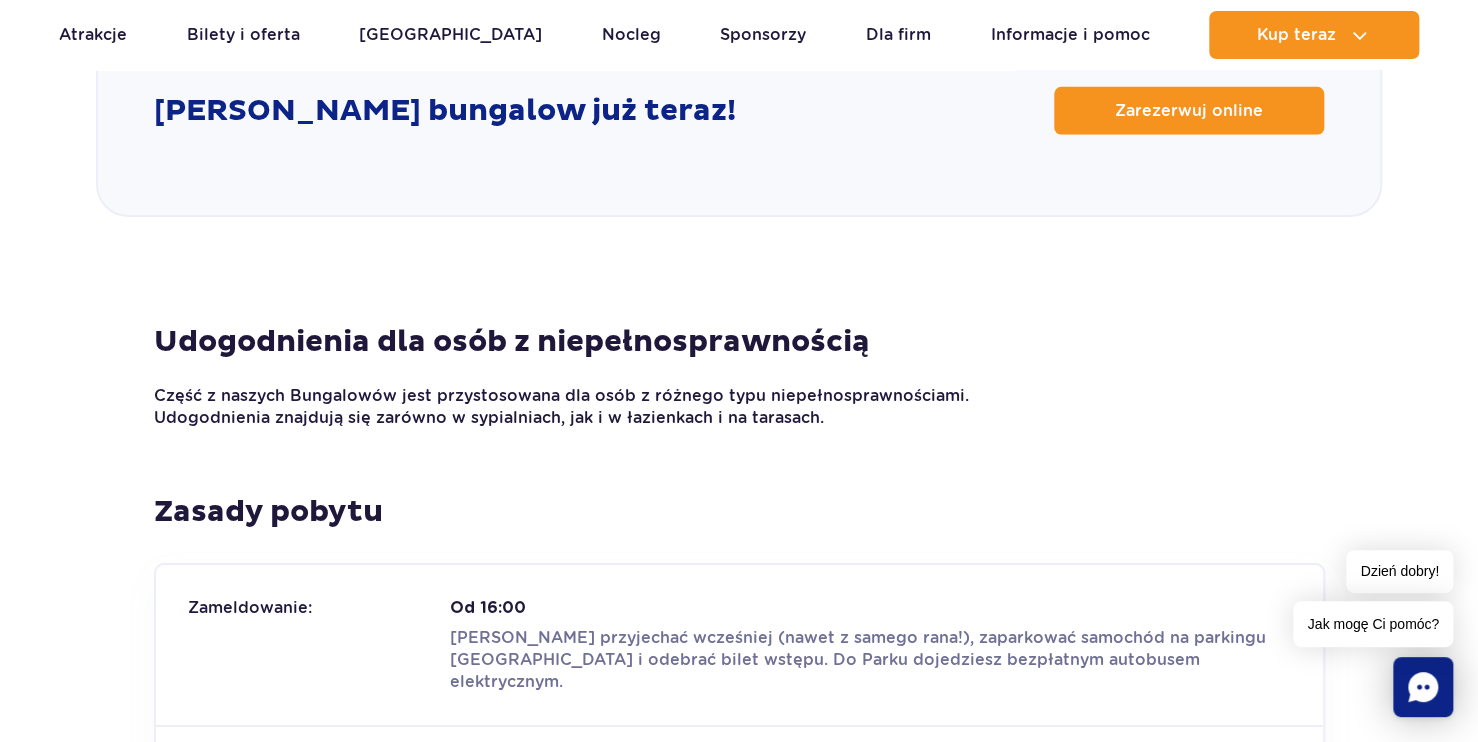 scroll, scrollTop: 2840, scrollLeft: 0, axis: vertical 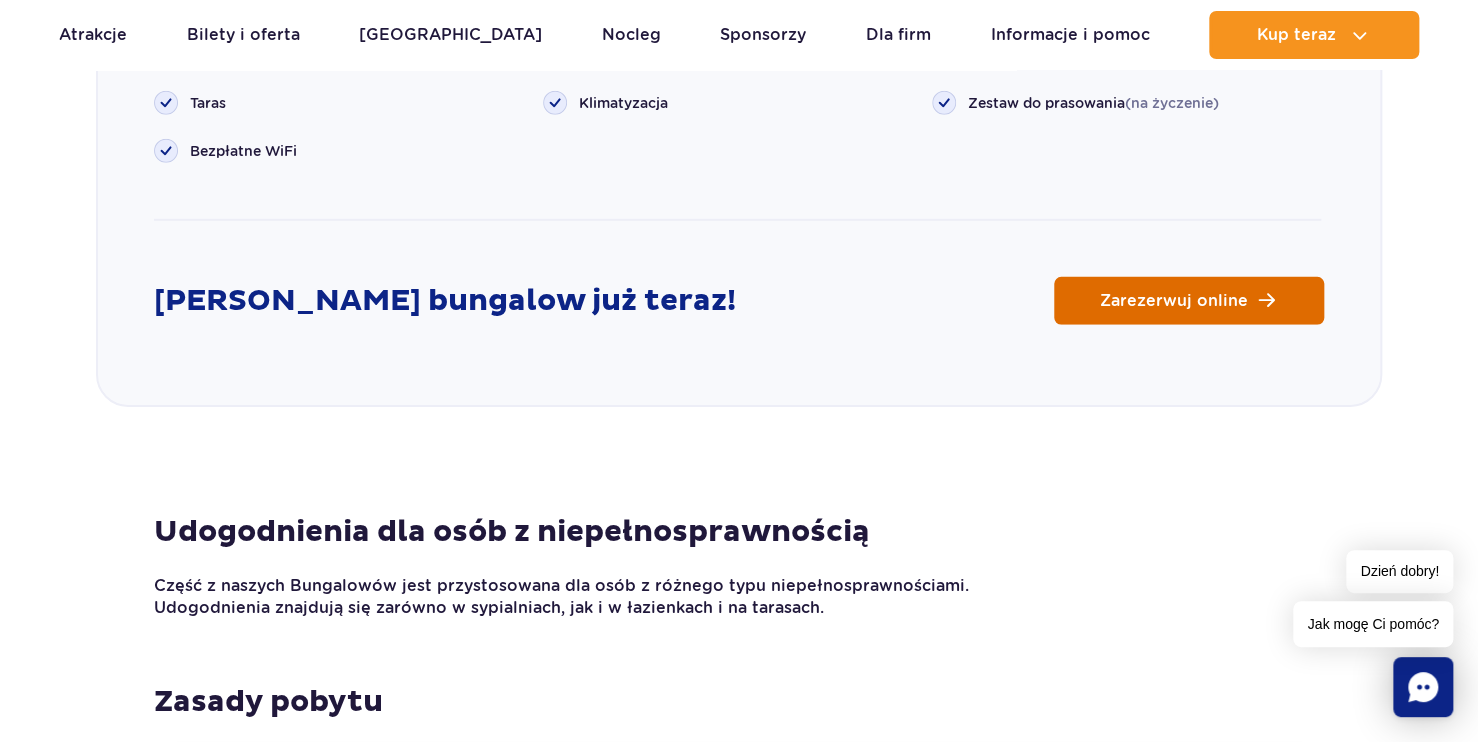 click on "Zarezerwuj online" at bounding box center (1189, 301) 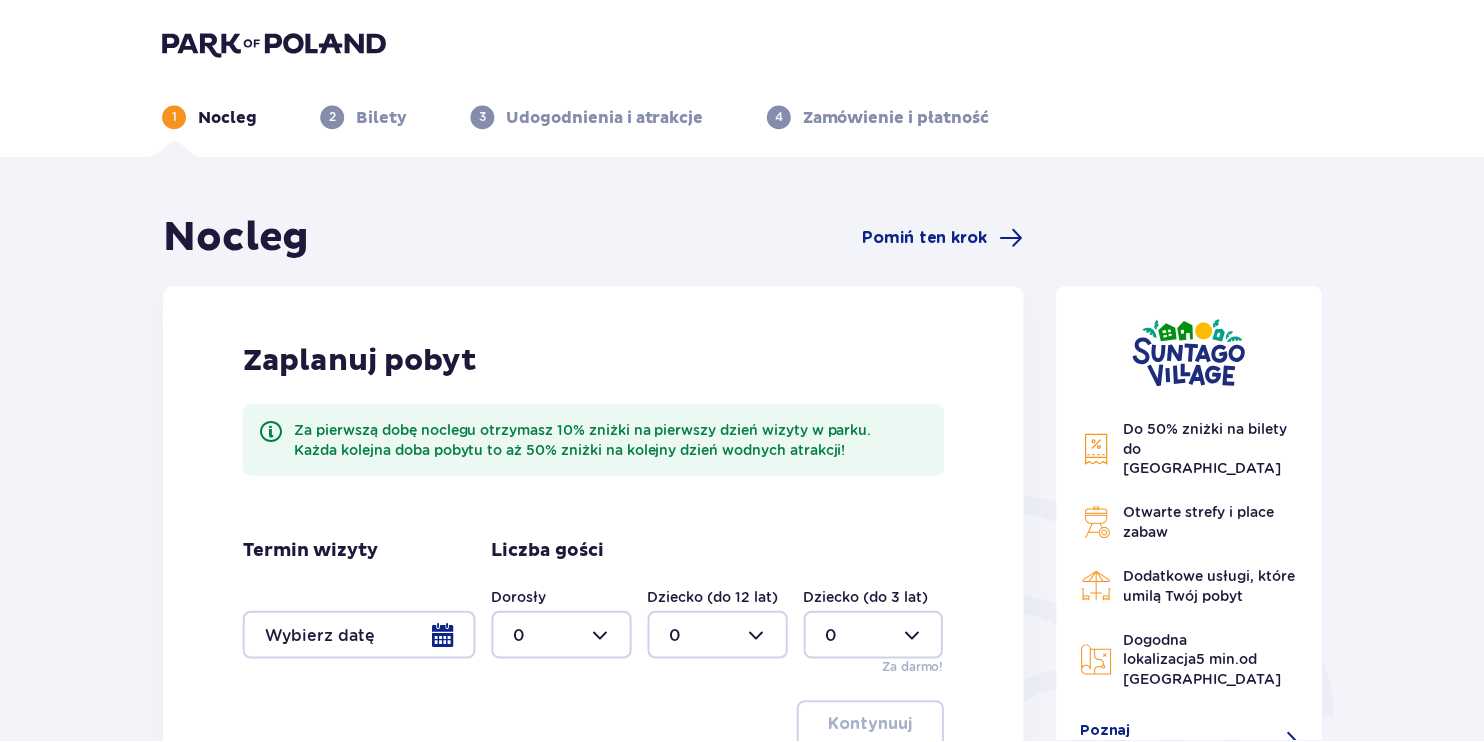 scroll, scrollTop: 0, scrollLeft: 0, axis: both 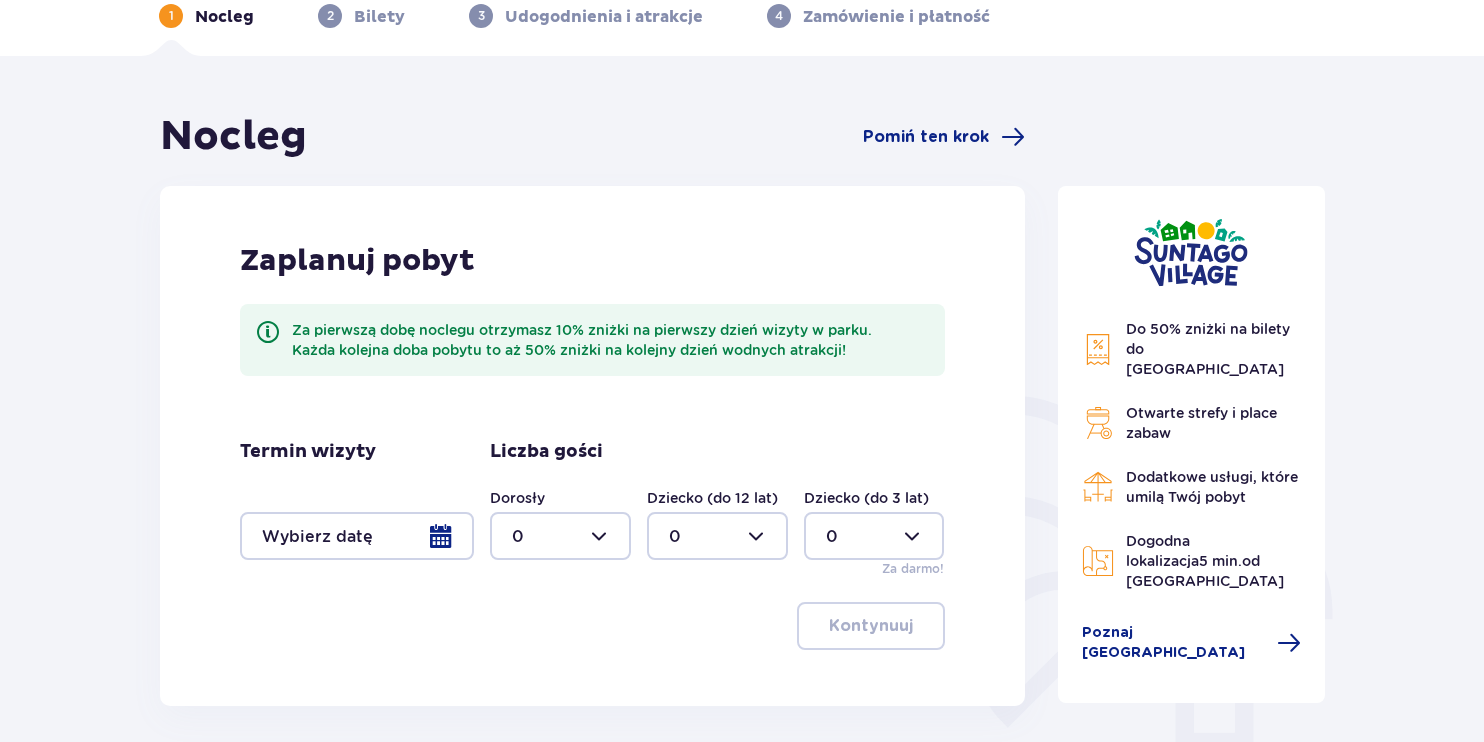 click at bounding box center (357, 536) 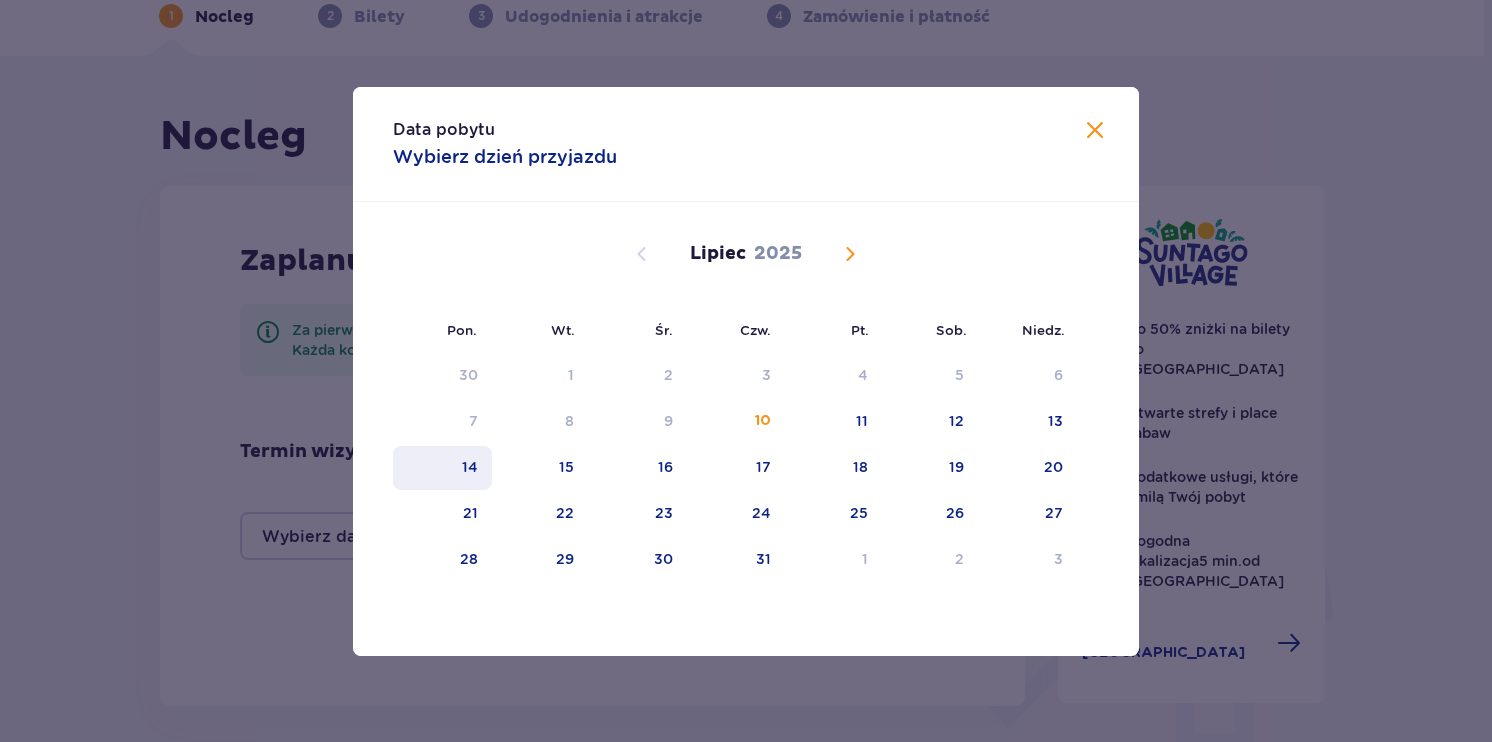 click on "14" at bounding box center (442, 468) 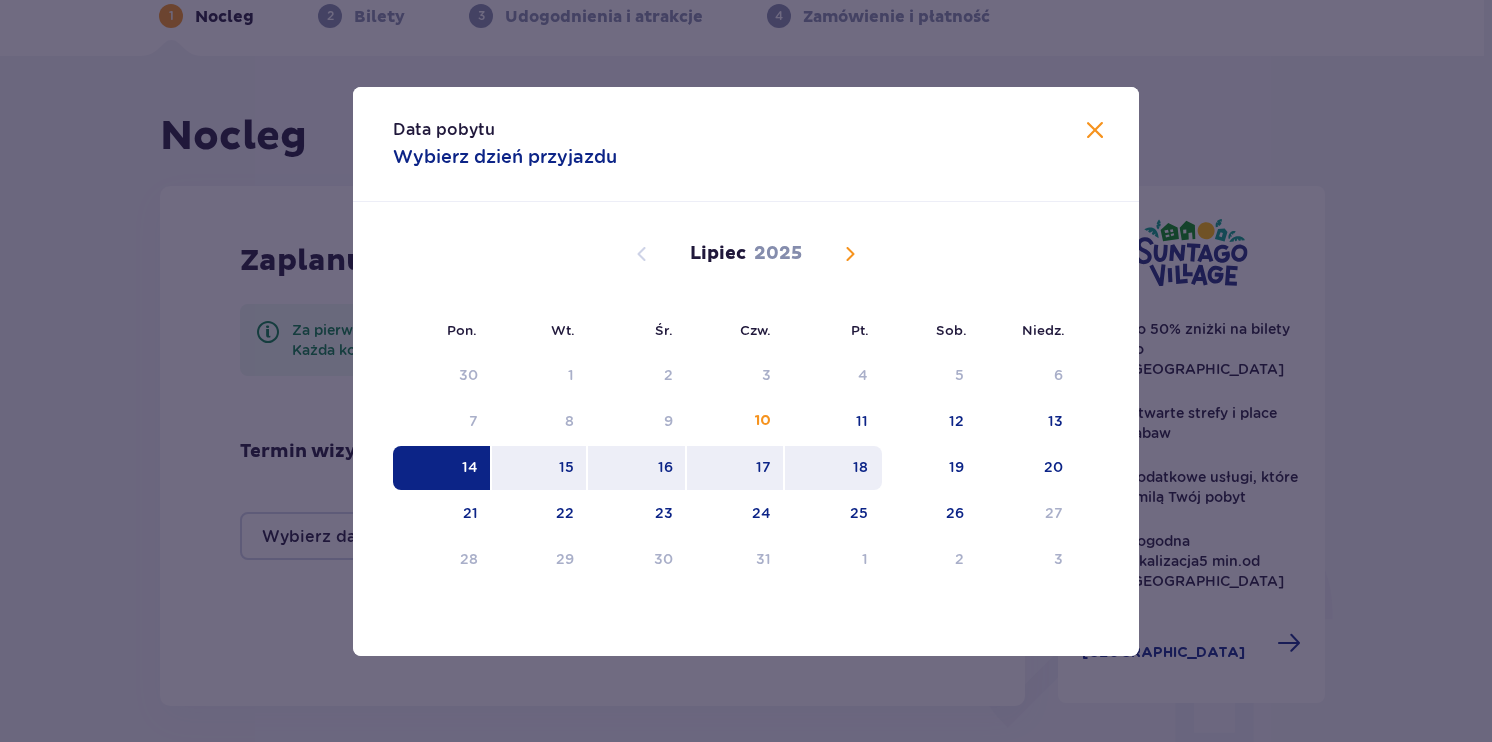 click on "18" at bounding box center (833, 468) 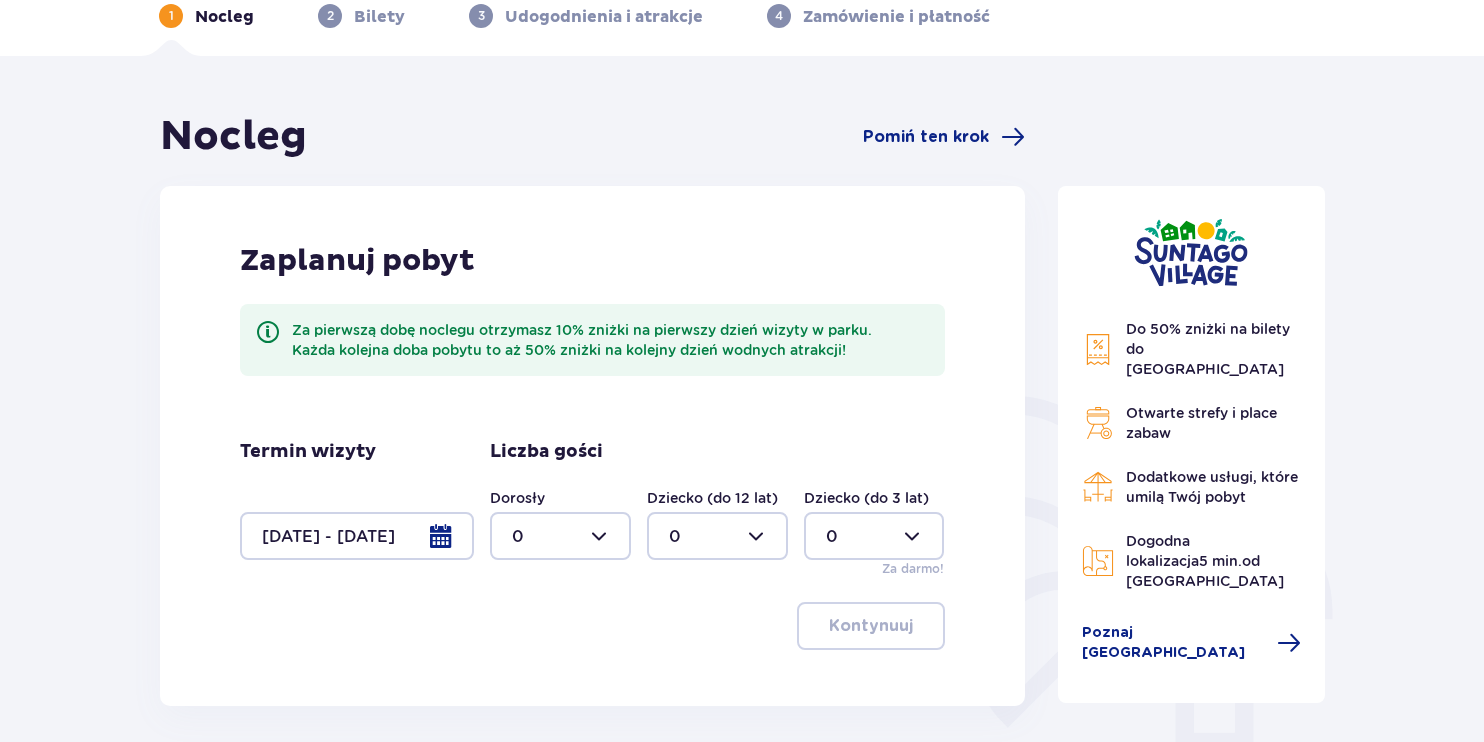 click at bounding box center (560, 536) 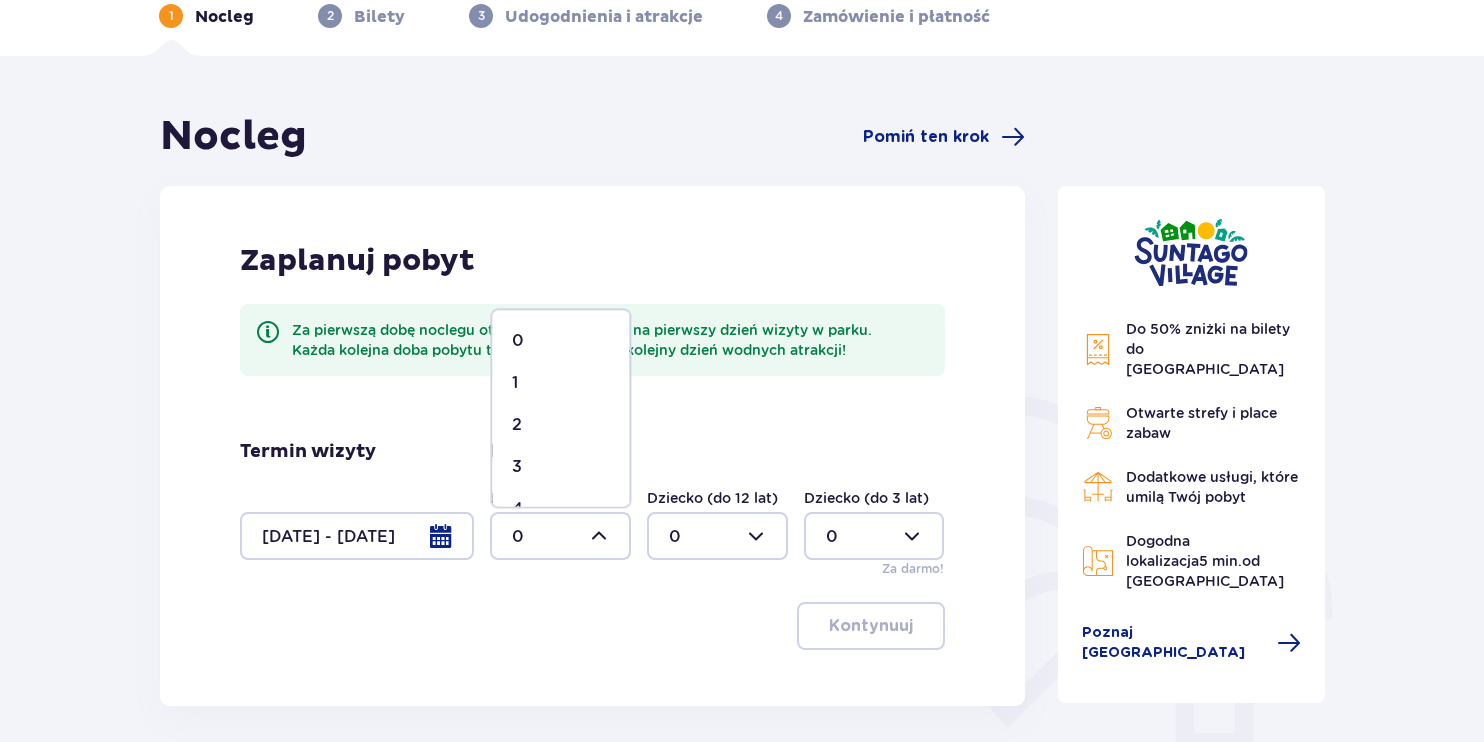 click on "2" at bounding box center (560, 425) 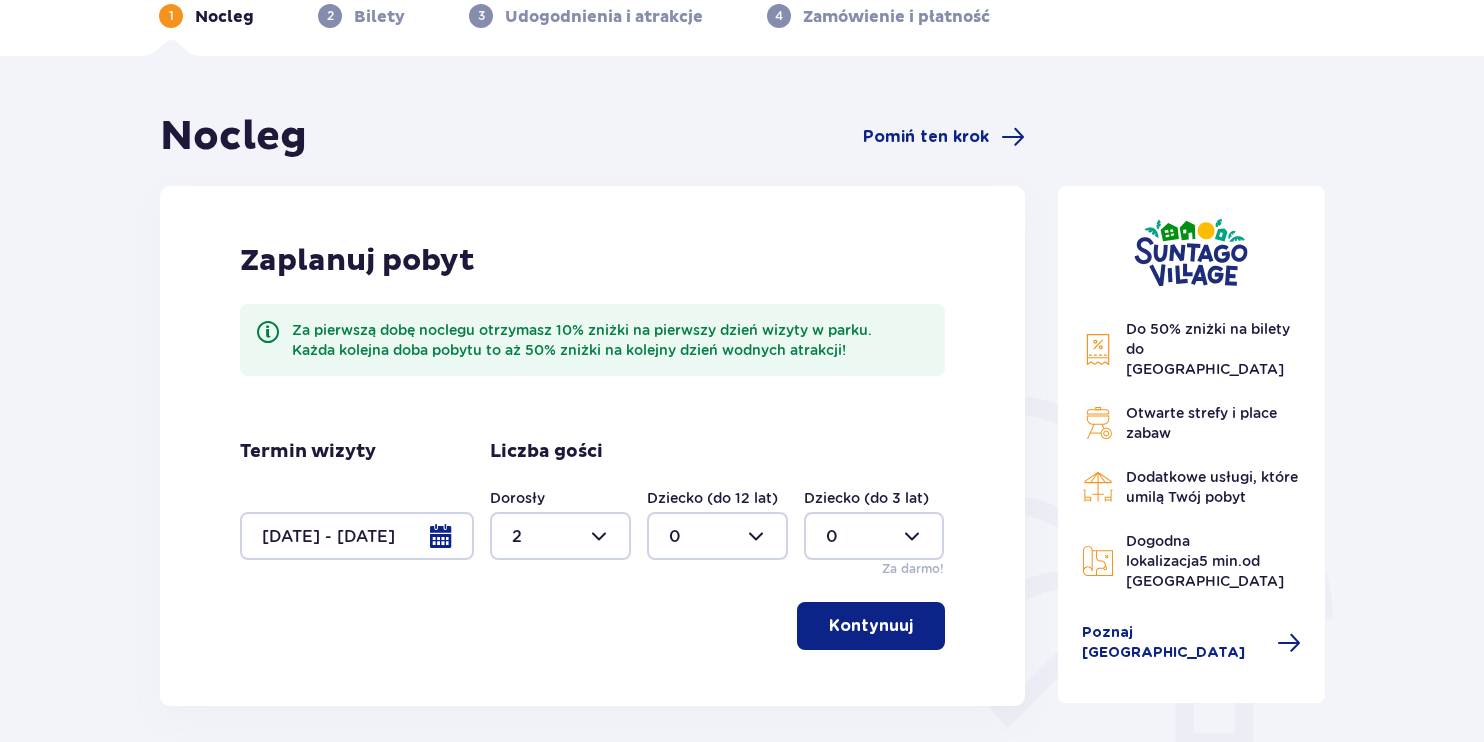 click at bounding box center (717, 536) 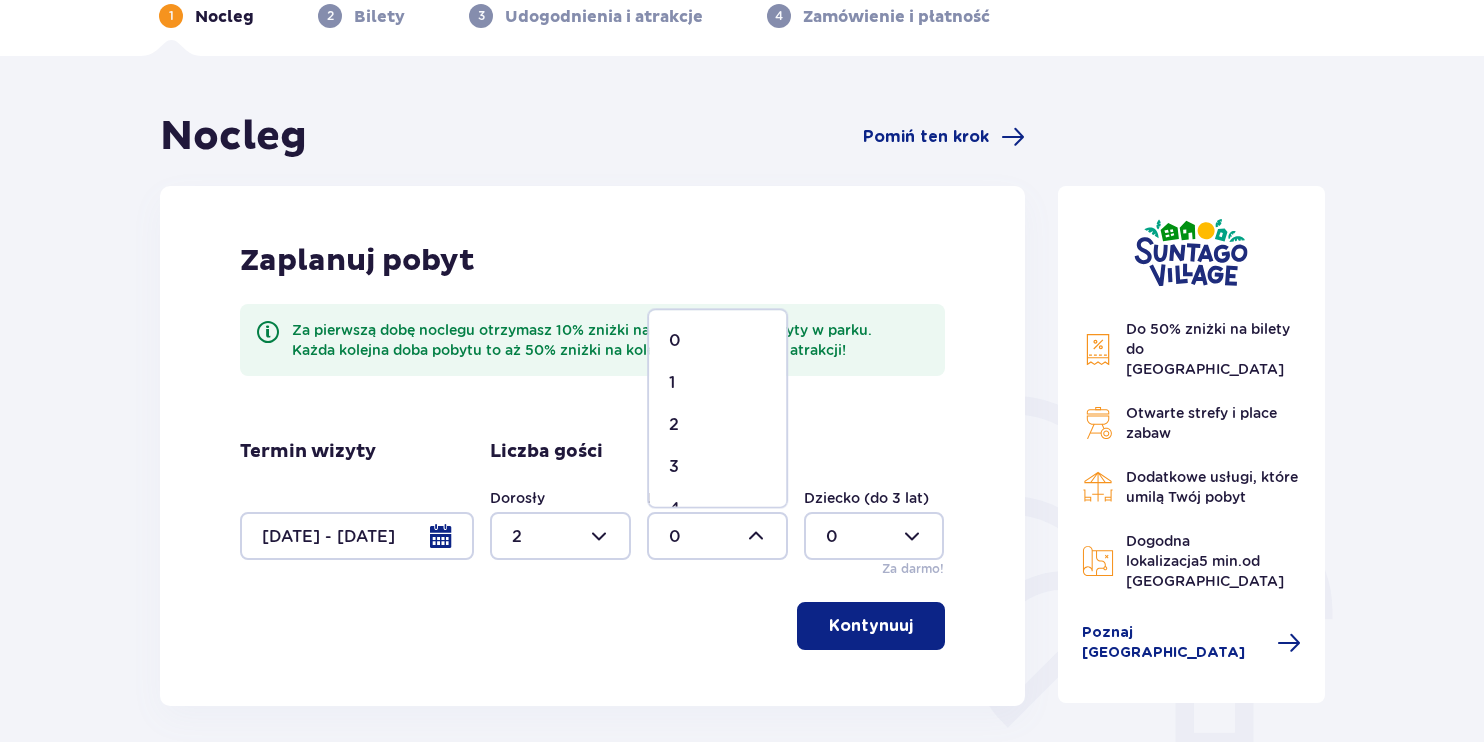 click on "2" at bounding box center [717, 425] 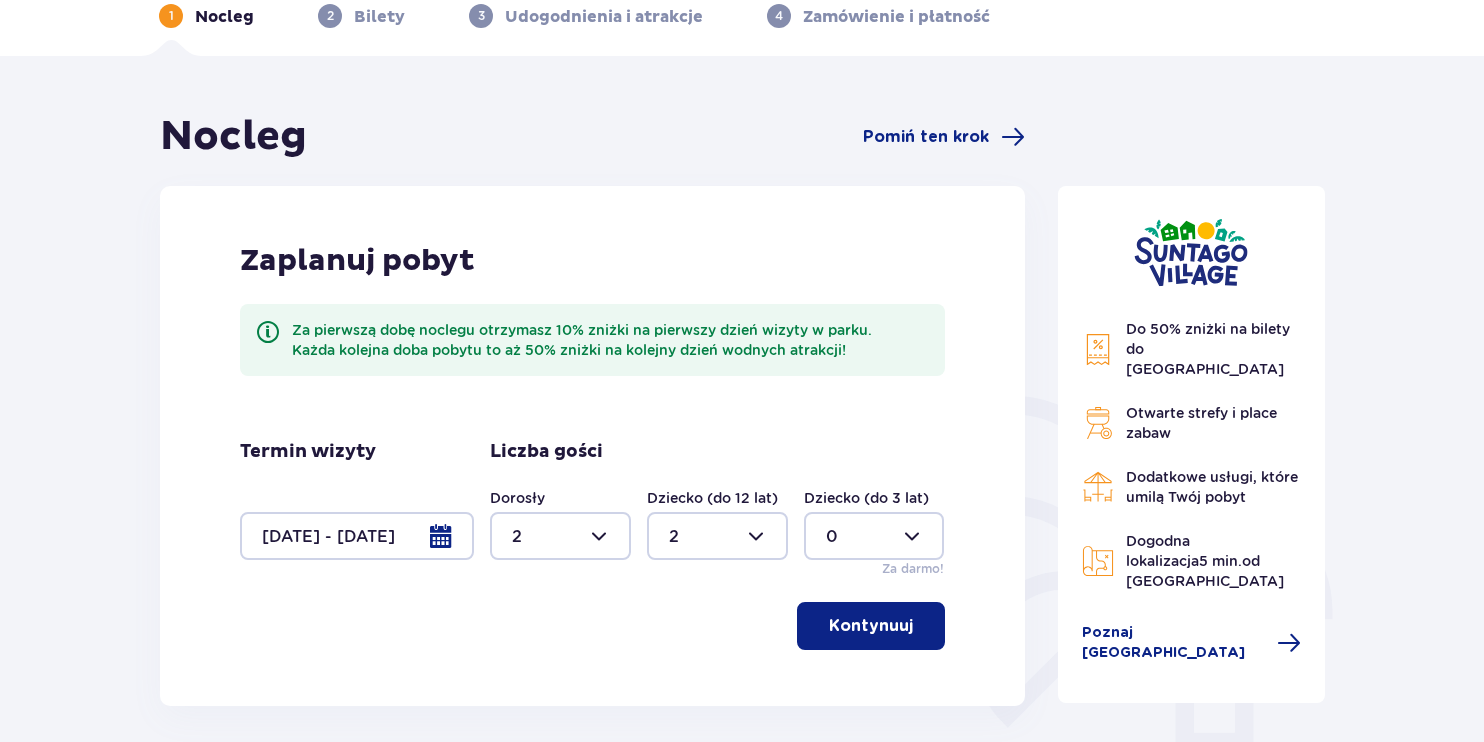 click on "Kontynuuj" at bounding box center (871, 626) 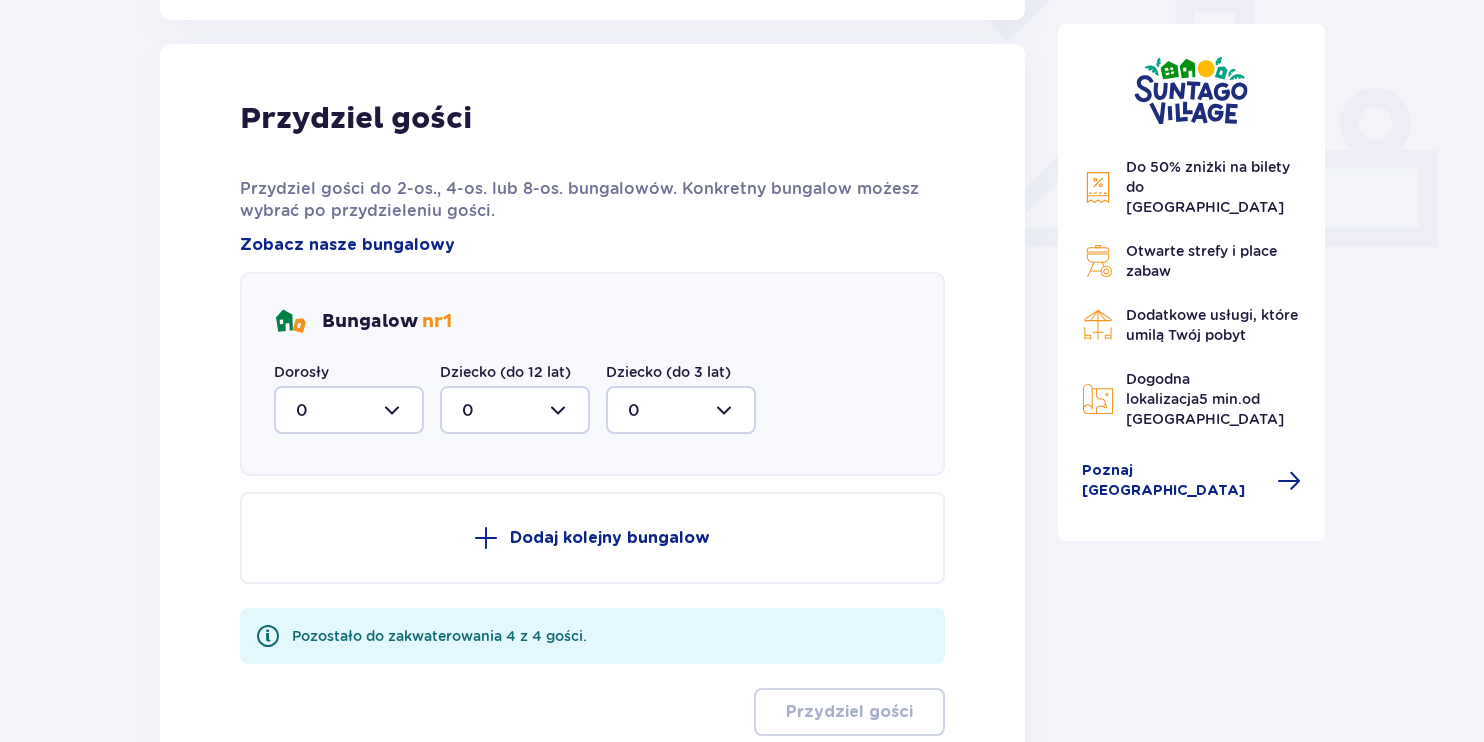 scroll, scrollTop: 805, scrollLeft: 0, axis: vertical 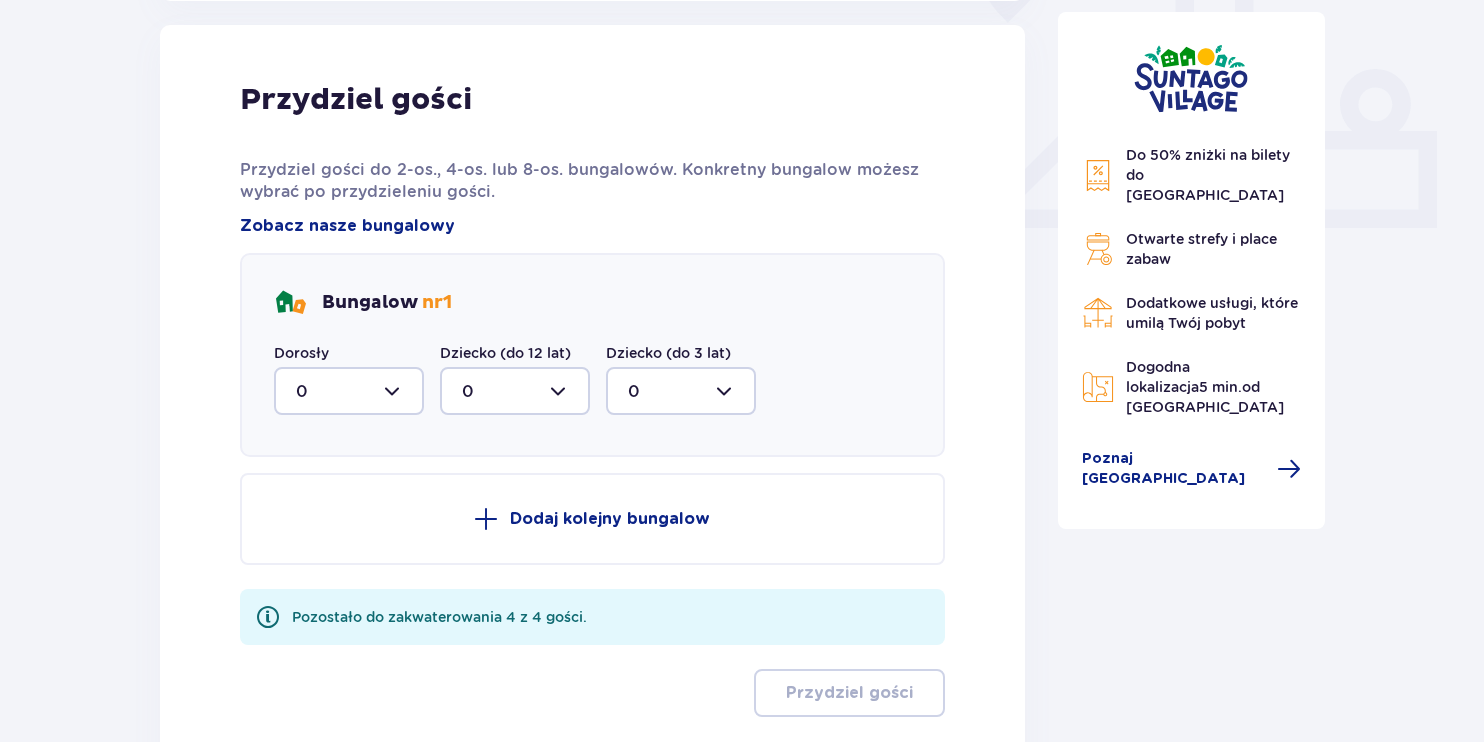 click at bounding box center [349, 391] 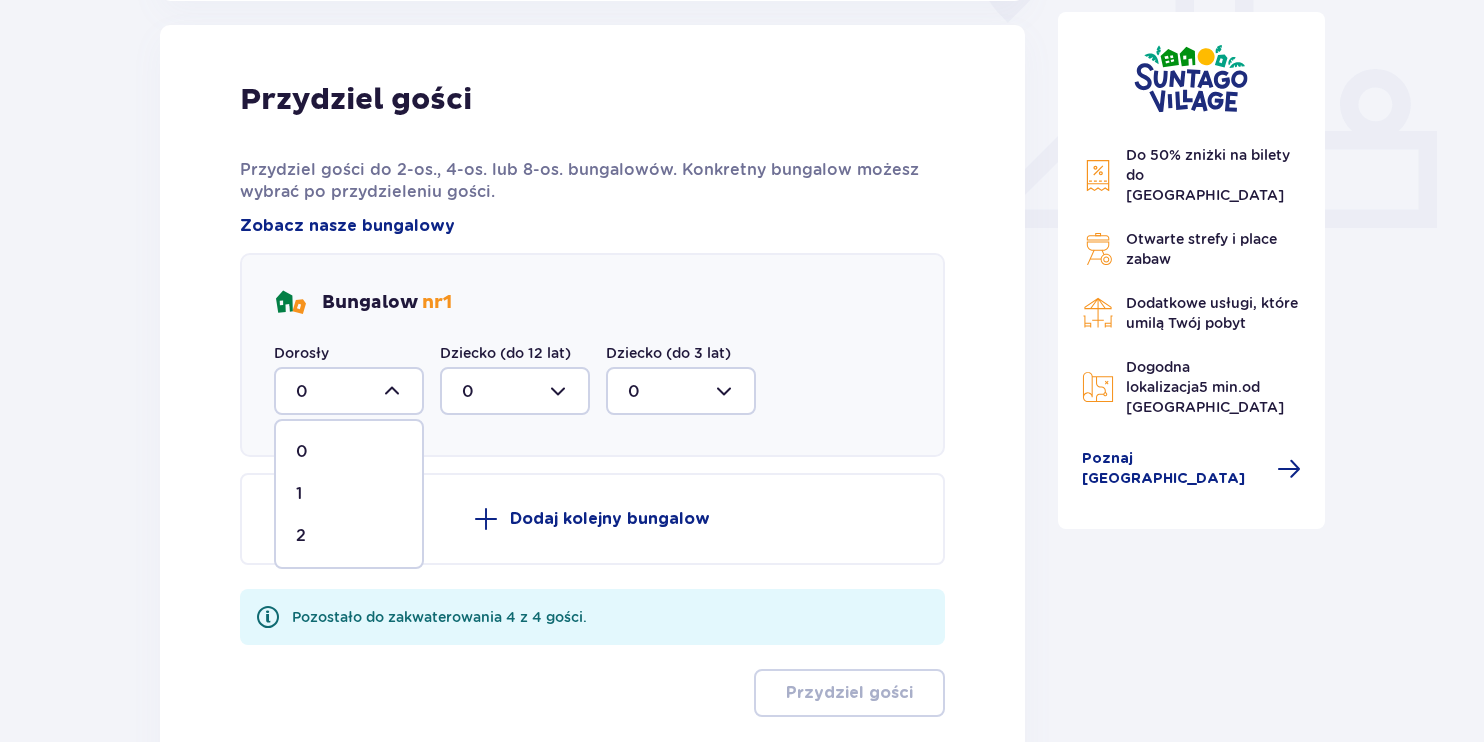 click on "1" at bounding box center (349, 494) 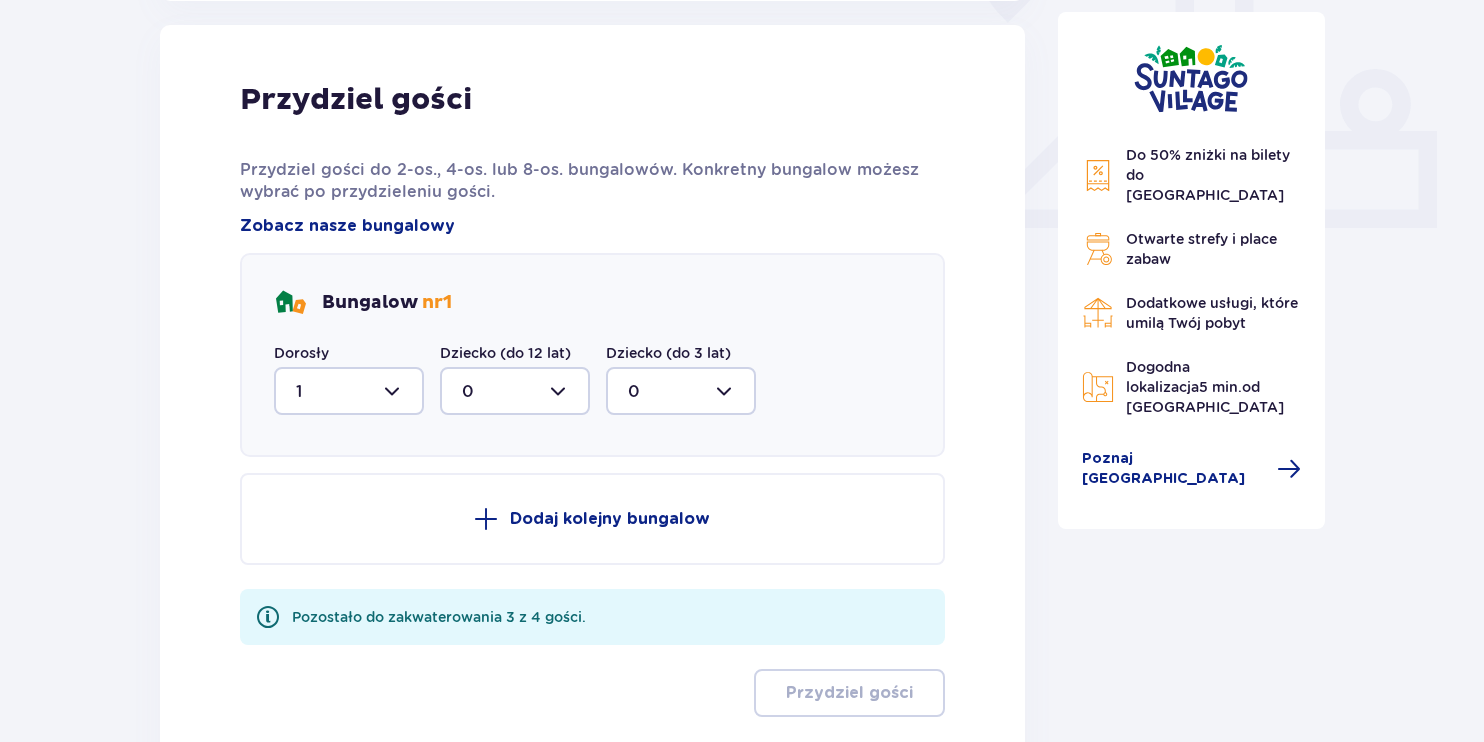 click at bounding box center (349, 391) 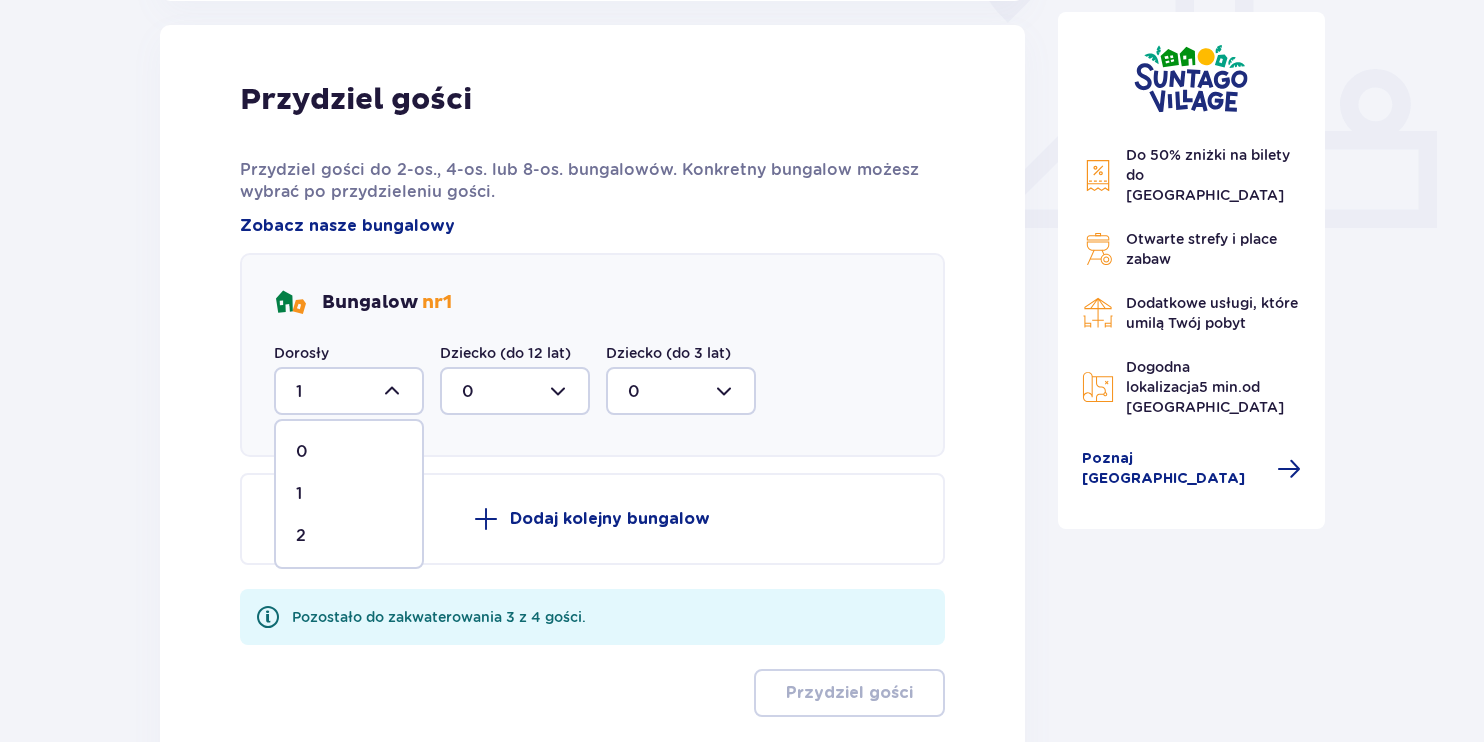click at bounding box center (515, 391) 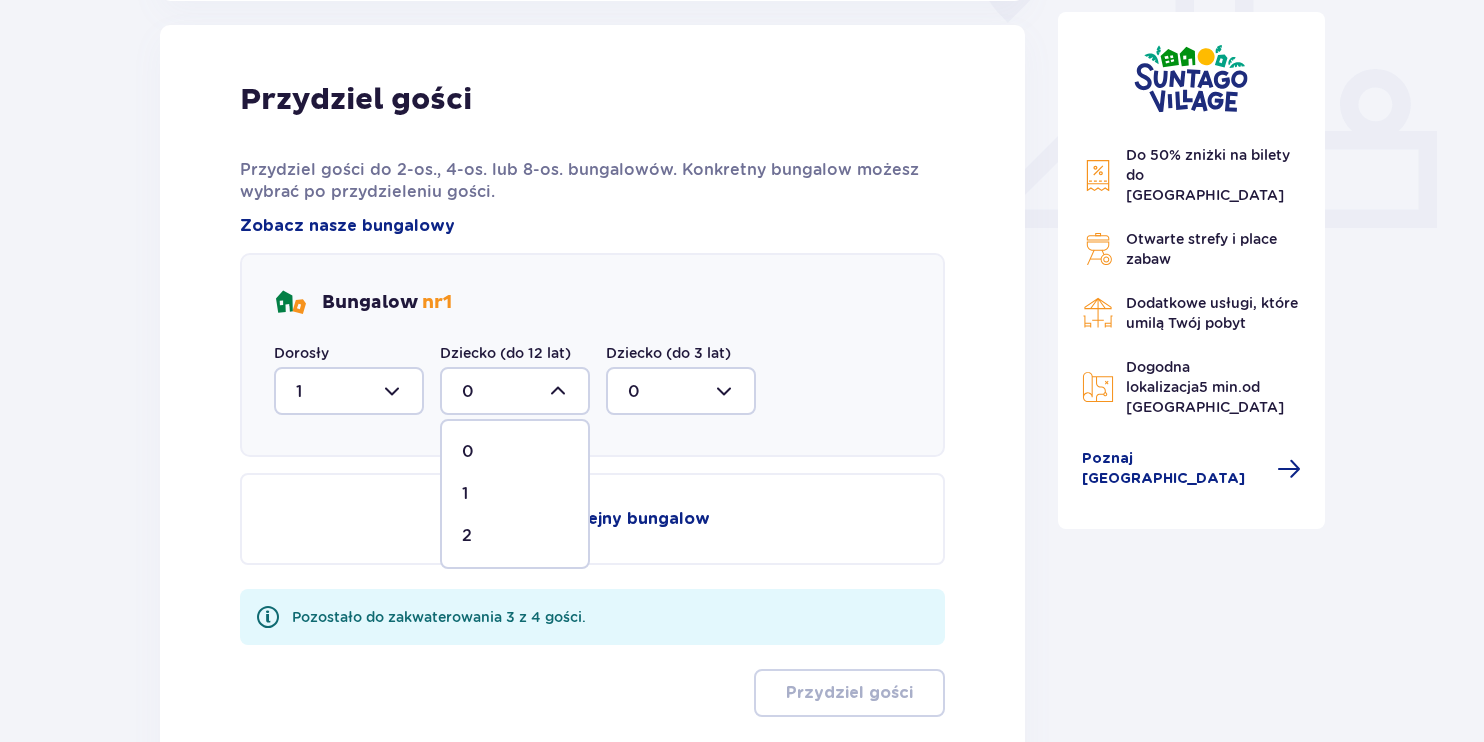 click on "1" at bounding box center [515, 494] 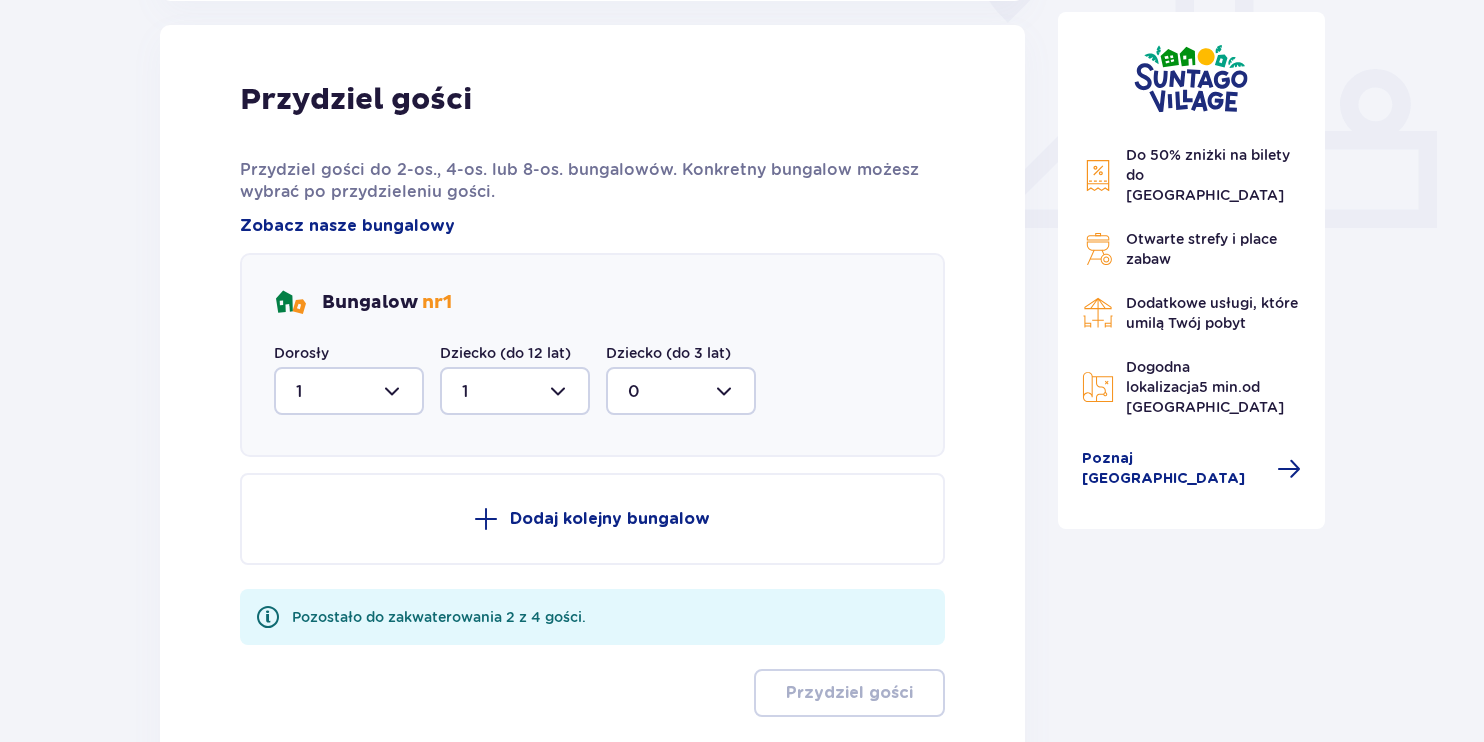 click on "Dodaj kolejny bungalow" at bounding box center (592, 519) 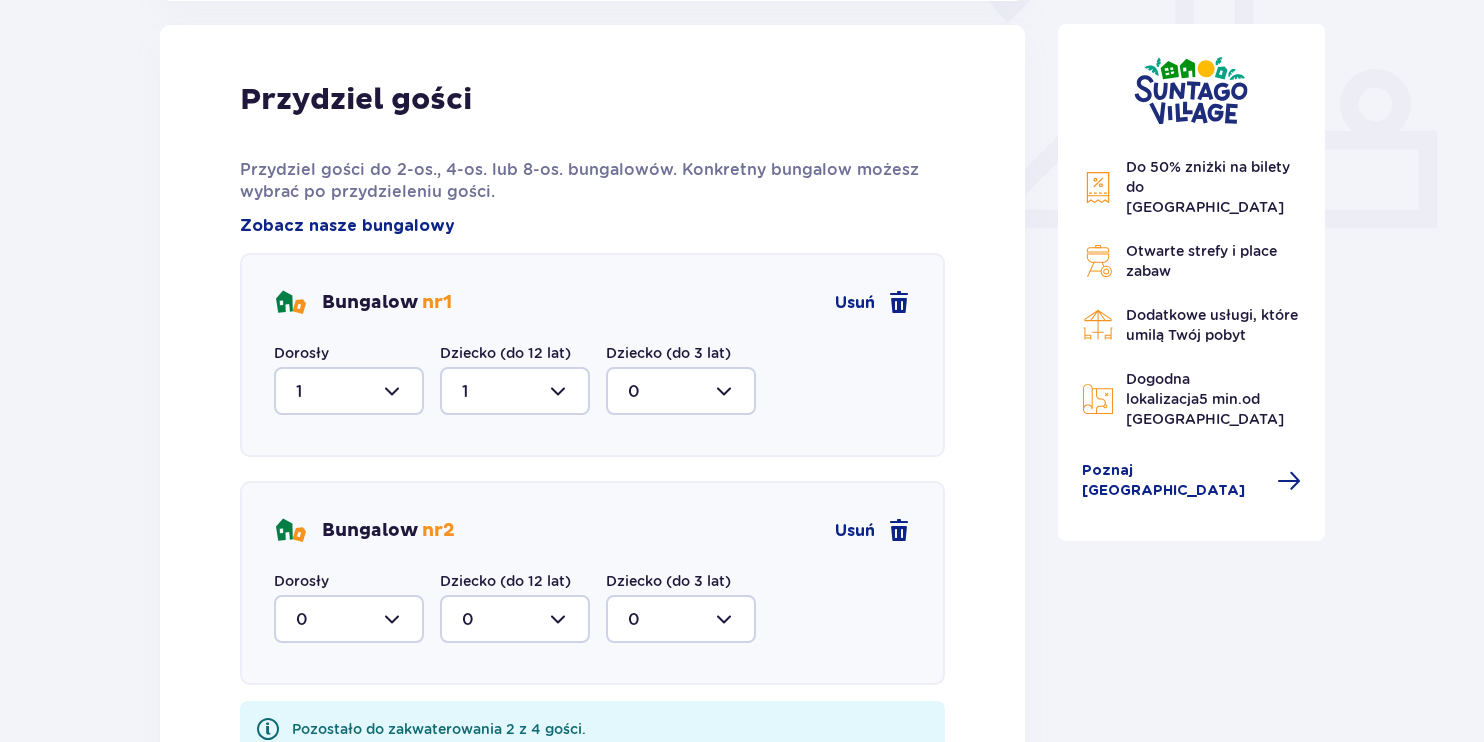 drag, startPoint x: 364, startPoint y: 634, endPoint x: 366, endPoint y: 618, distance: 16.124516 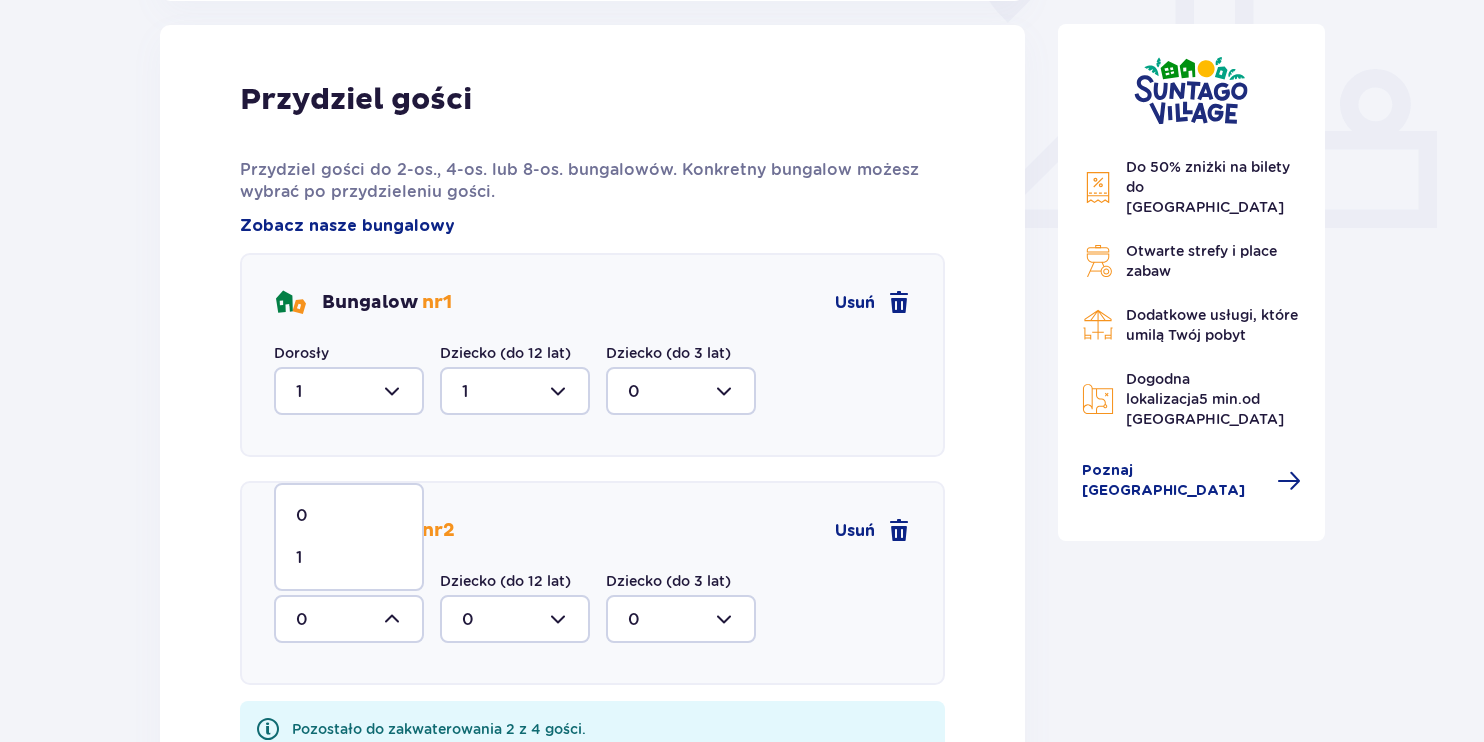 drag, startPoint x: 340, startPoint y: 548, endPoint x: 484, endPoint y: 618, distance: 160.11246 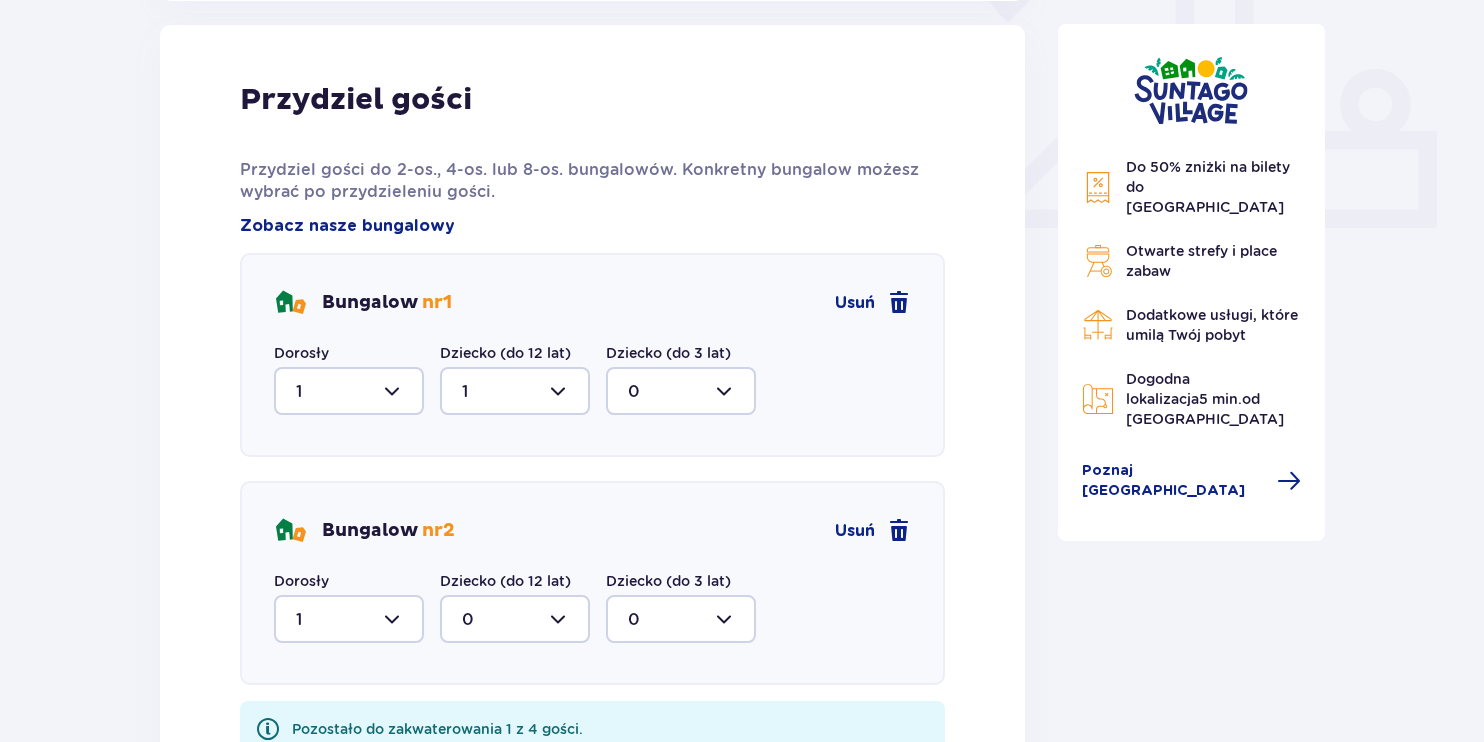 drag, startPoint x: 501, startPoint y: 627, endPoint x: 494, endPoint y: 618, distance: 11.401754 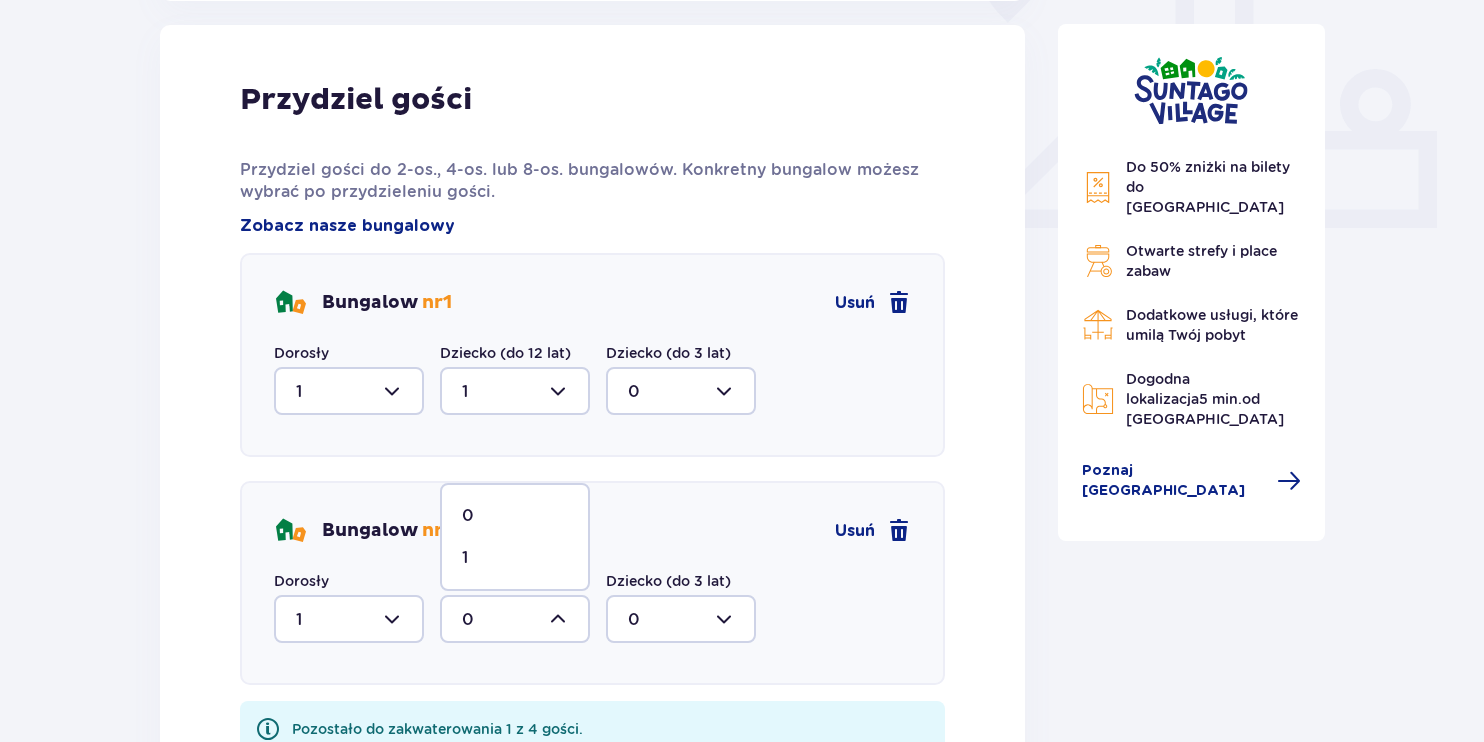 click on "1" at bounding box center (515, 558) 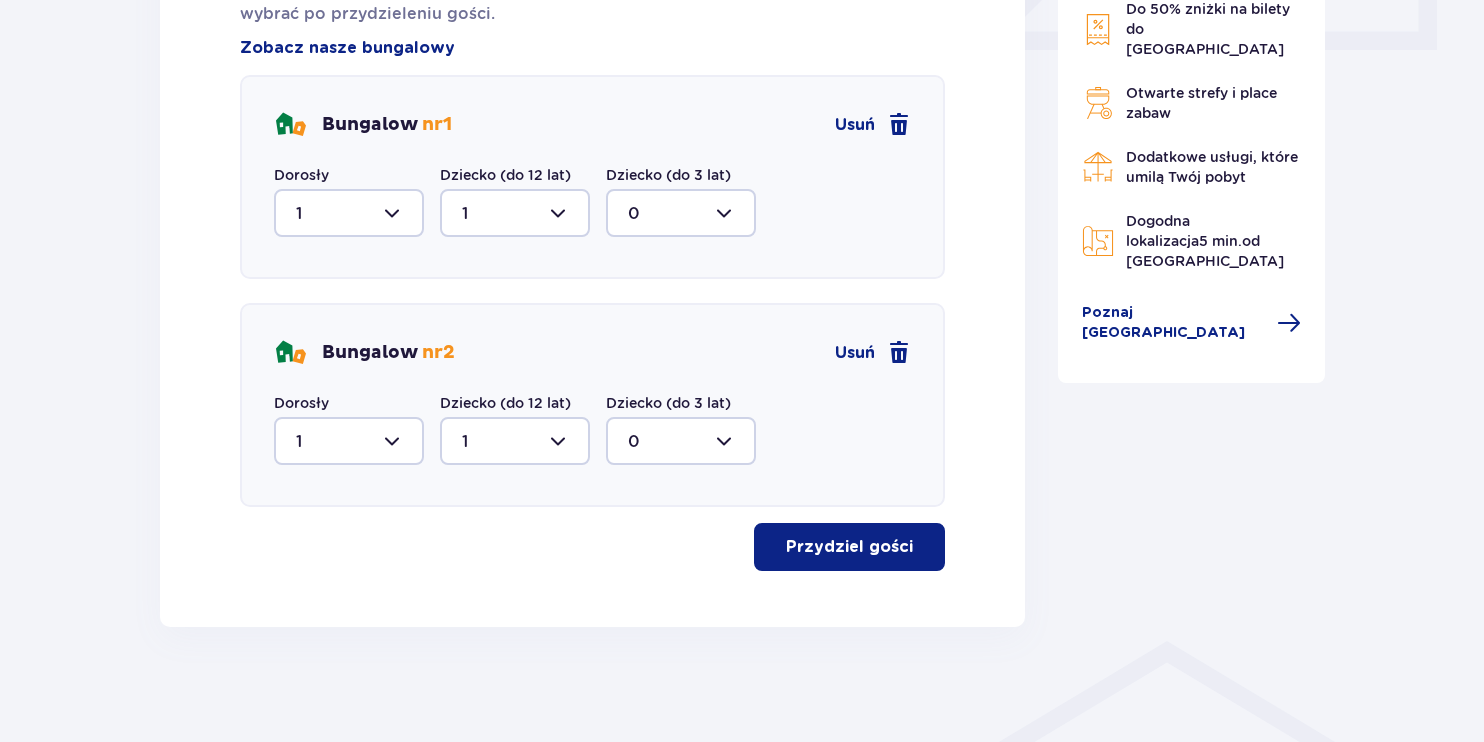scroll, scrollTop: 986, scrollLeft: 0, axis: vertical 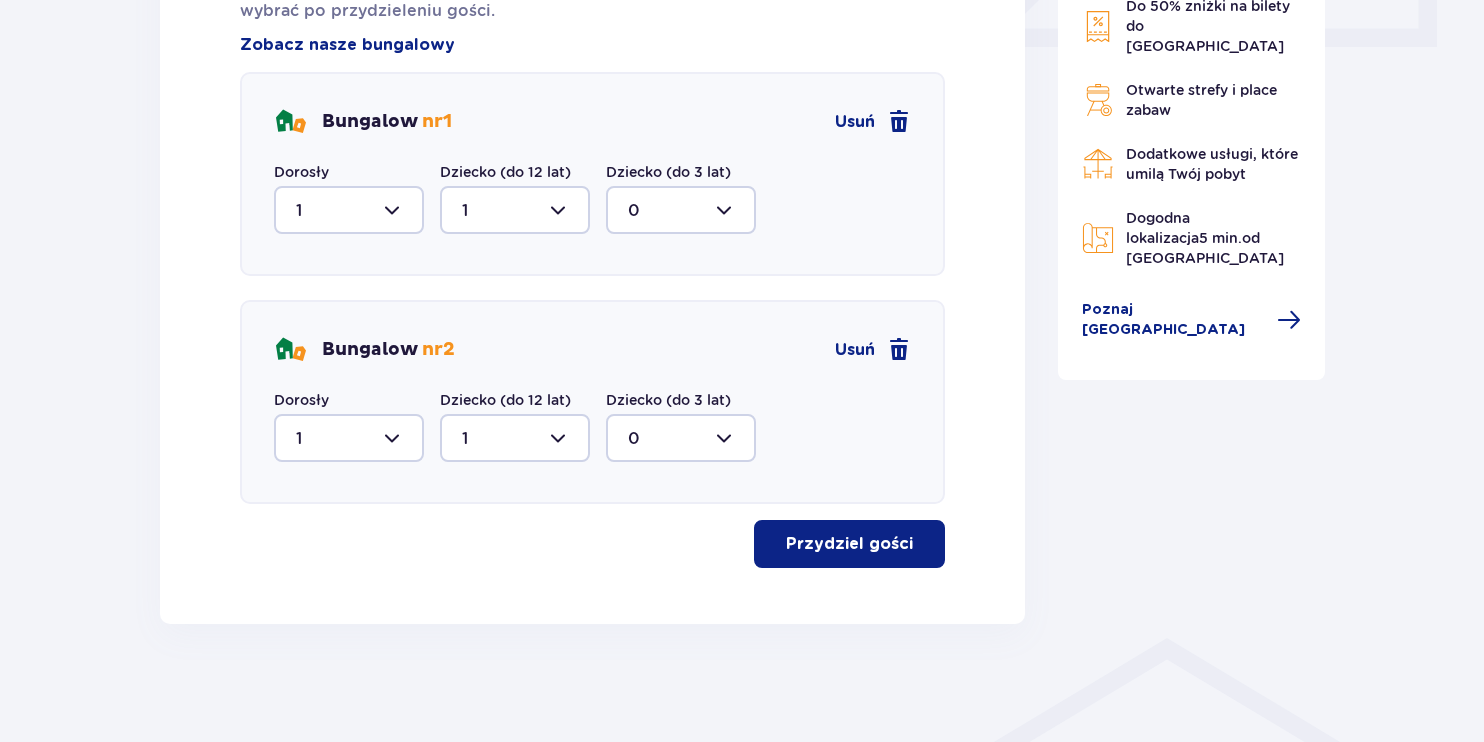 click on "Przydziel gości" at bounding box center [849, 544] 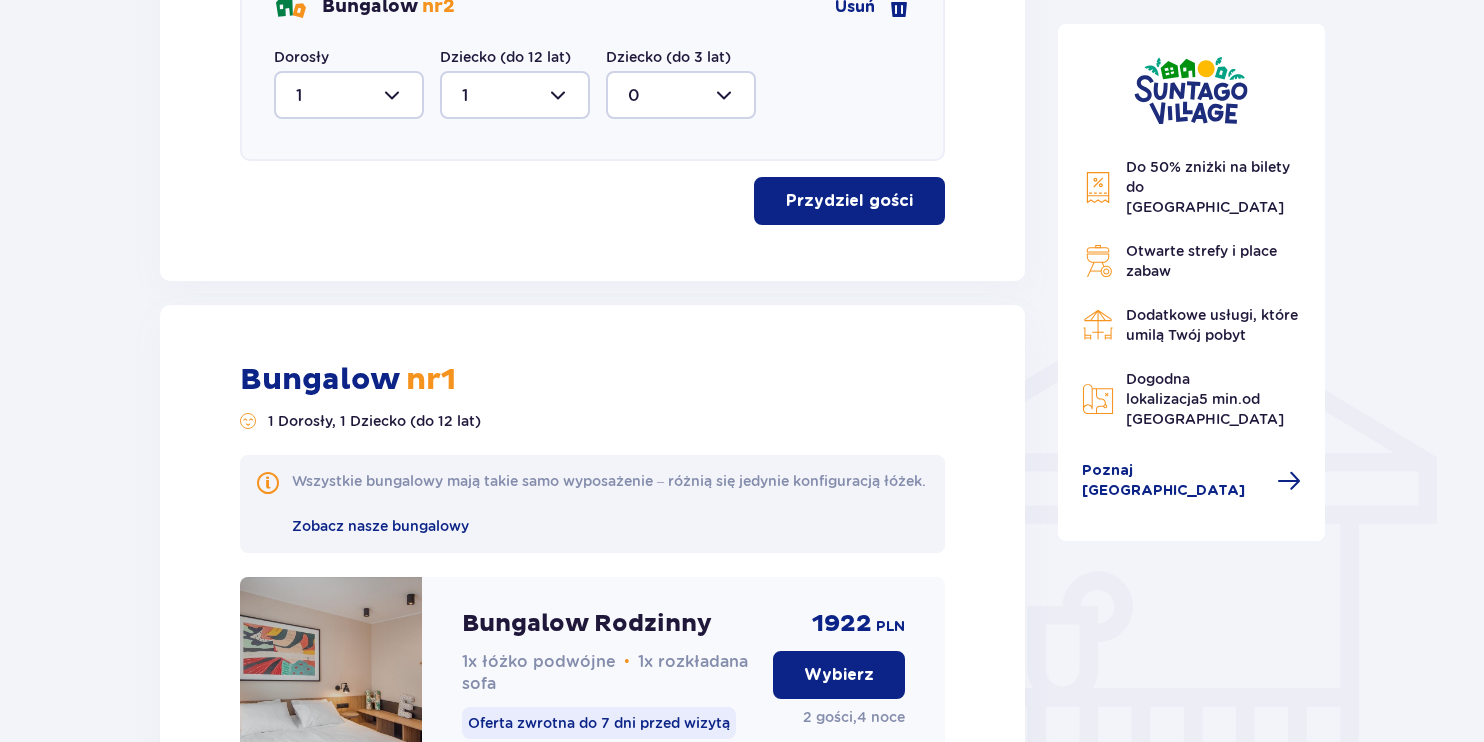scroll, scrollTop: 1108, scrollLeft: 0, axis: vertical 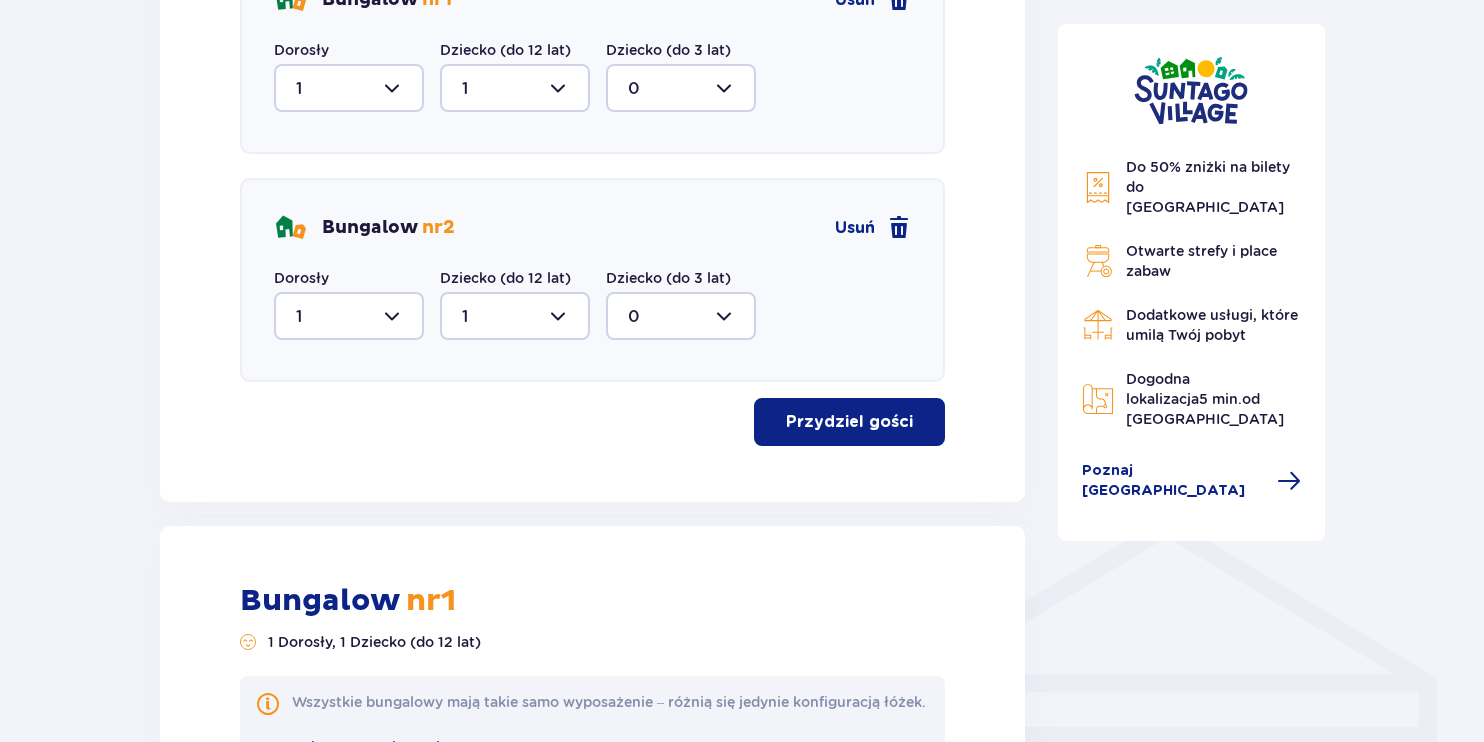 click on "Usuń" at bounding box center (873, 228) 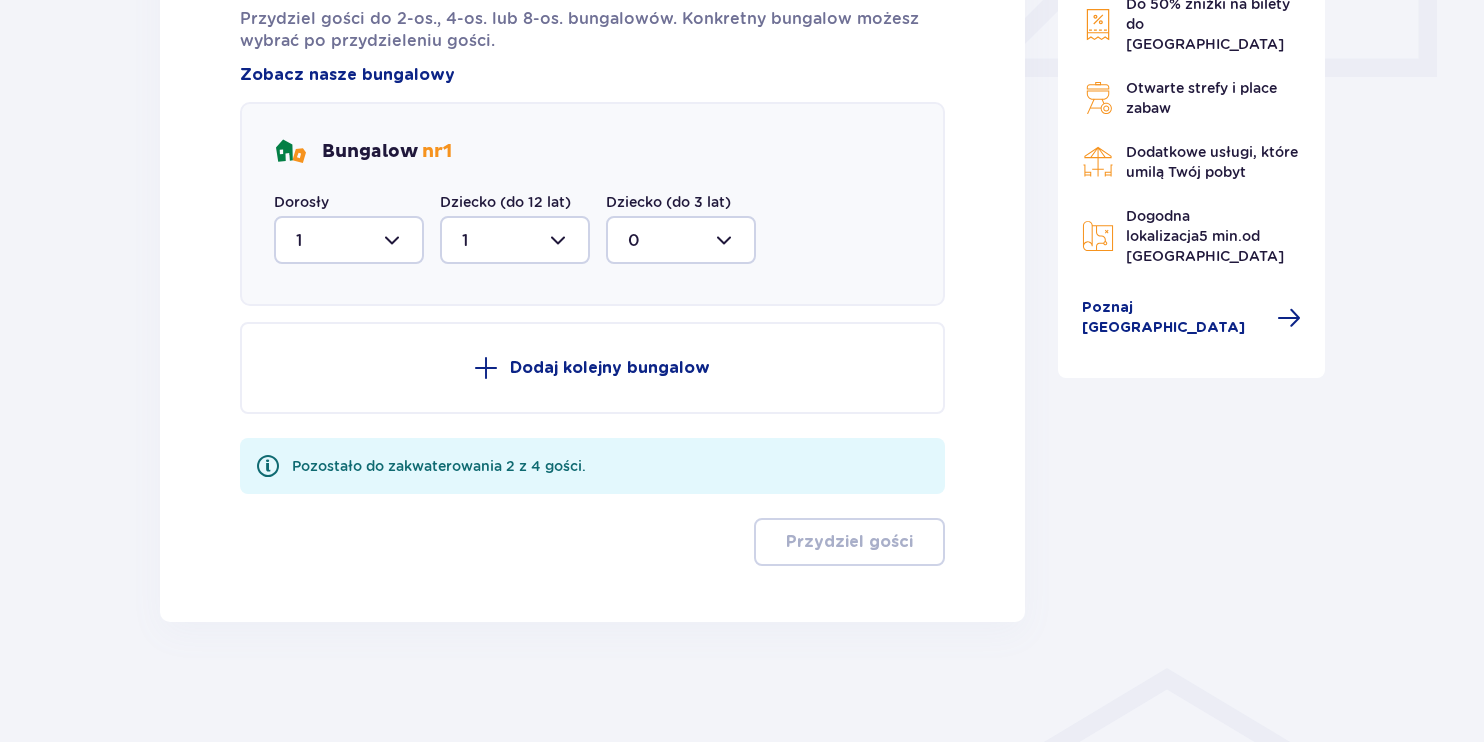 scroll, scrollTop: 954, scrollLeft: 0, axis: vertical 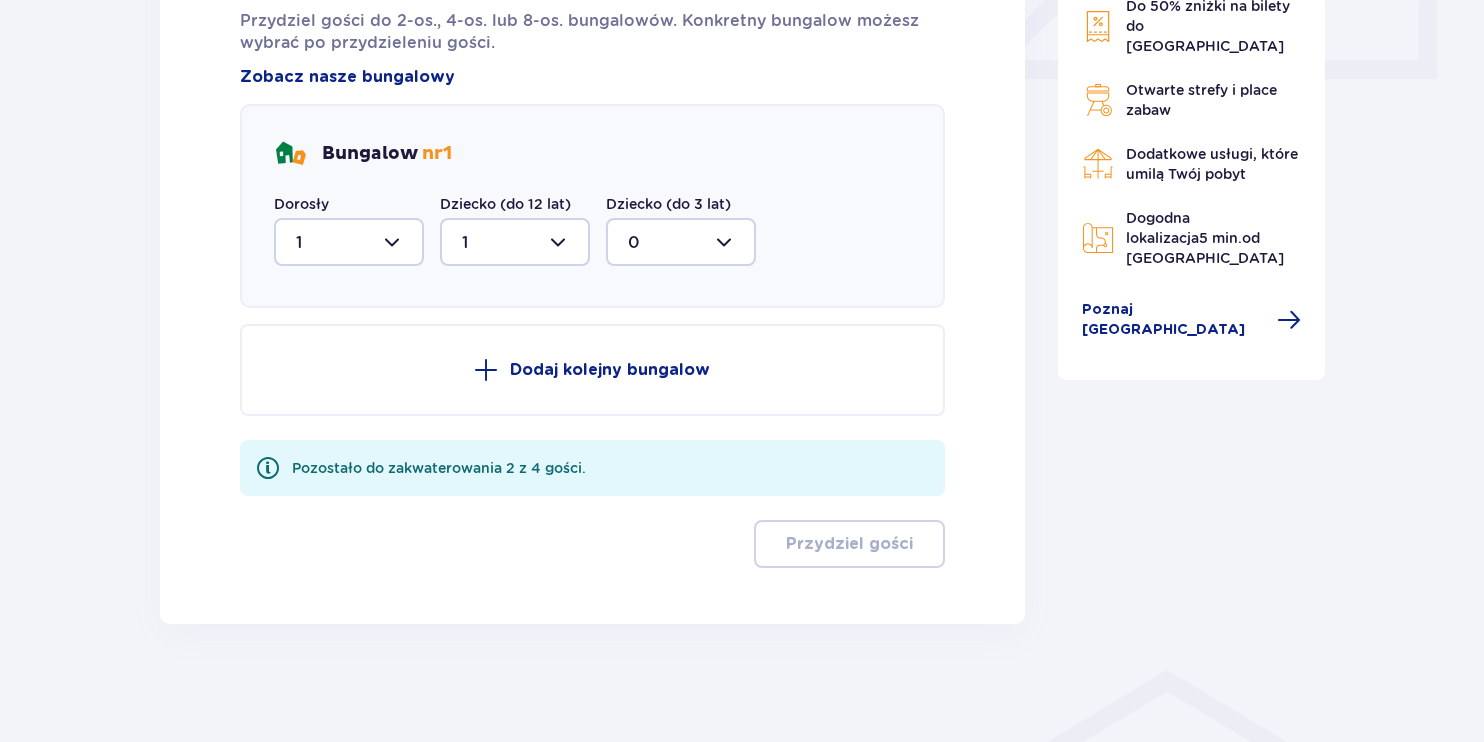 drag, startPoint x: 399, startPoint y: 233, endPoint x: 402, endPoint y: 256, distance: 23.194826 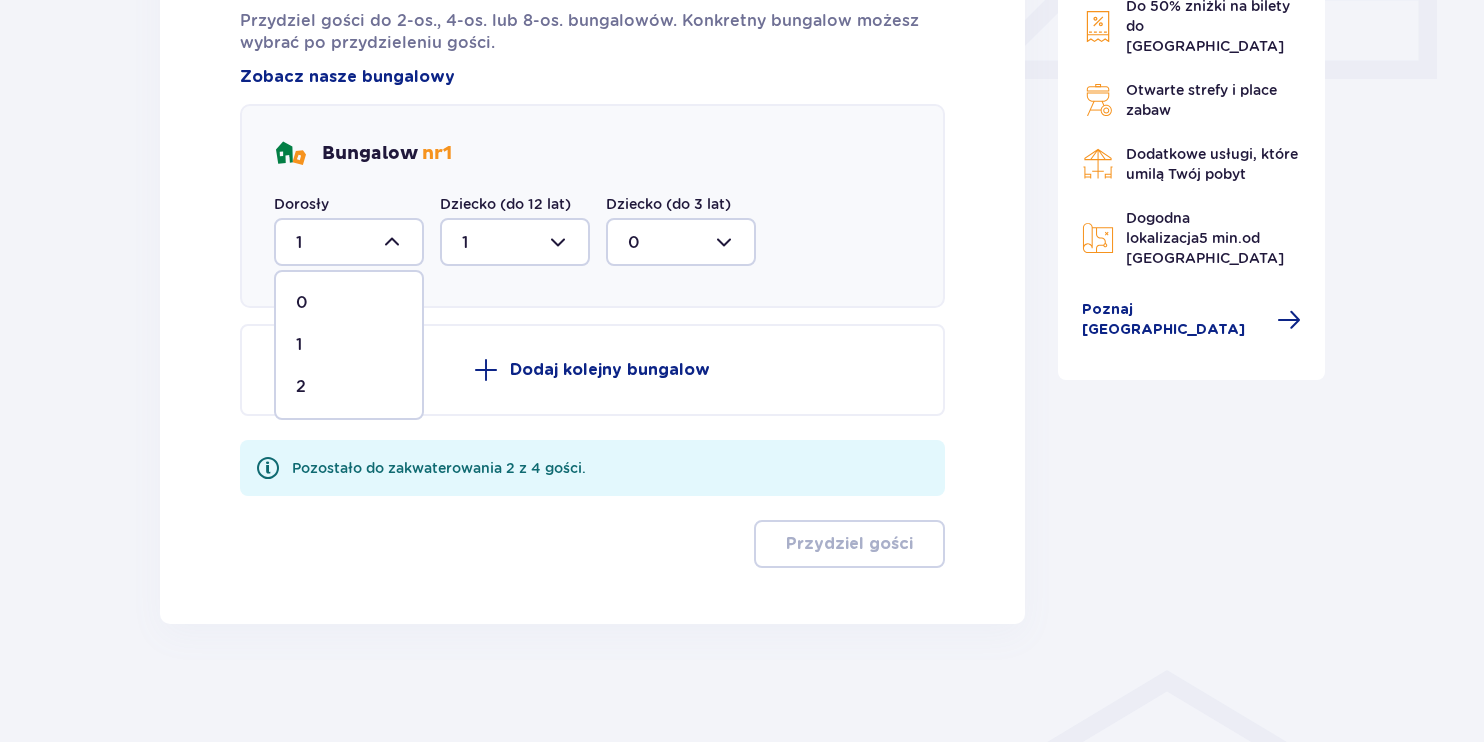 click on "2" at bounding box center [349, 387] 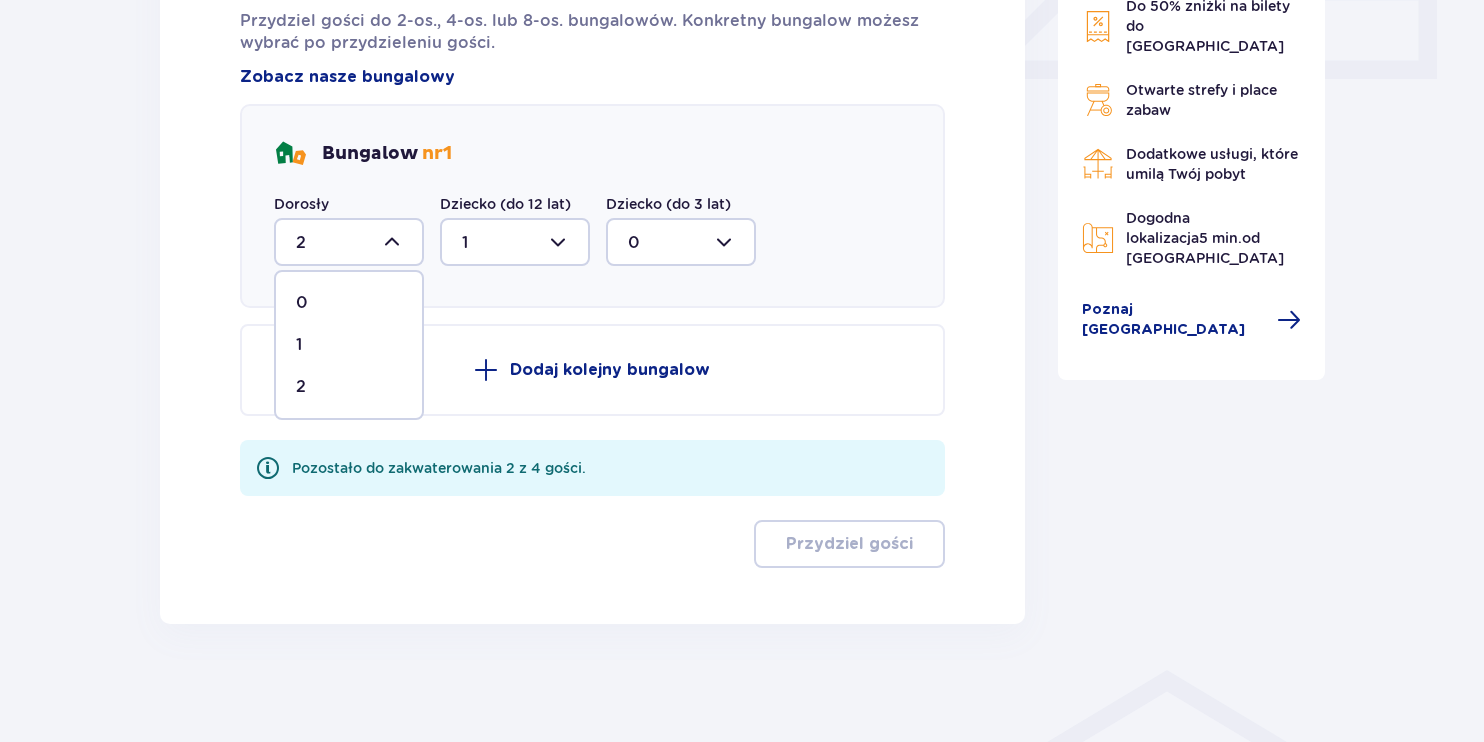 scroll, scrollTop: 839, scrollLeft: 0, axis: vertical 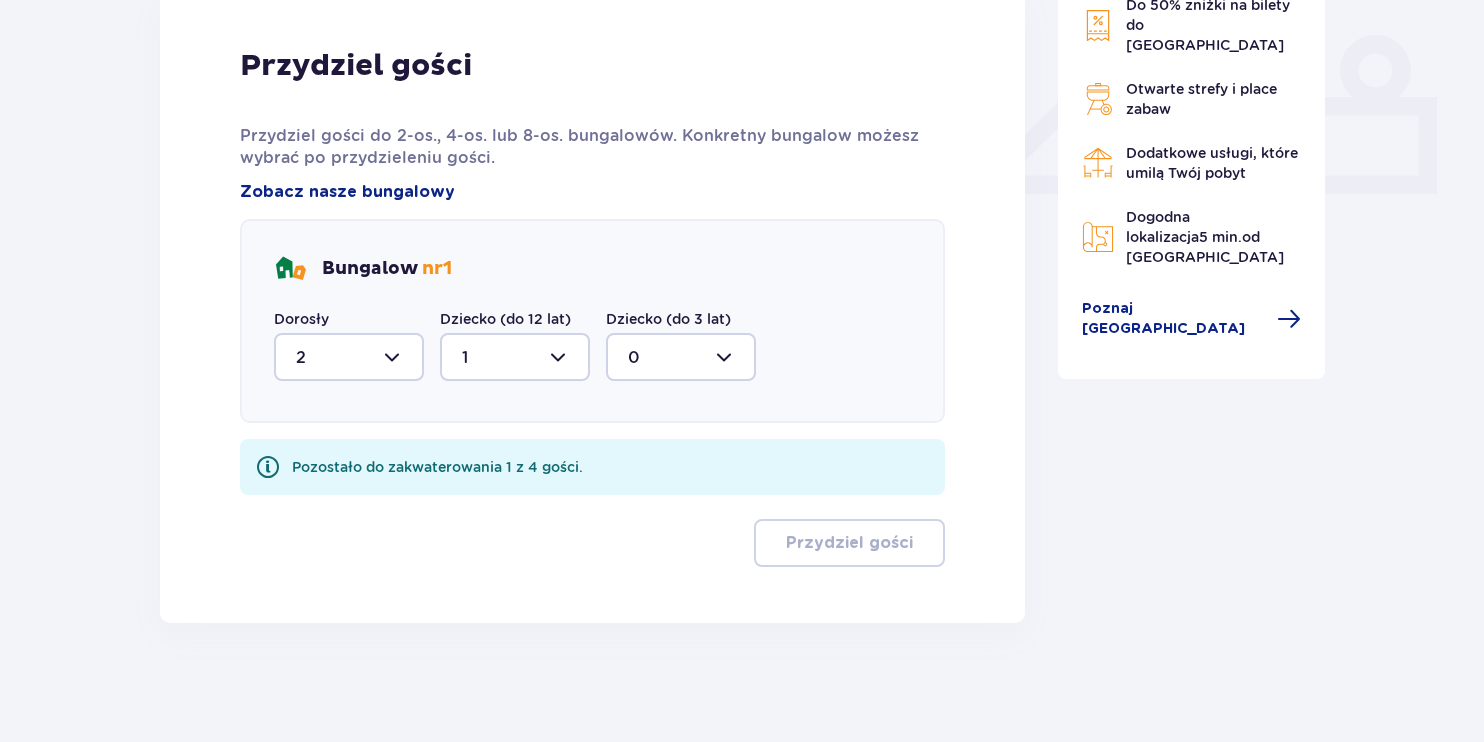 click at bounding box center [515, 357] 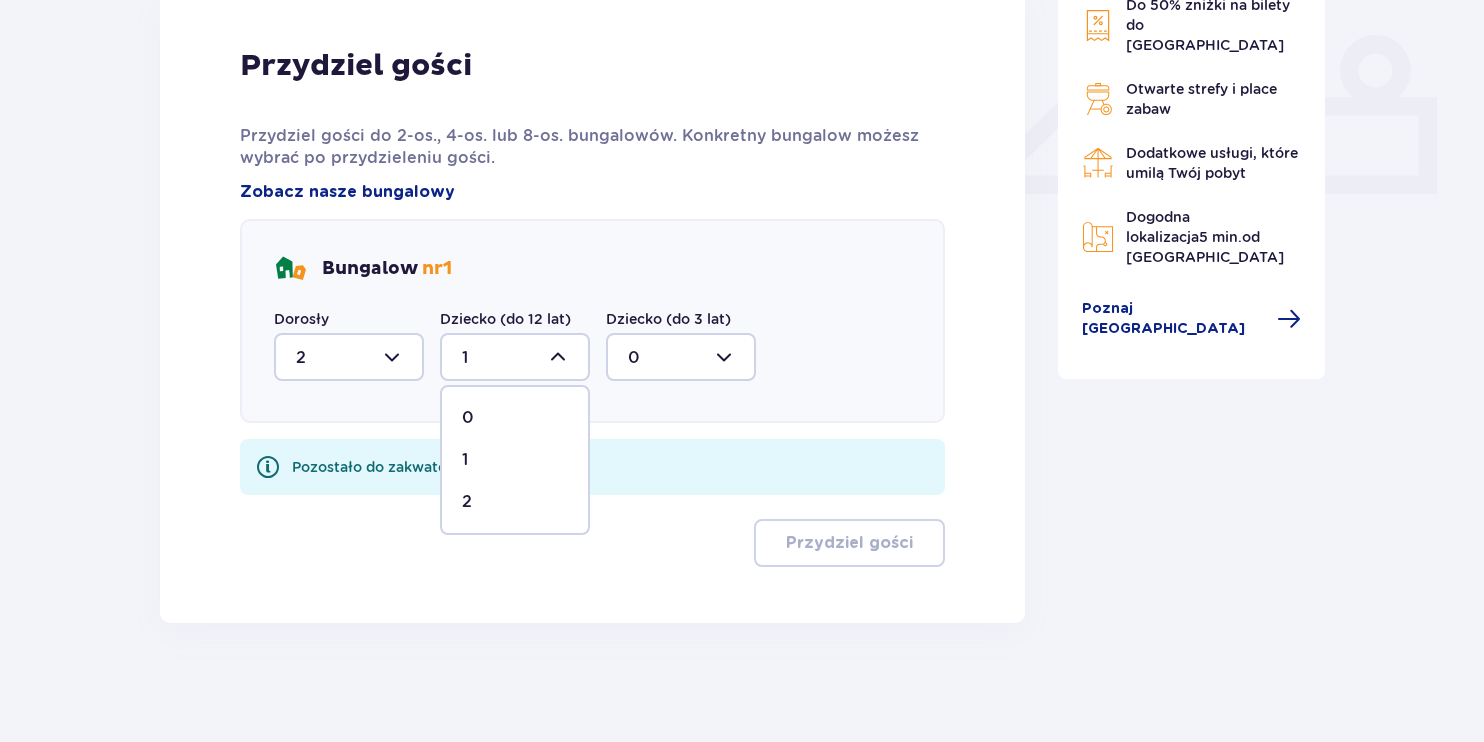 drag, startPoint x: 484, startPoint y: 494, endPoint x: 559, endPoint y: 495, distance: 75.00667 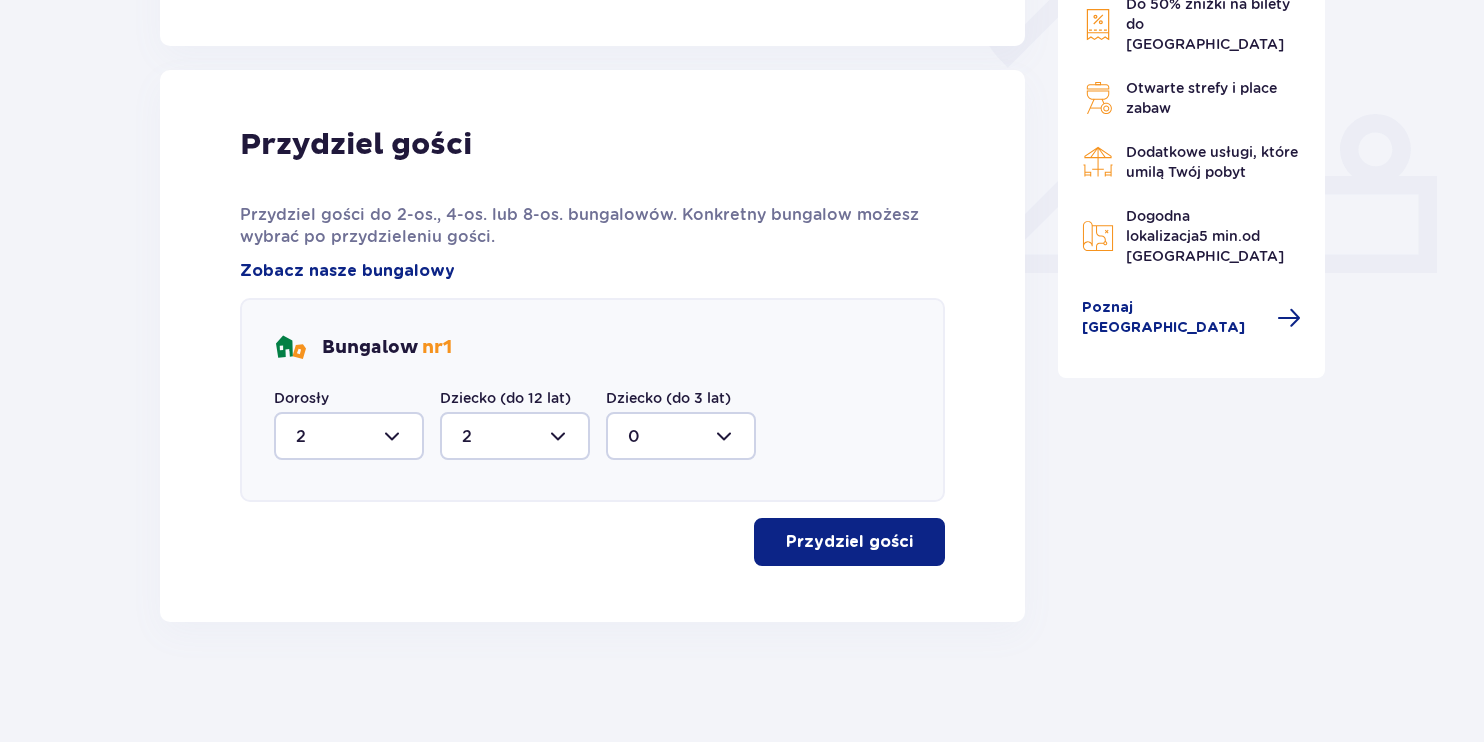 scroll, scrollTop: 759, scrollLeft: 0, axis: vertical 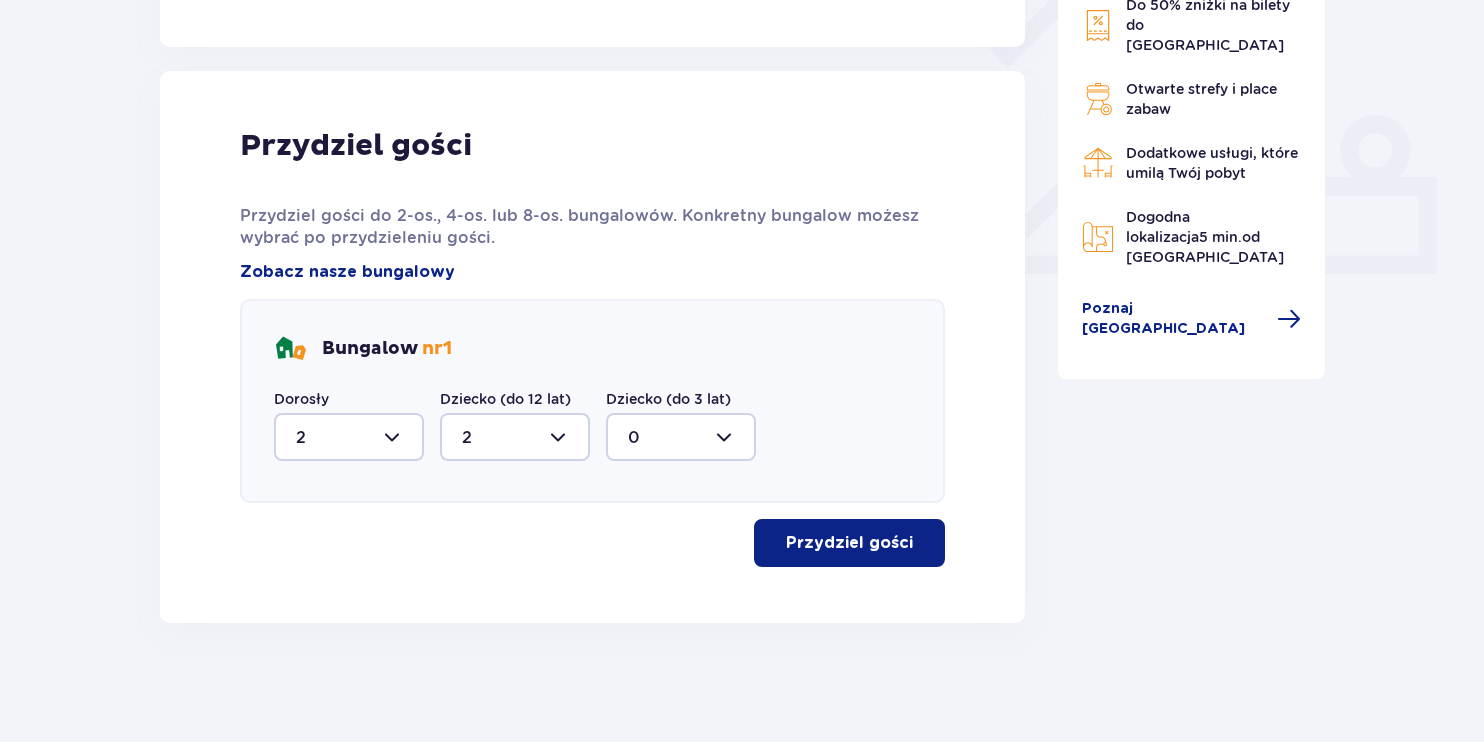 click on "Przydziel gości" at bounding box center [849, 543] 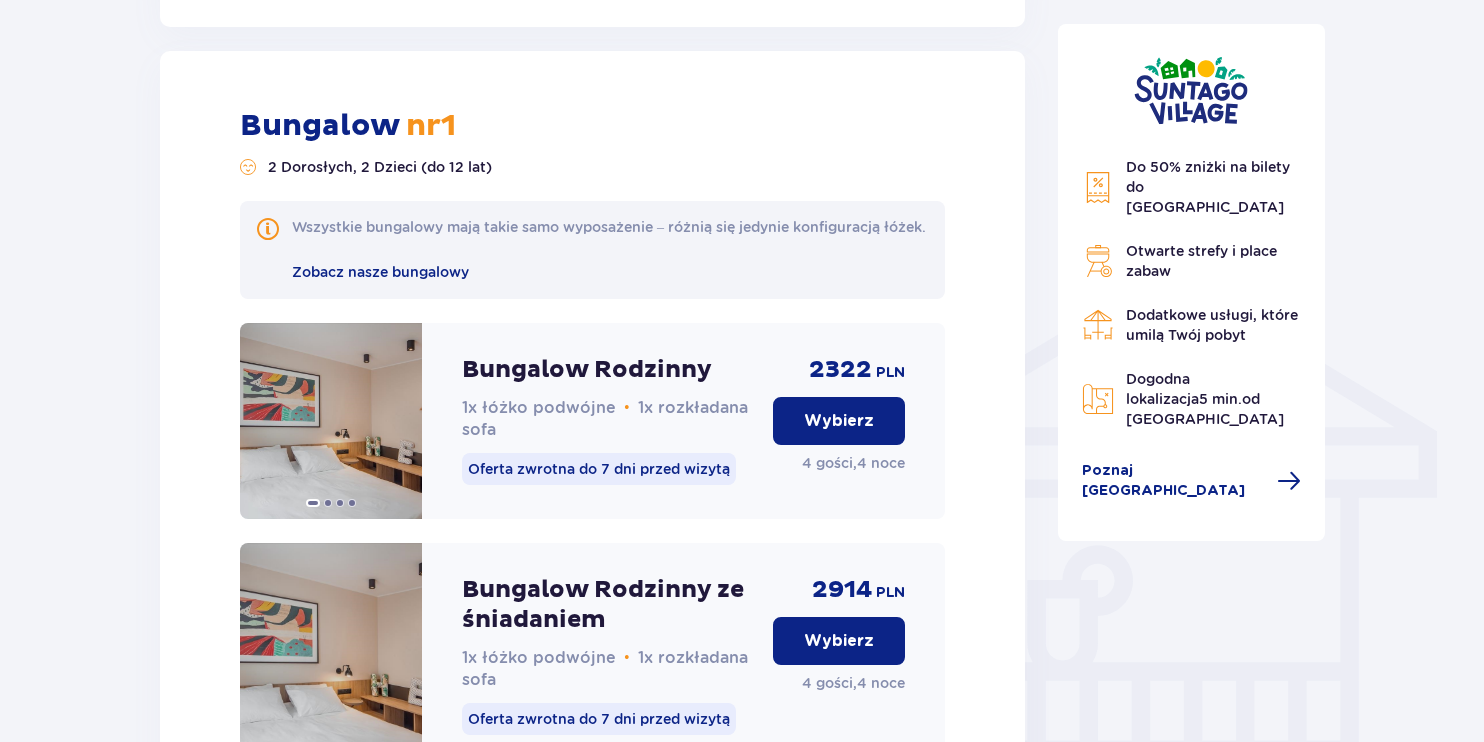 scroll, scrollTop: 1318, scrollLeft: 0, axis: vertical 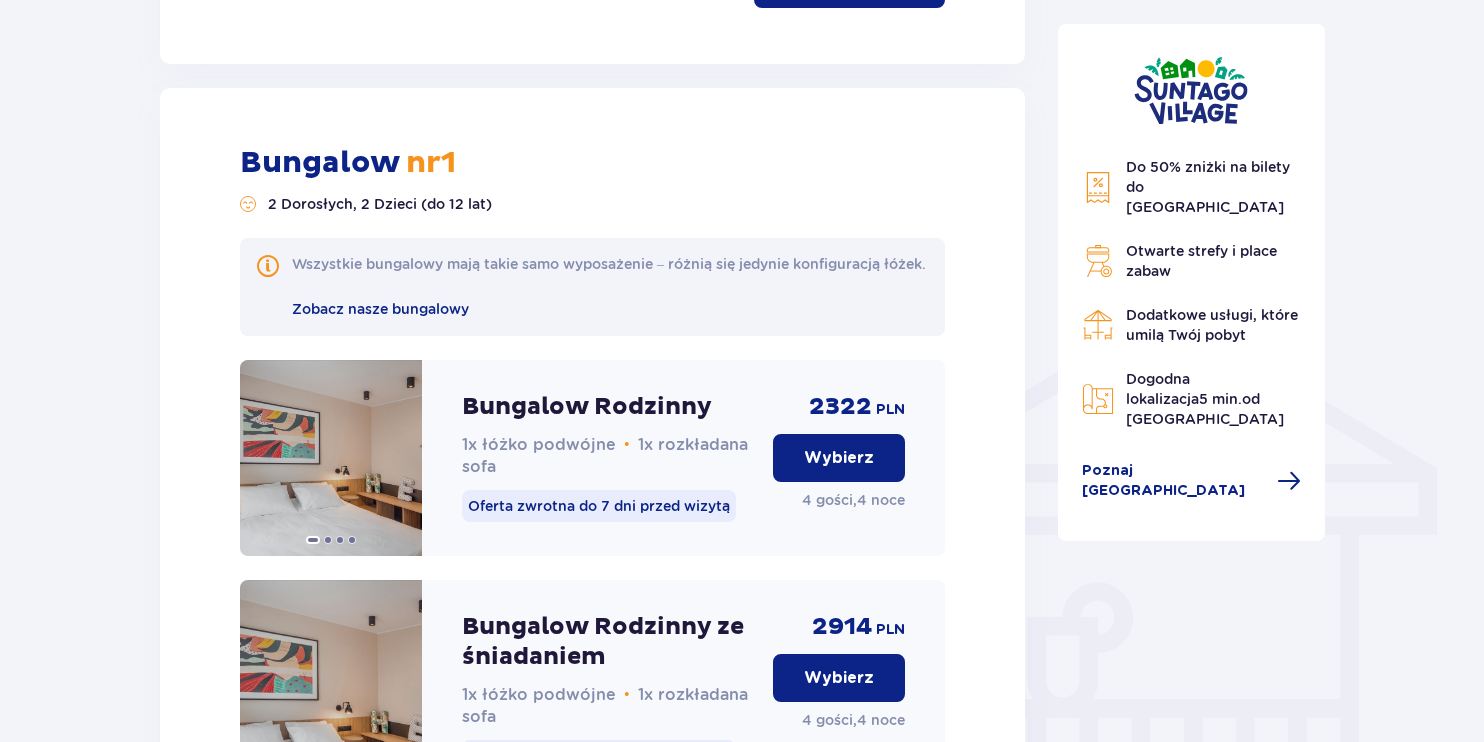 click on "Wybierz" at bounding box center [839, 458] 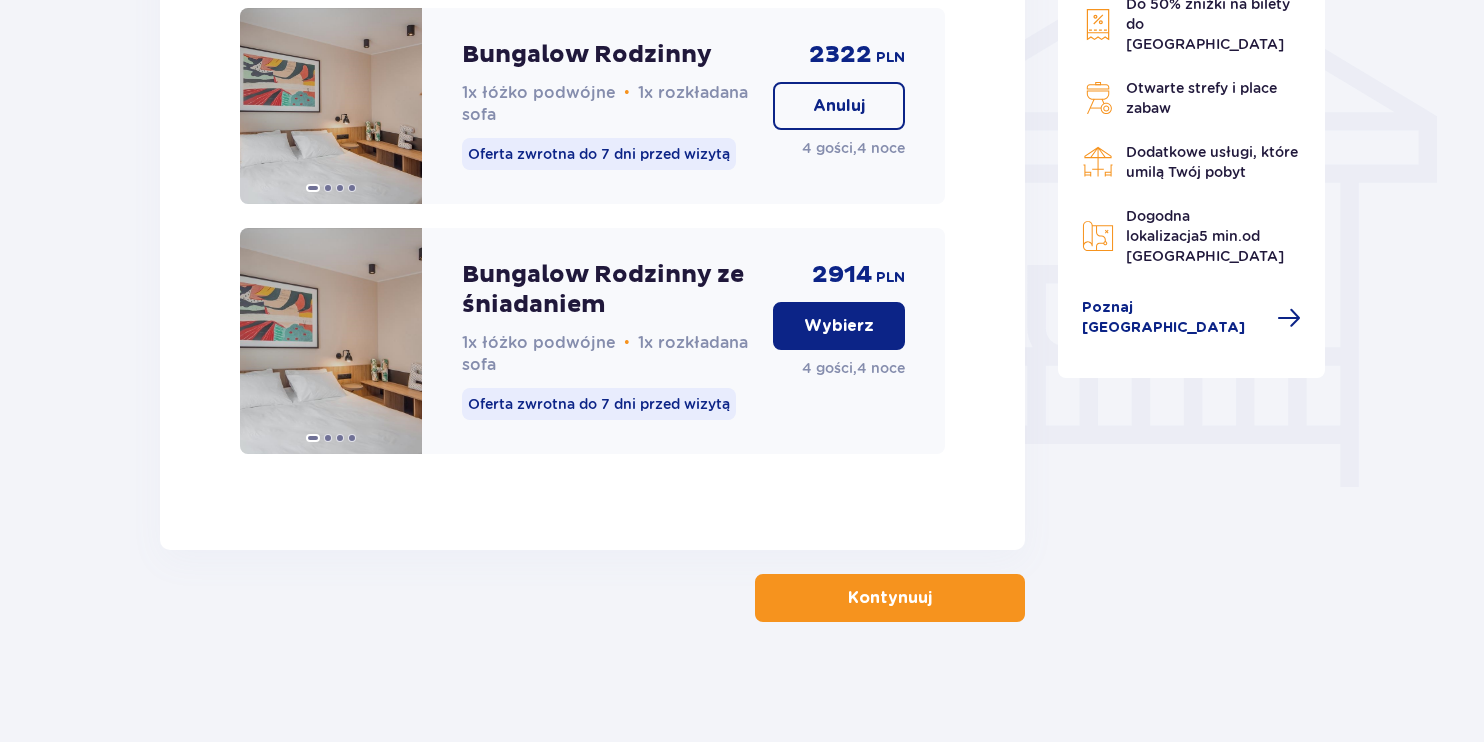 scroll, scrollTop: 1690, scrollLeft: 0, axis: vertical 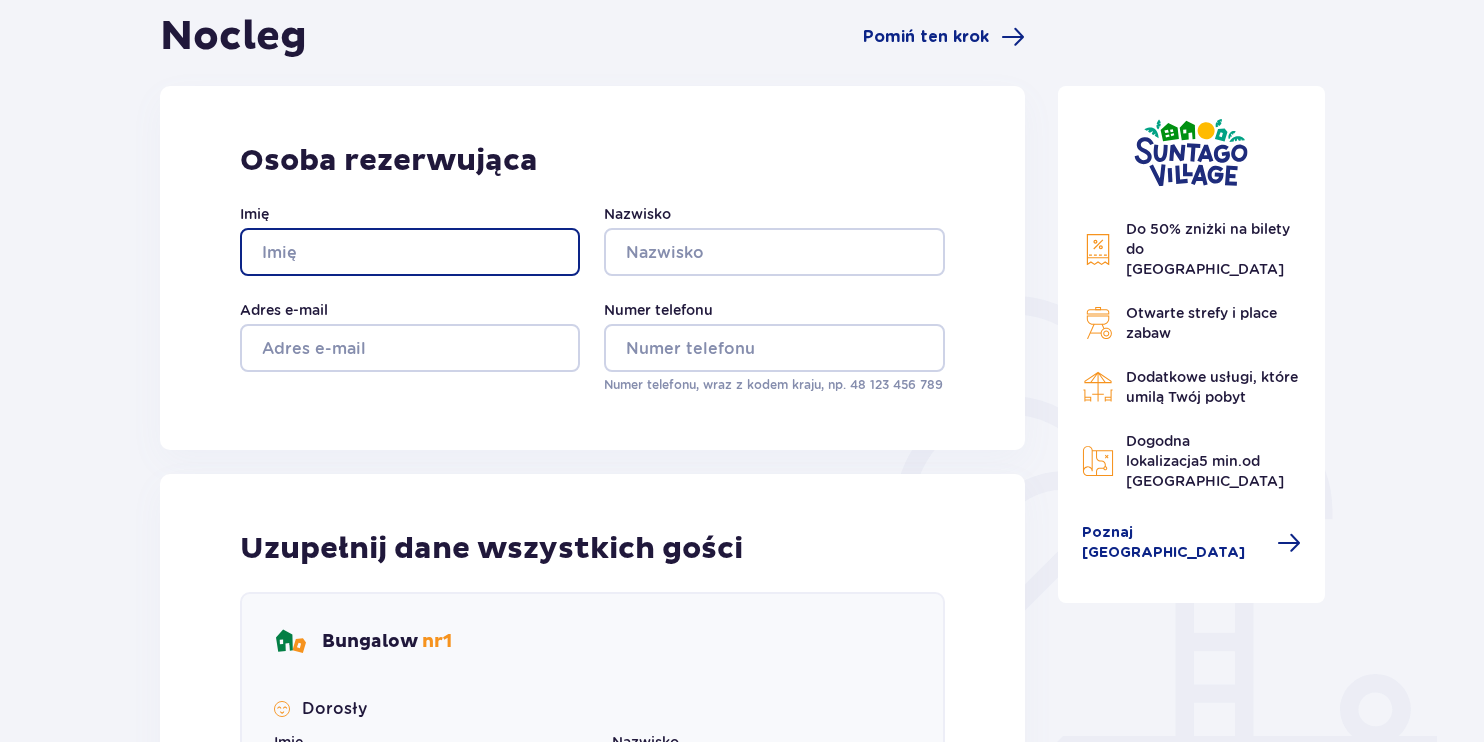 click on "Imię" at bounding box center [410, 252] 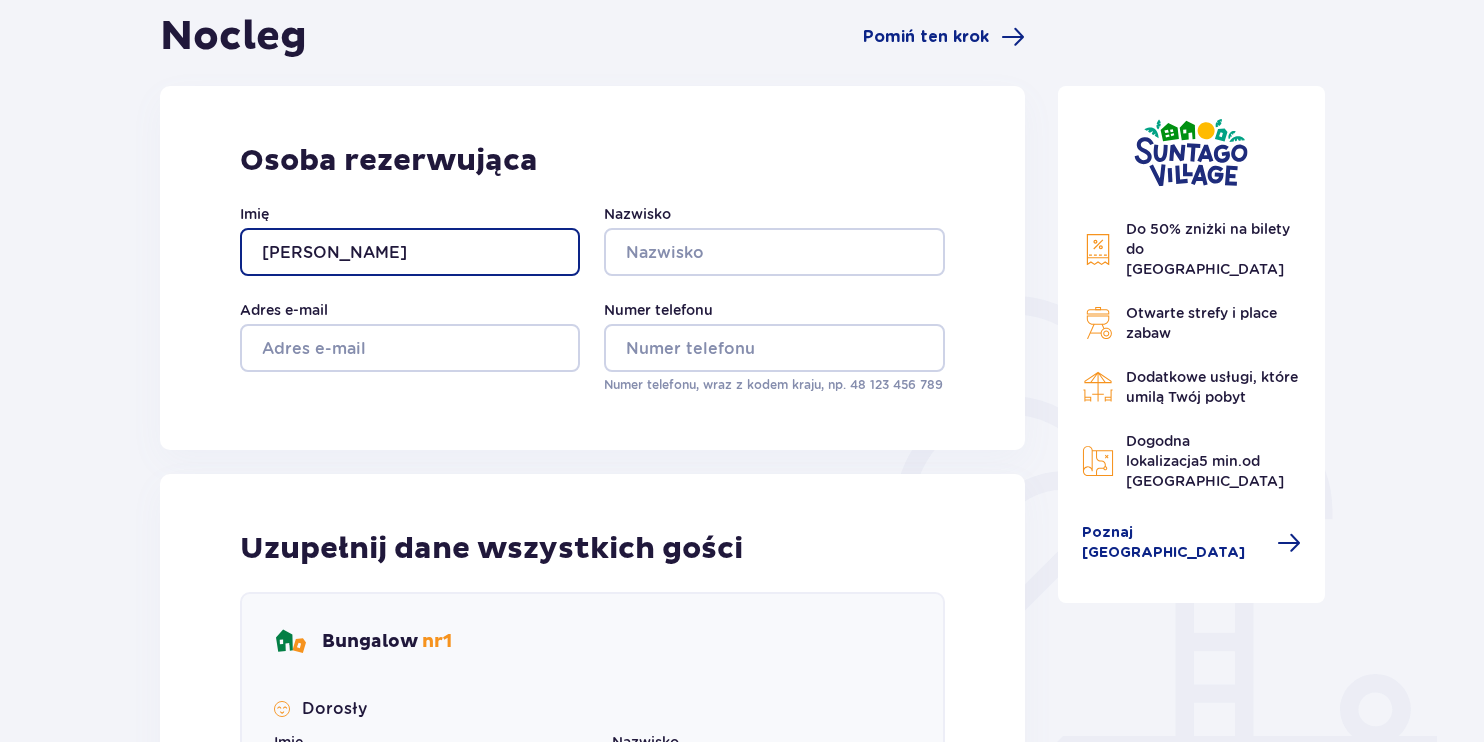 type on "Łukasz" 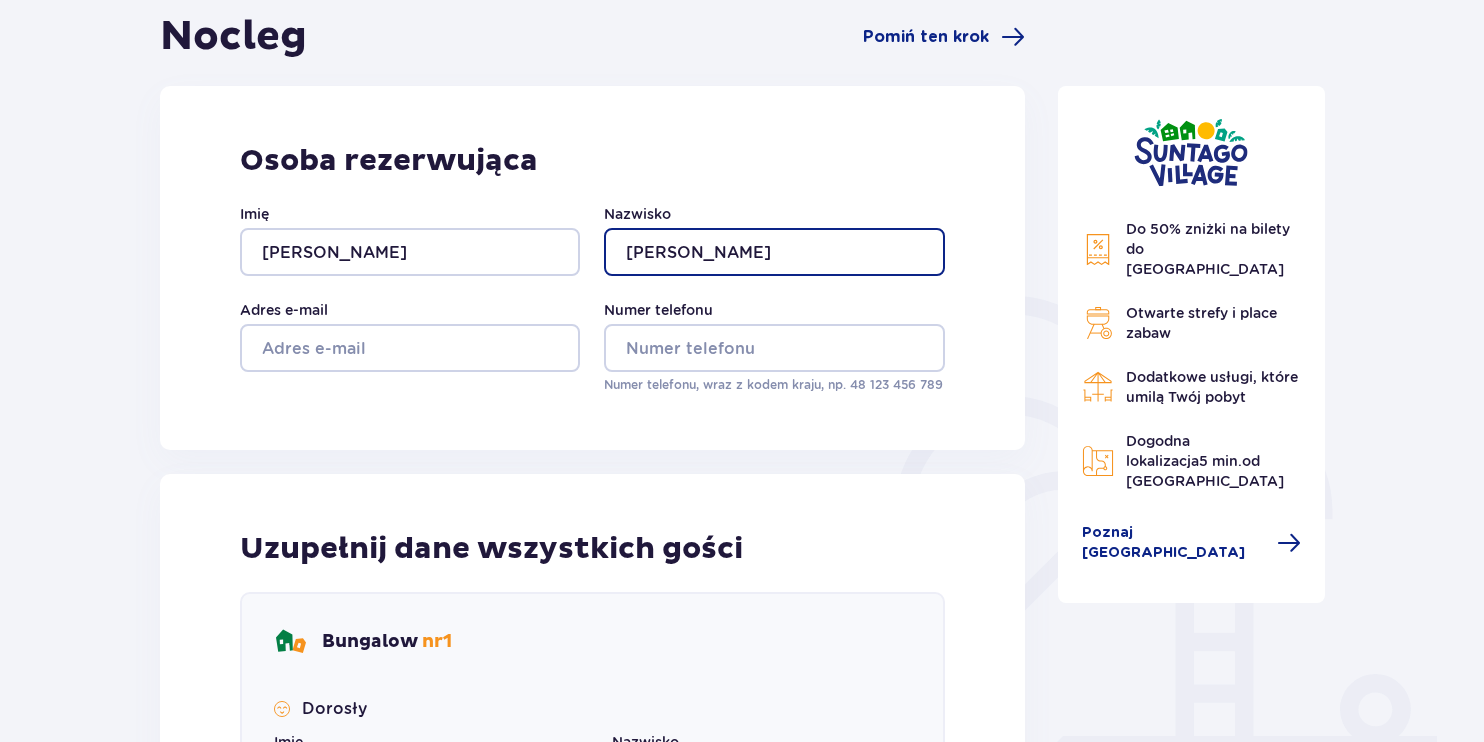 type on "Koralewski" 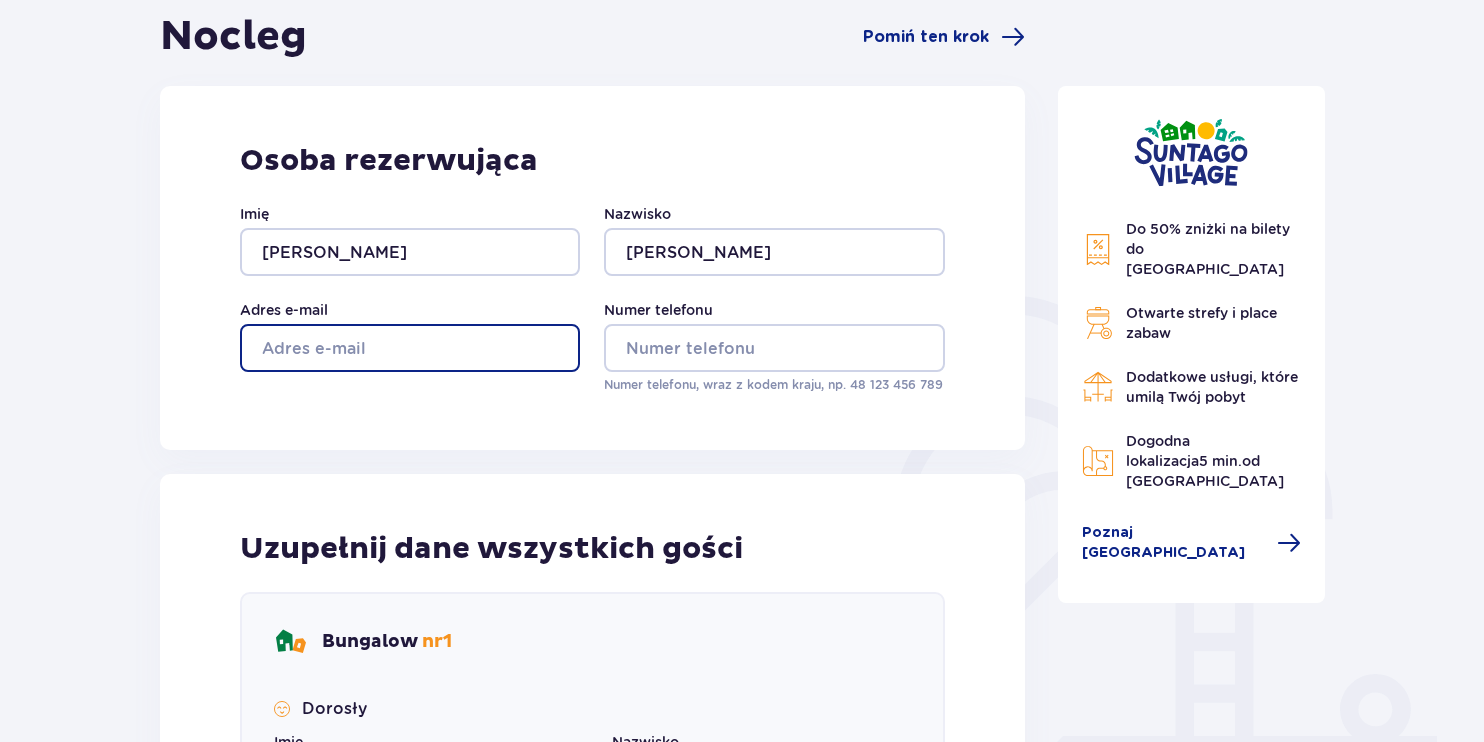 click on "Adres e-mail" at bounding box center [410, 348] 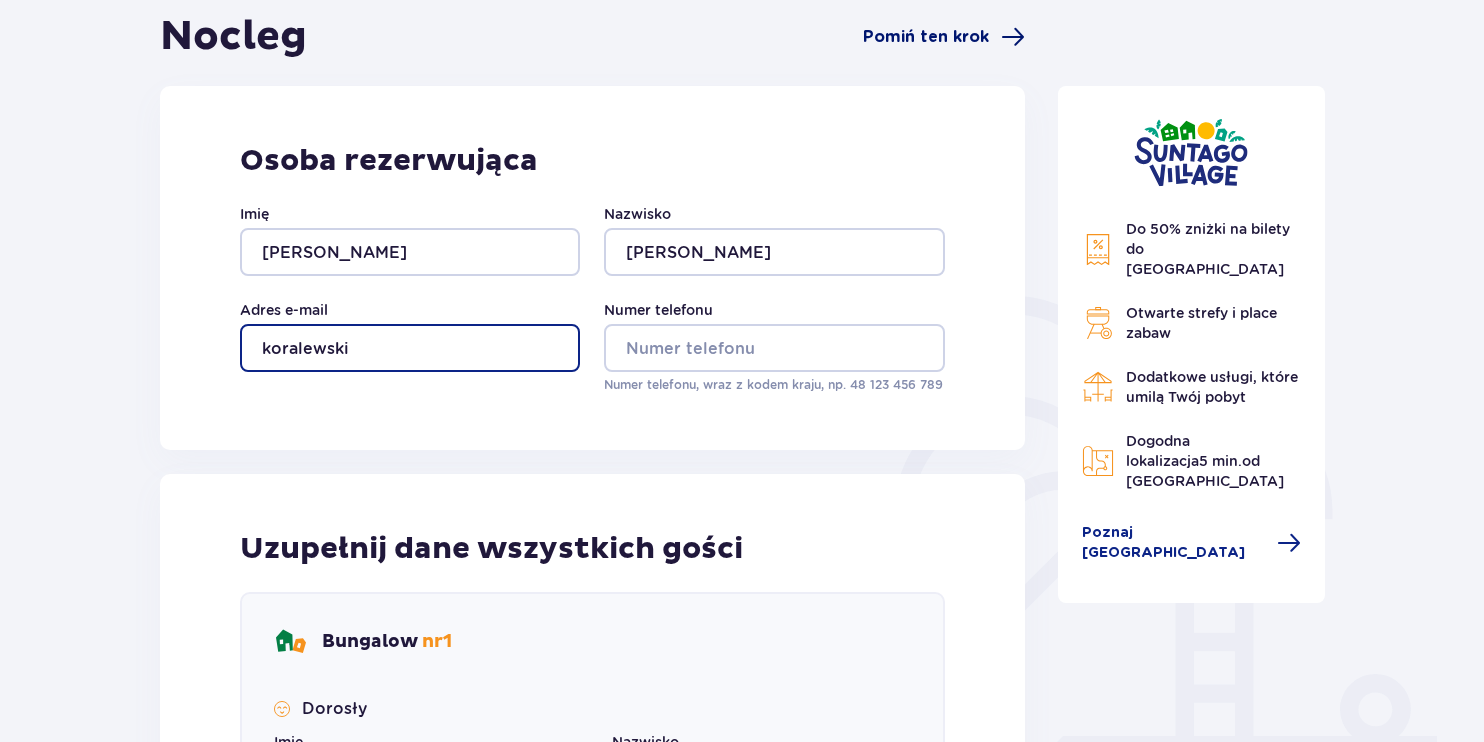 type on "koralewski" 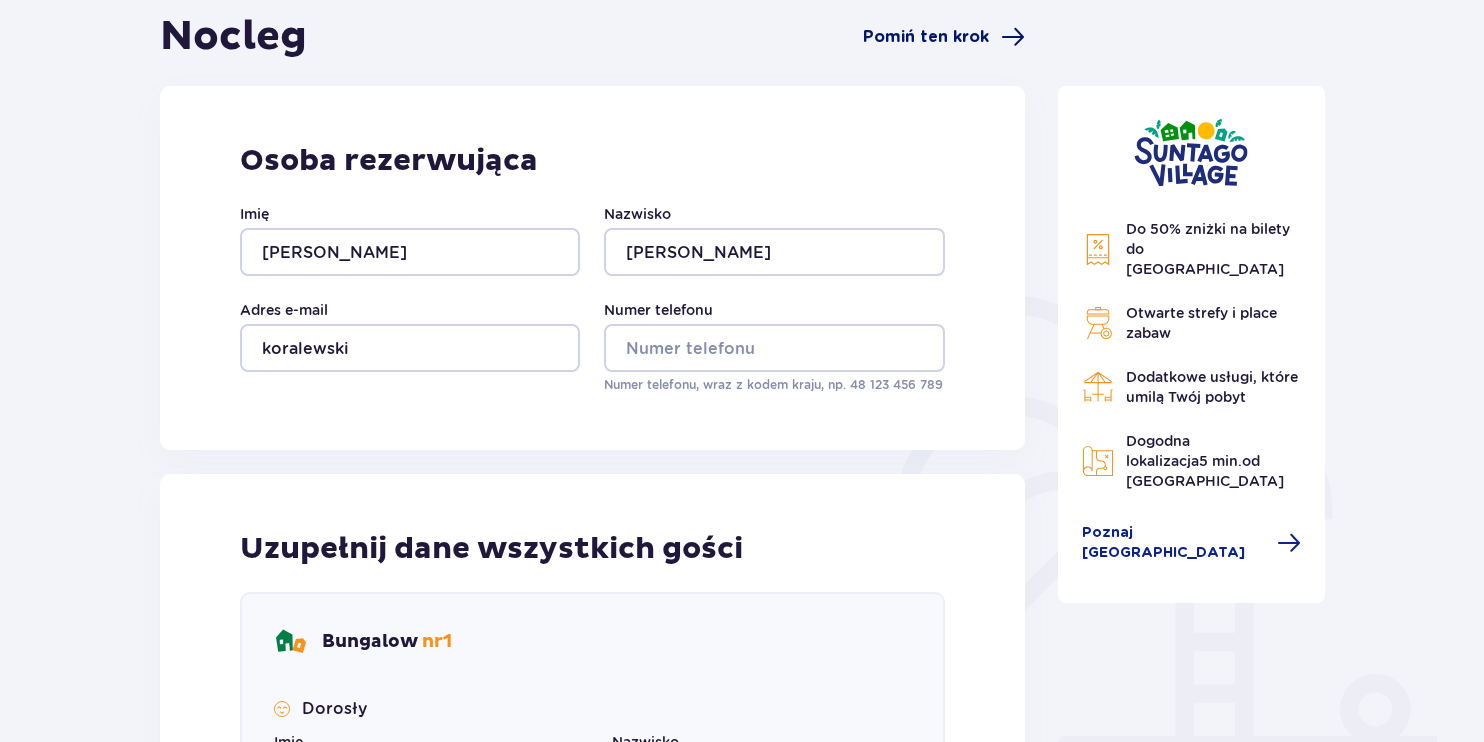 click on "Pomiń ten krok" at bounding box center [926, 37] 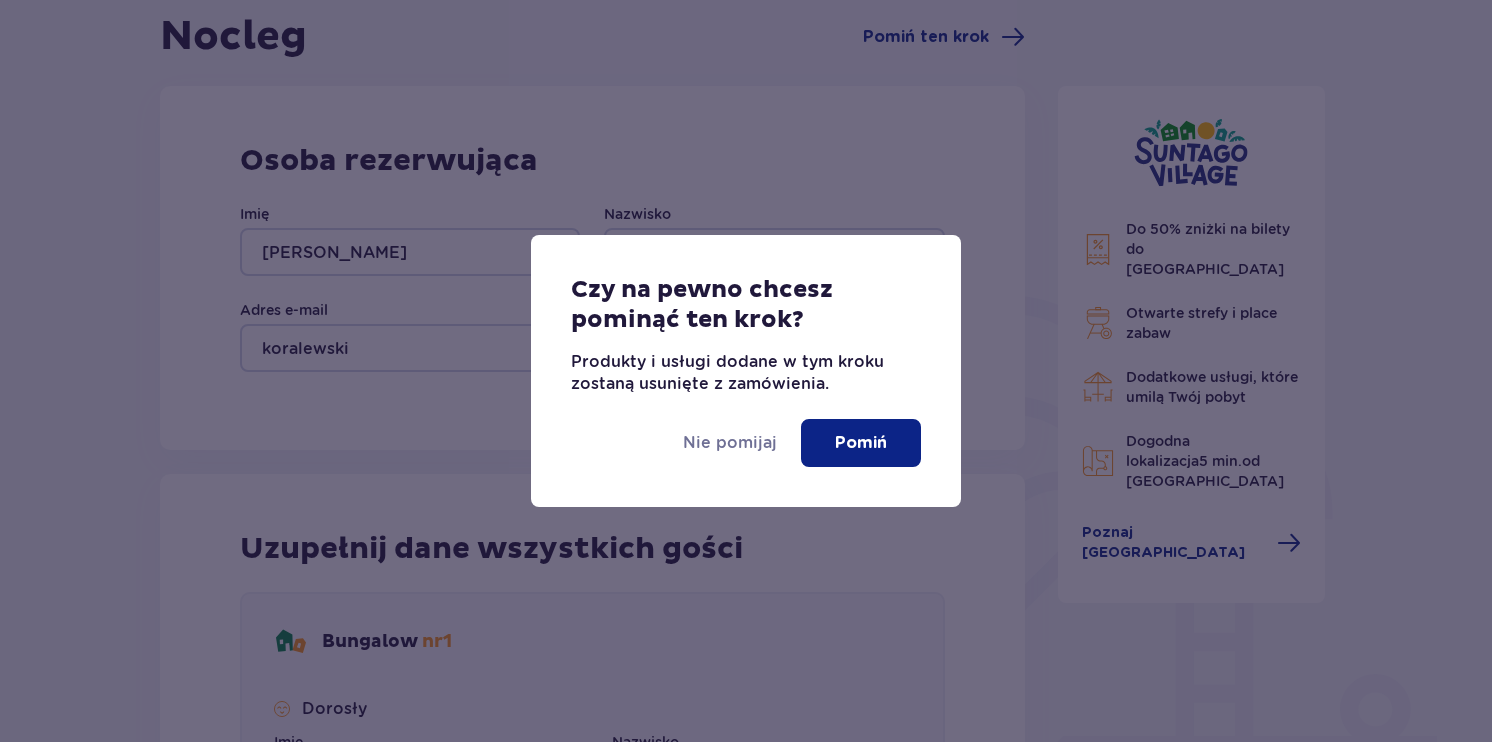 drag, startPoint x: 732, startPoint y: 454, endPoint x: 356, endPoint y: 115, distance: 506.25784 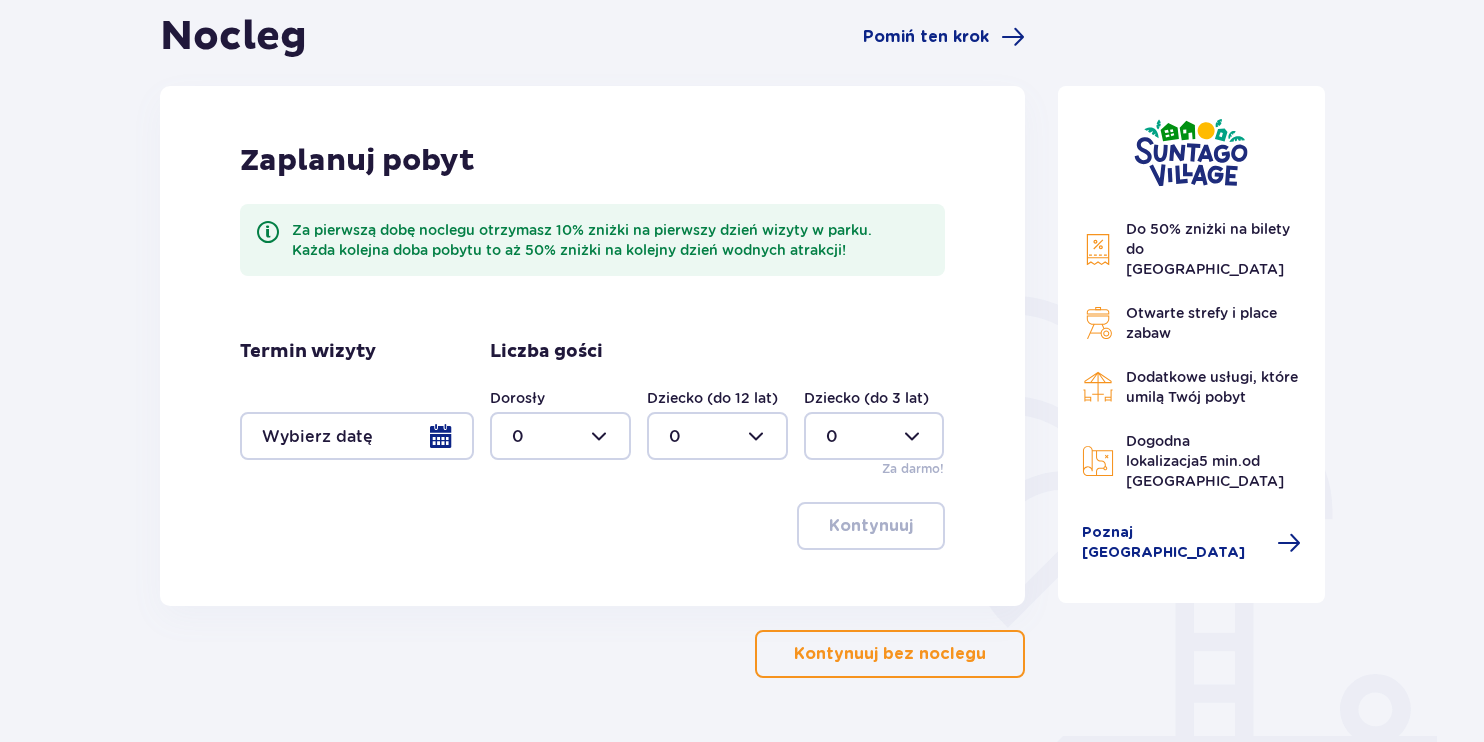 type on "0" 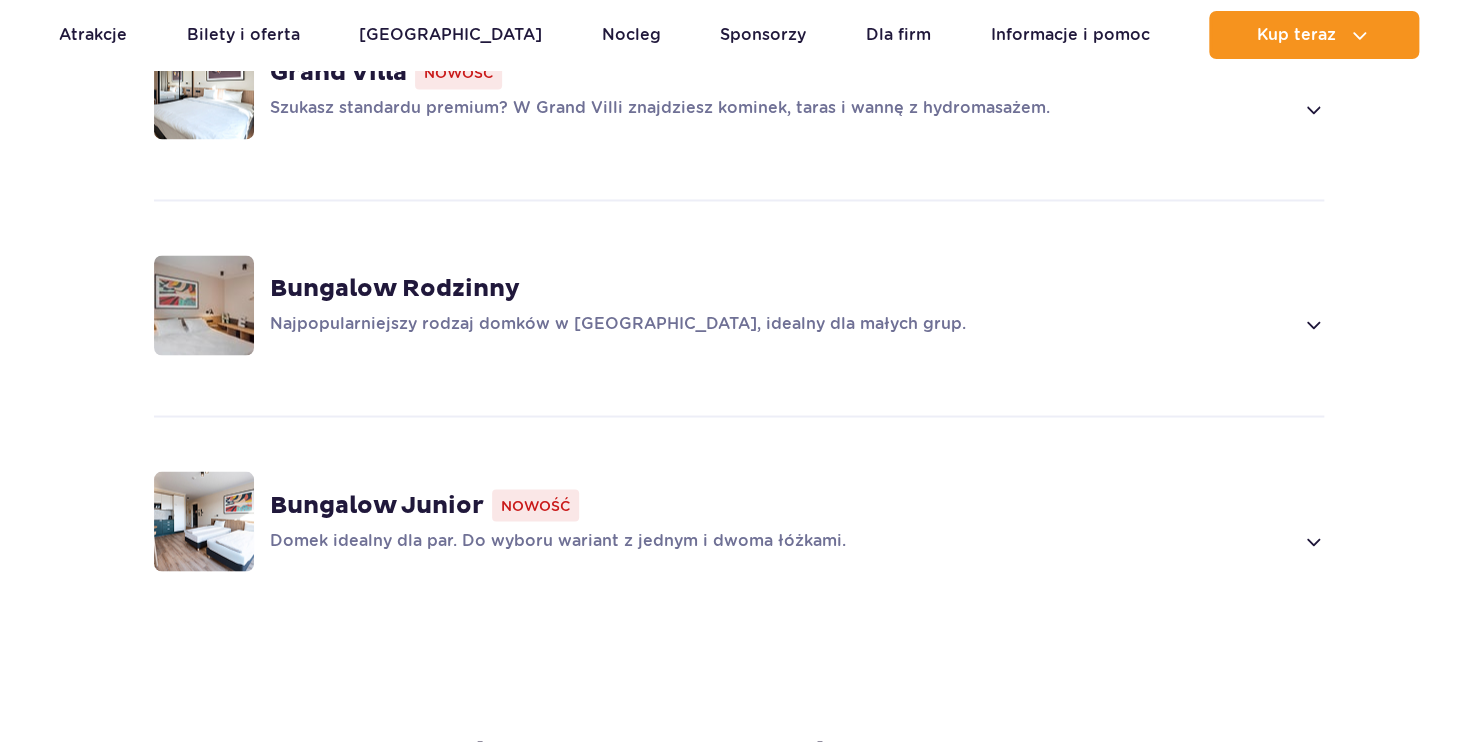 scroll, scrollTop: 1210, scrollLeft: 0, axis: vertical 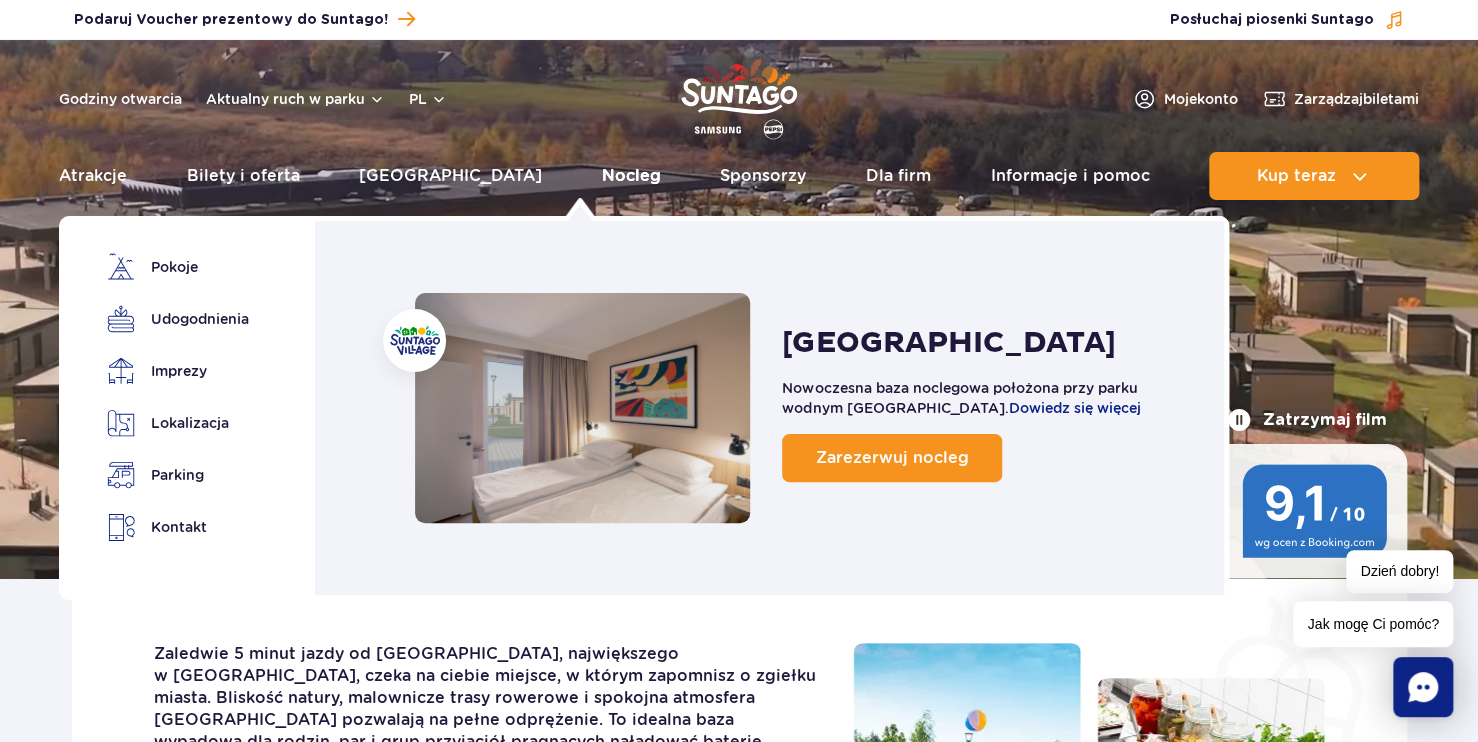 click on "Nocleg" at bounding box center (631, 176) 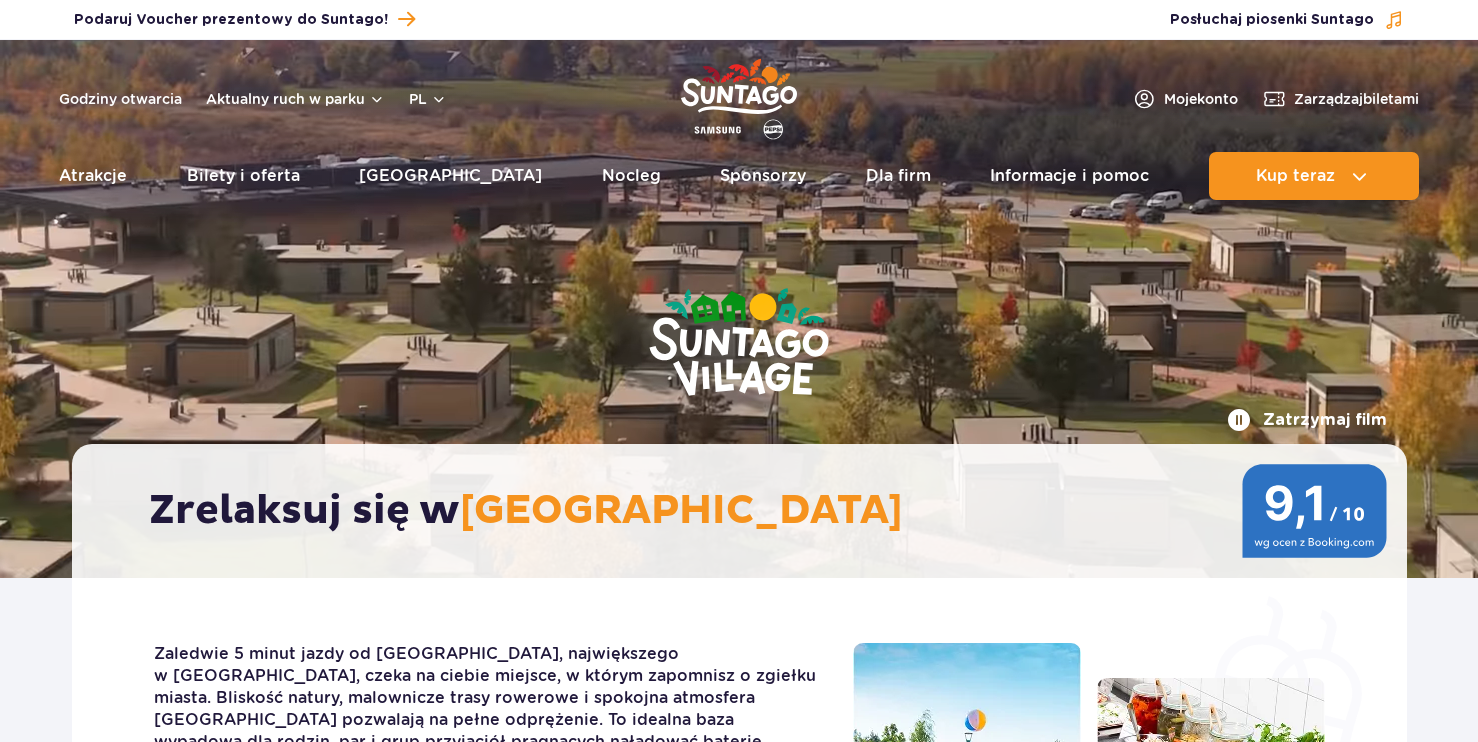 scroll, scrollTop: 0, scrollLeft: 0, axis: both 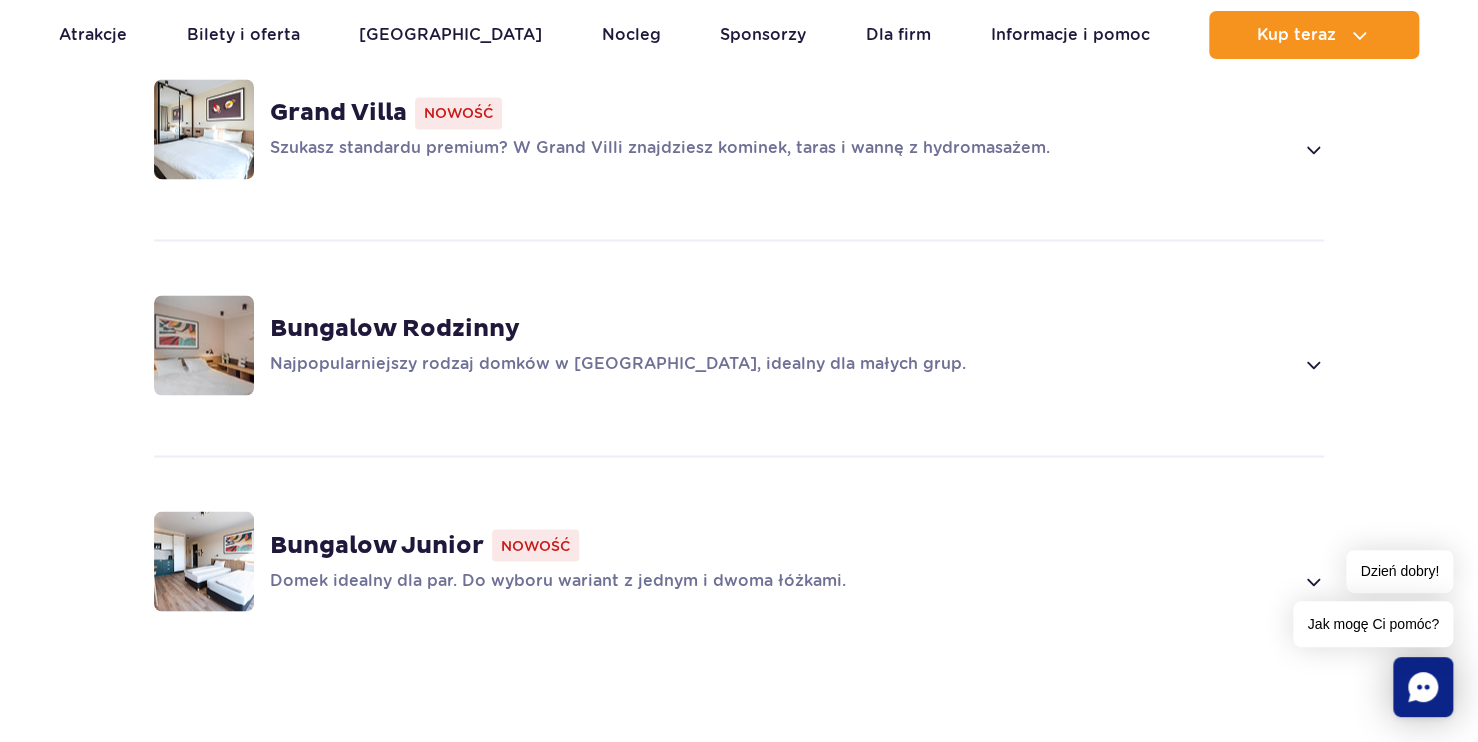 click on "Dzień dobry! Jak mogę Ci pomóc?" at bounding box center [1373, 598] 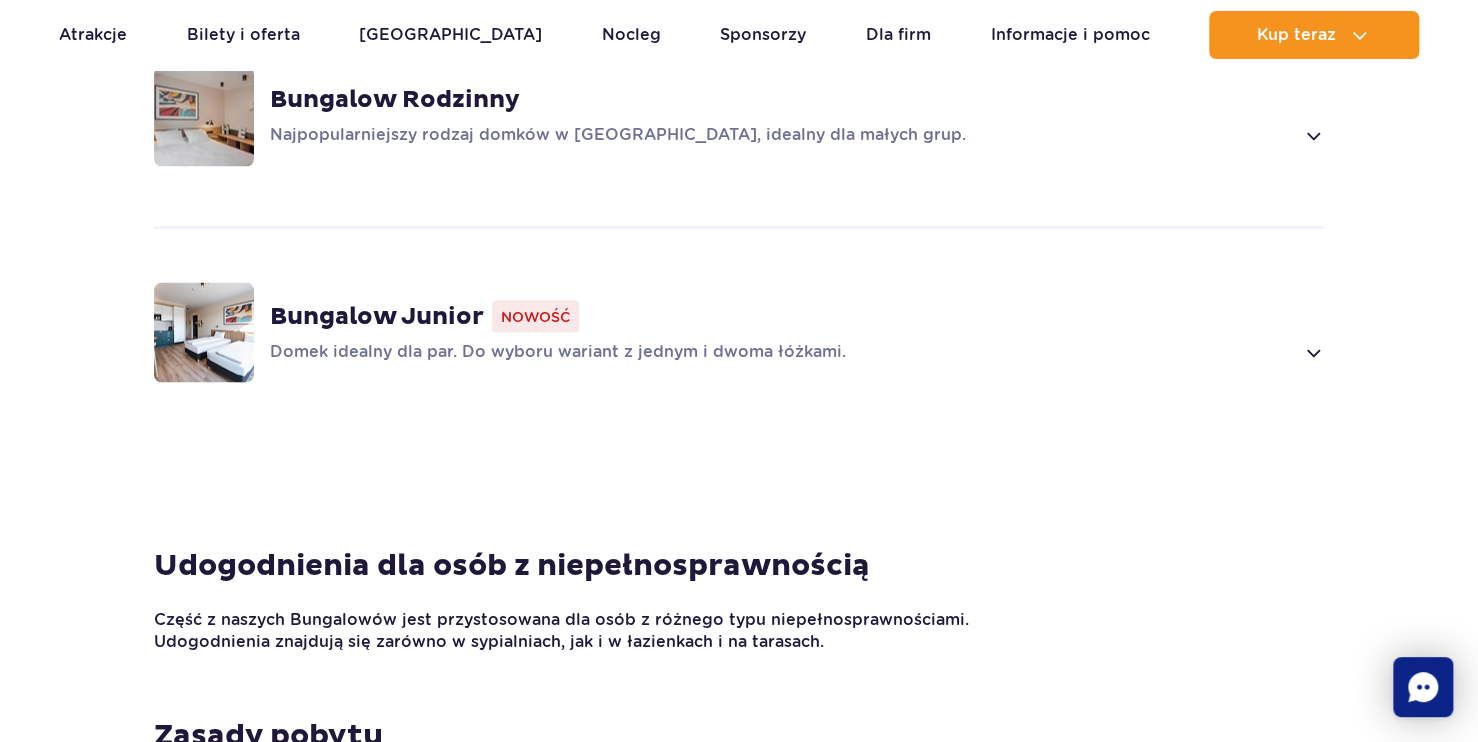 scroll, scrollTop: 1500, scrollLeft: 0, axis: vertical 